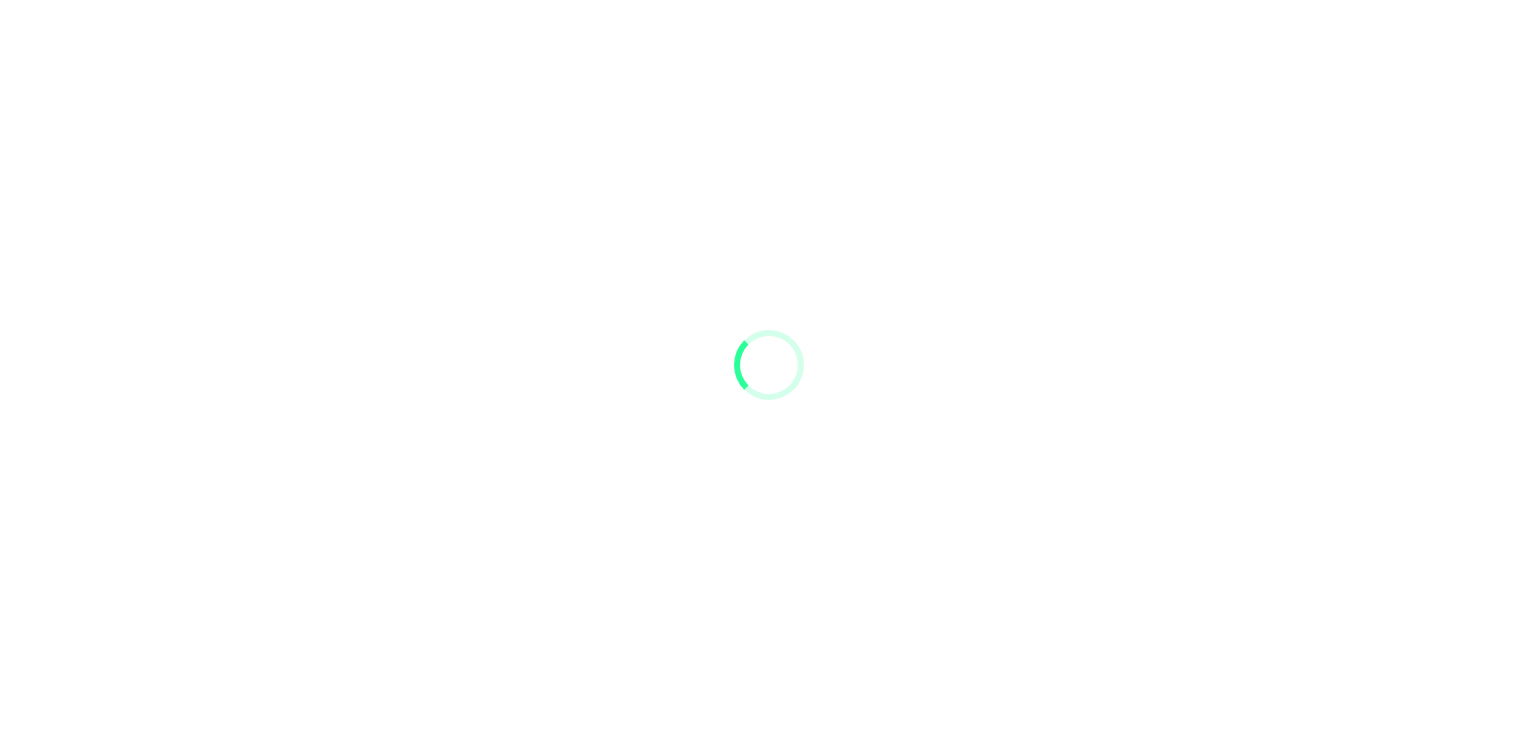 scroll, scrollTop: 0, scrollLeft: 0, axis: both 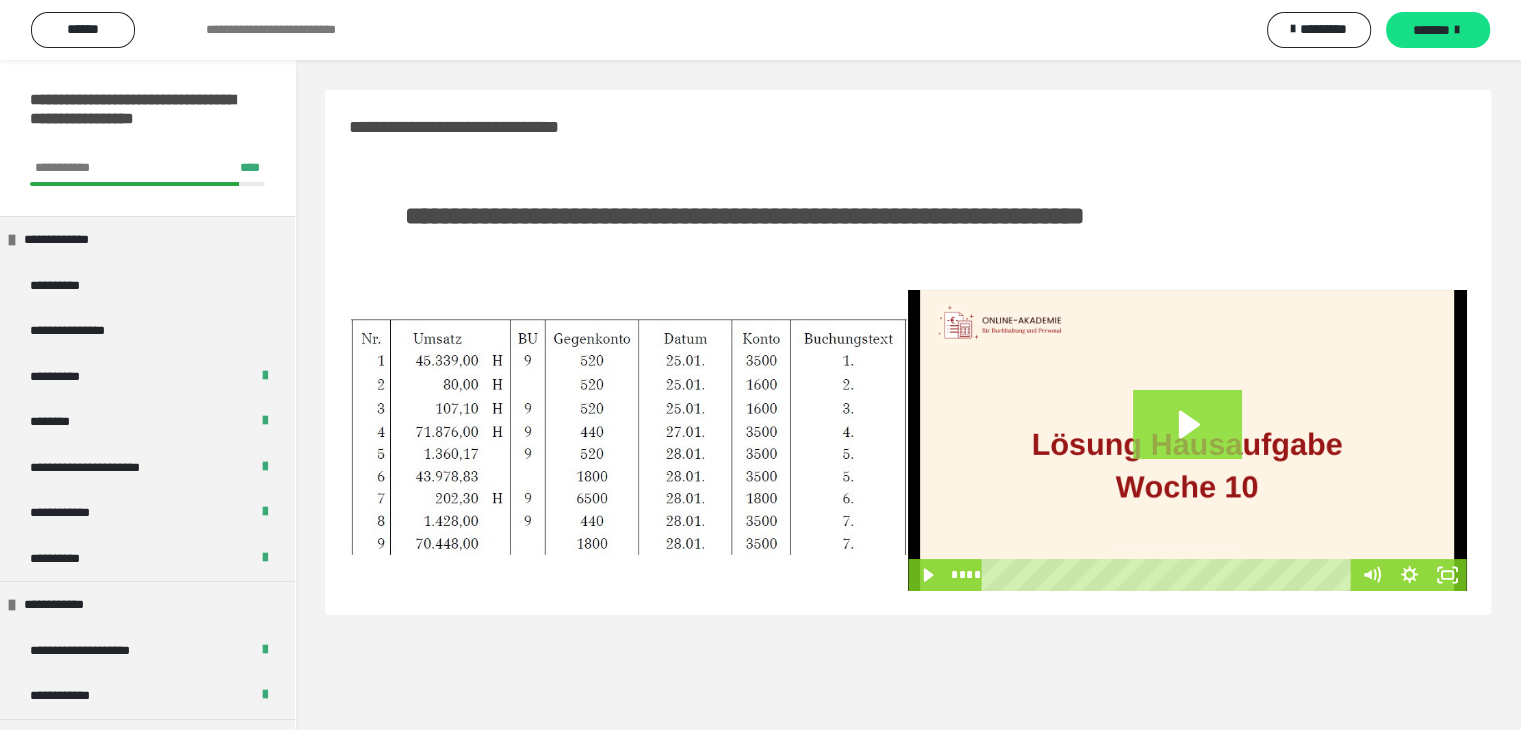 click 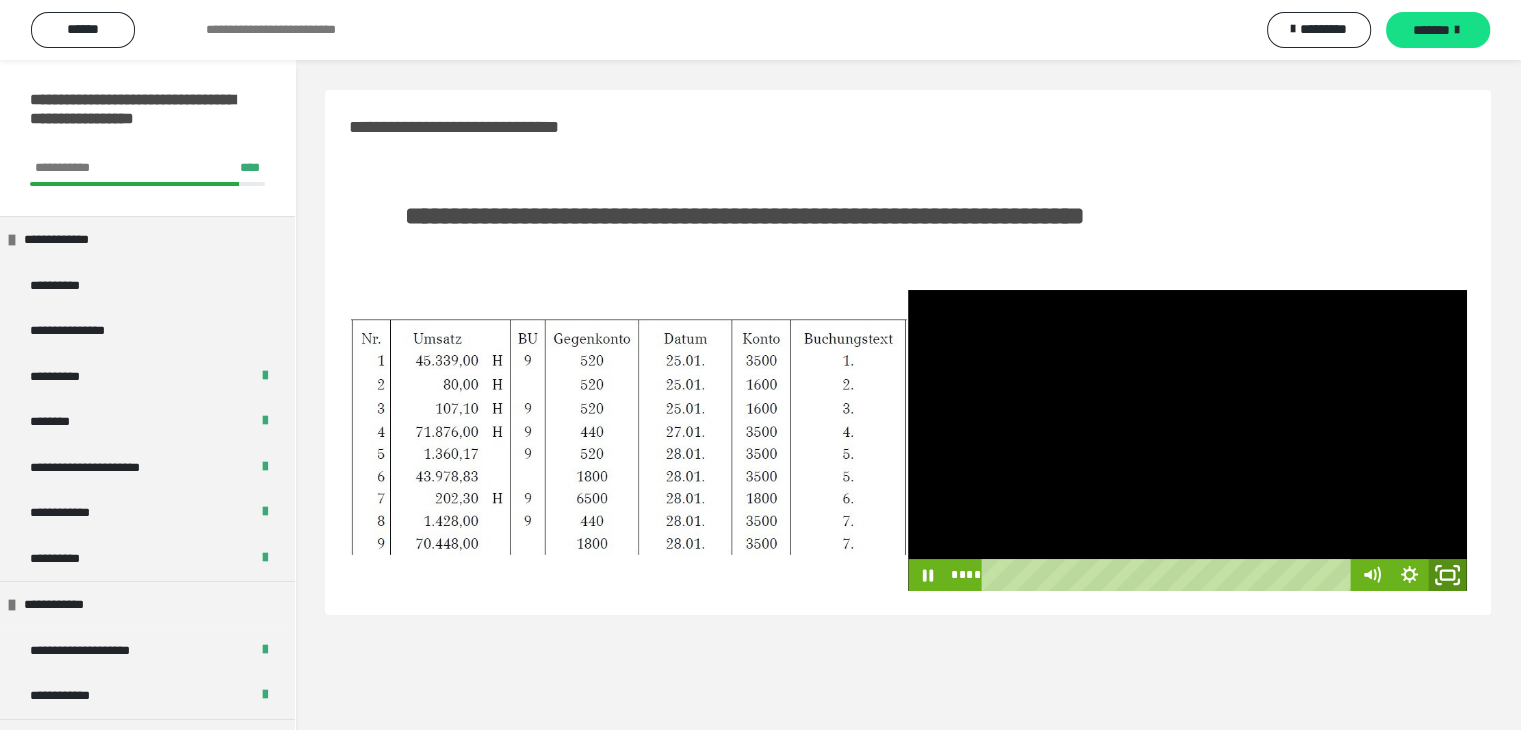 click 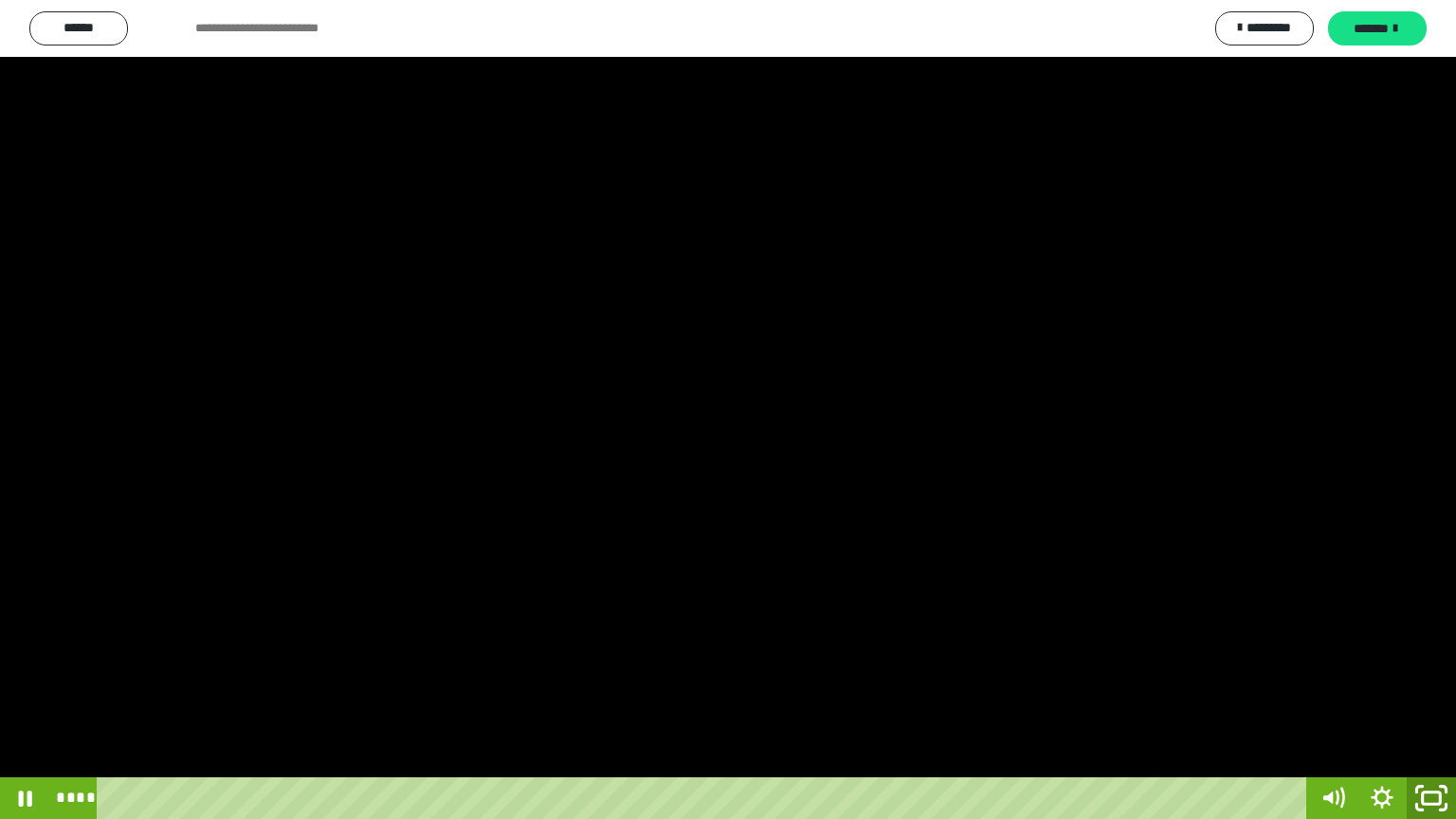 click 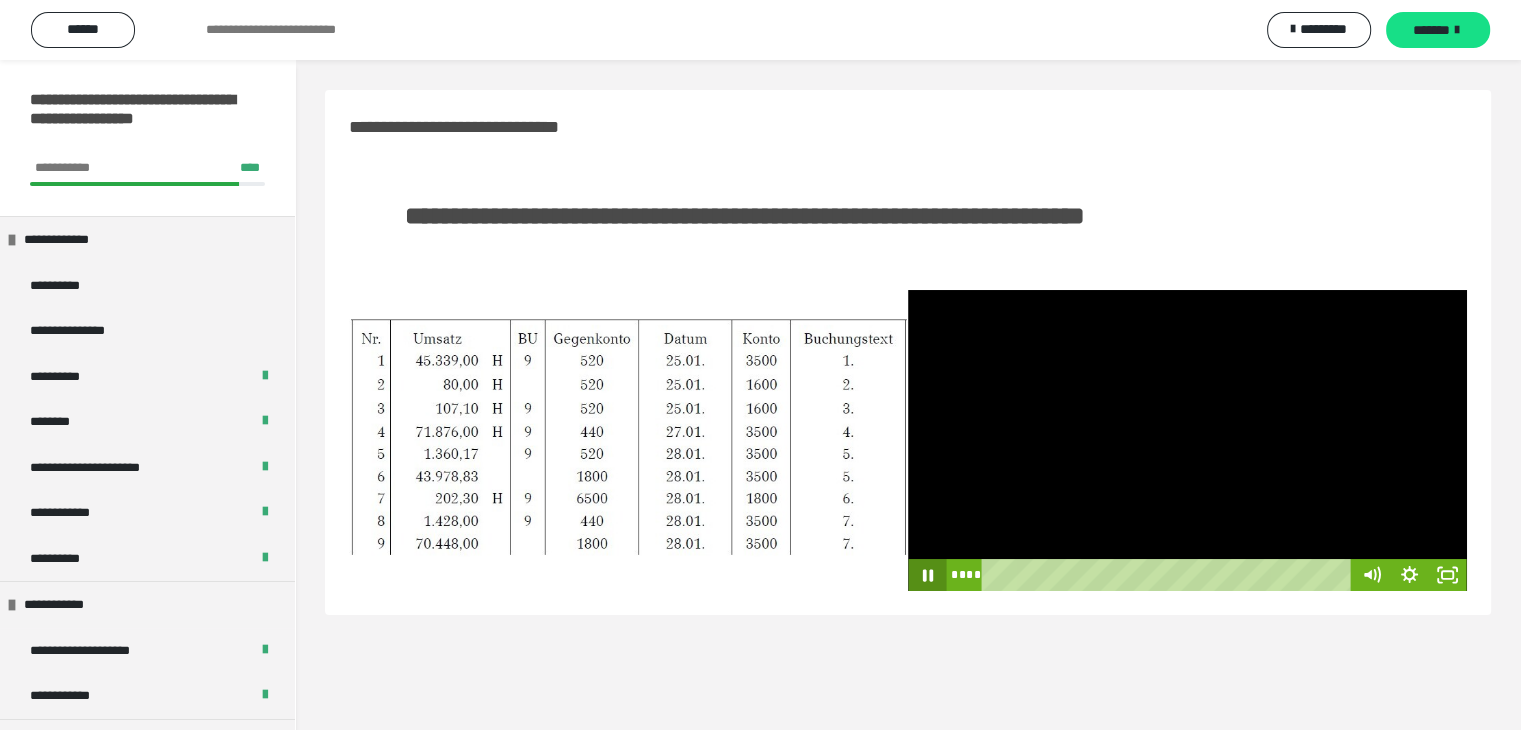 click 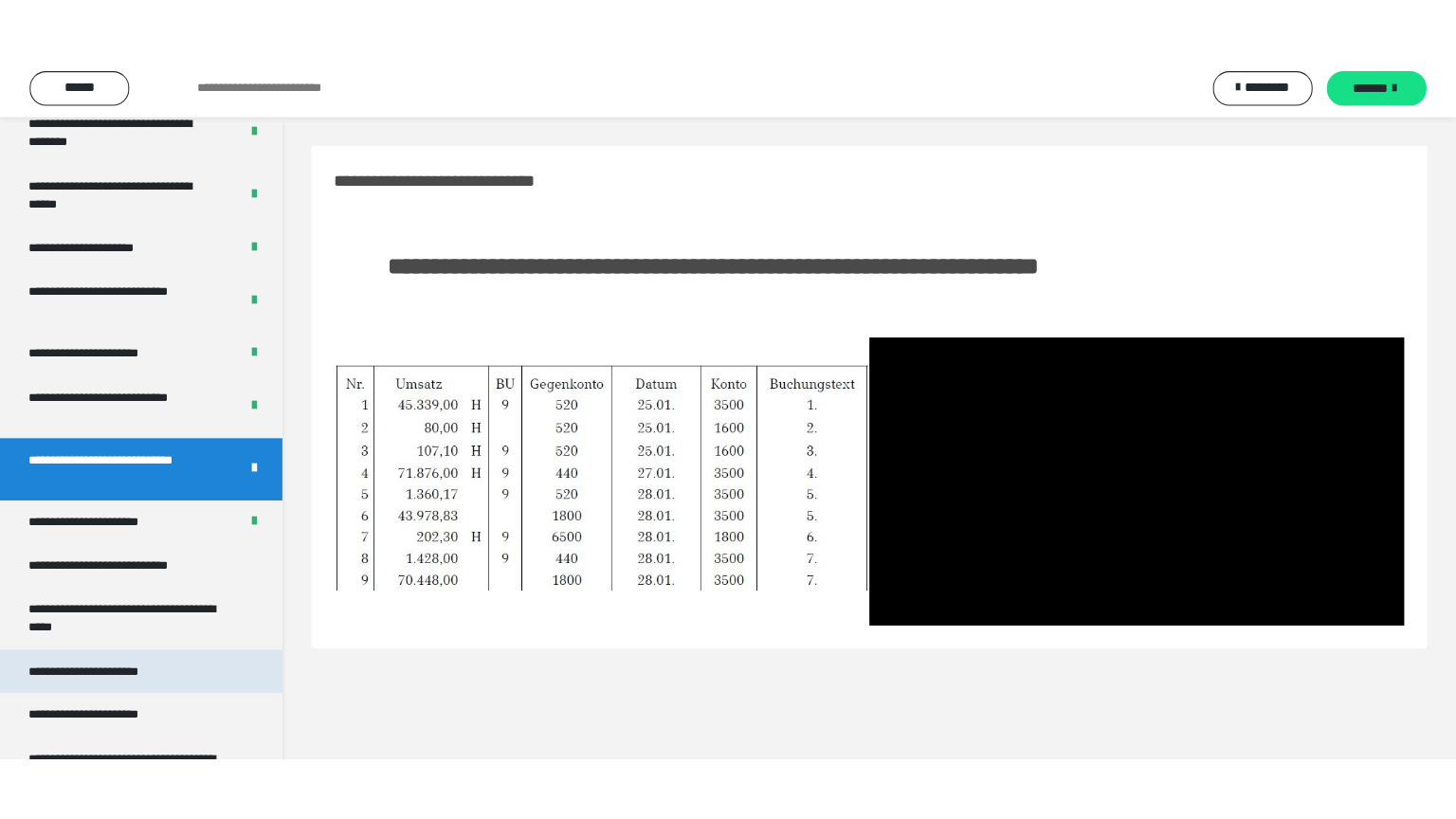 scroll, scrollTop: 3610, scrollLeft: 0, axis: vertical 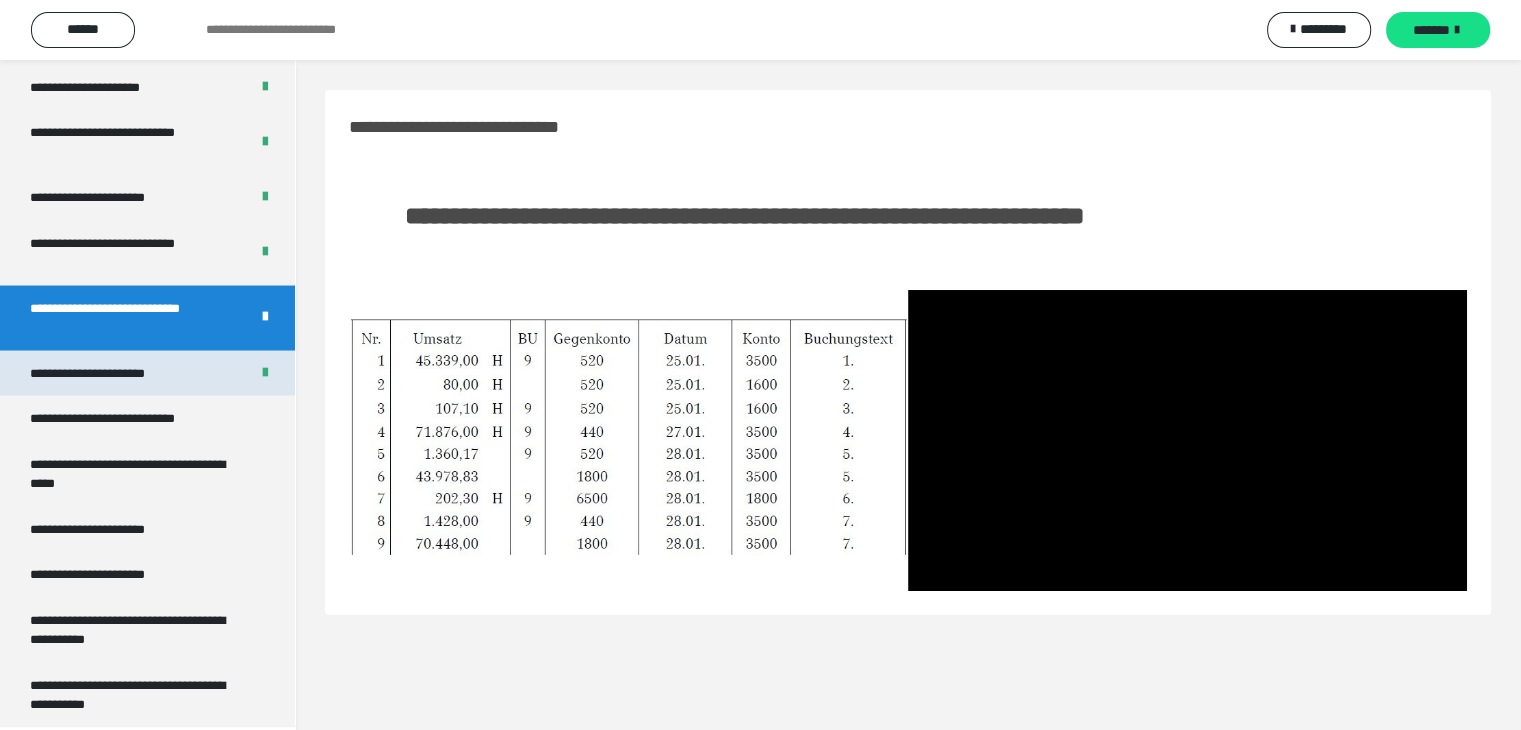 click on "**********" at bounding box center (109, 373) 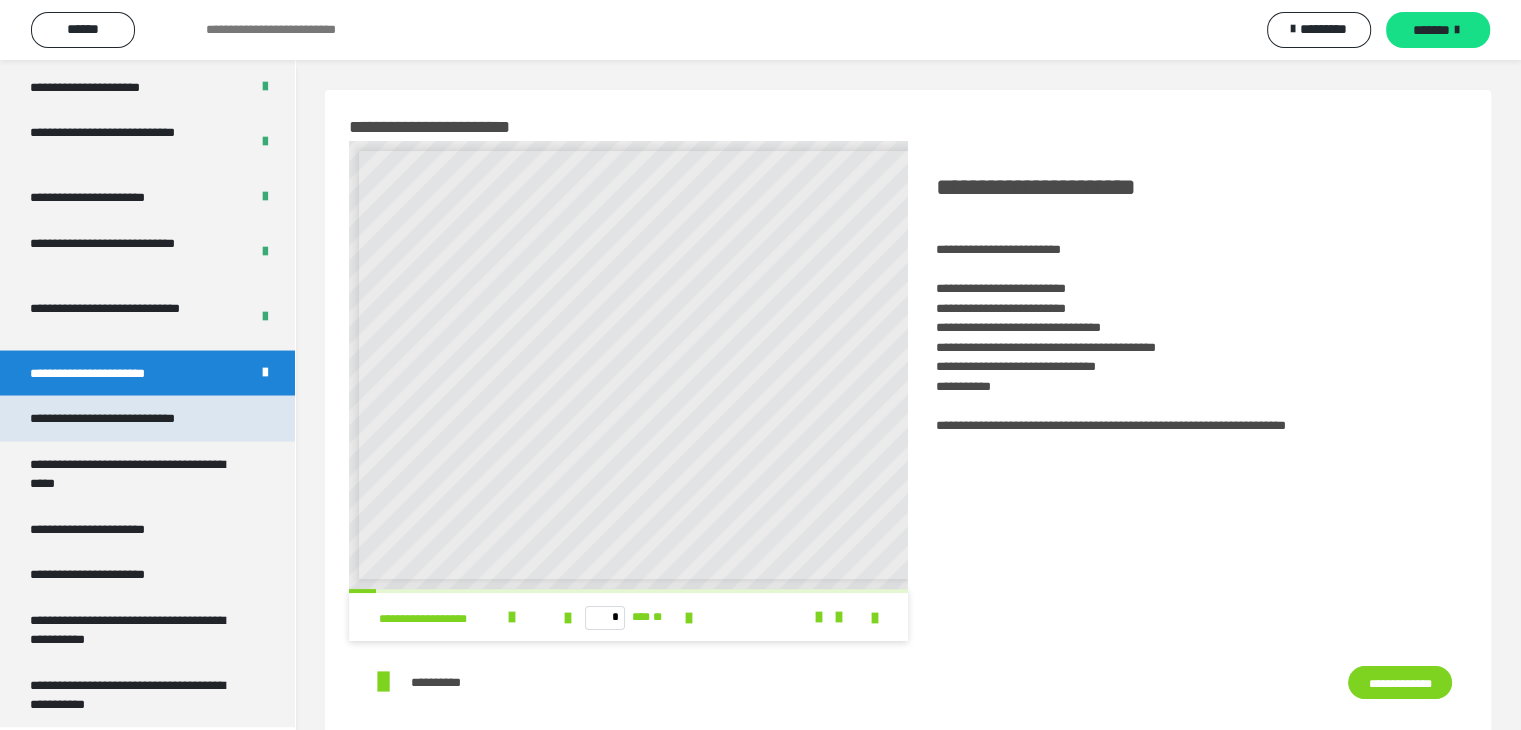 click on "**********" at bounding box center [129, 418] 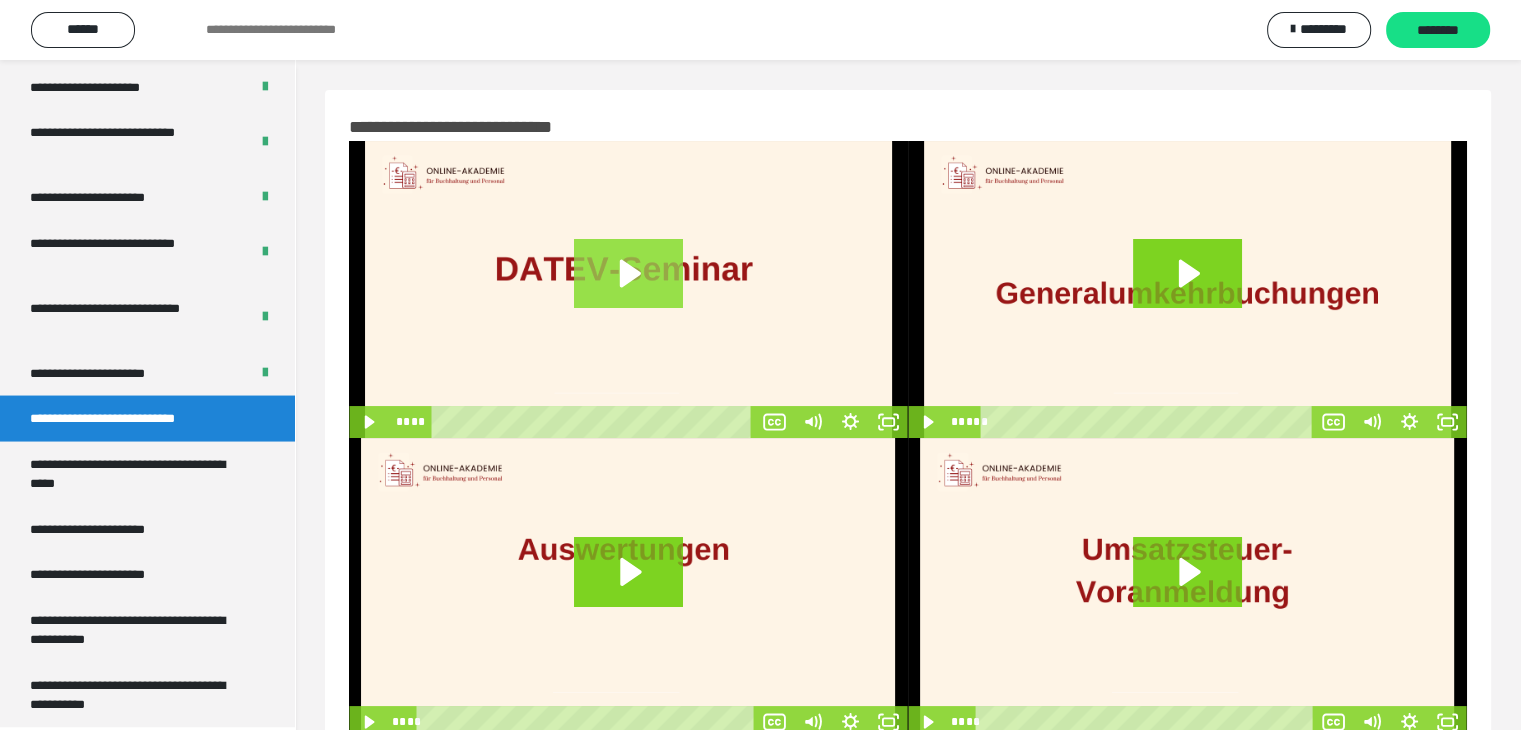 click 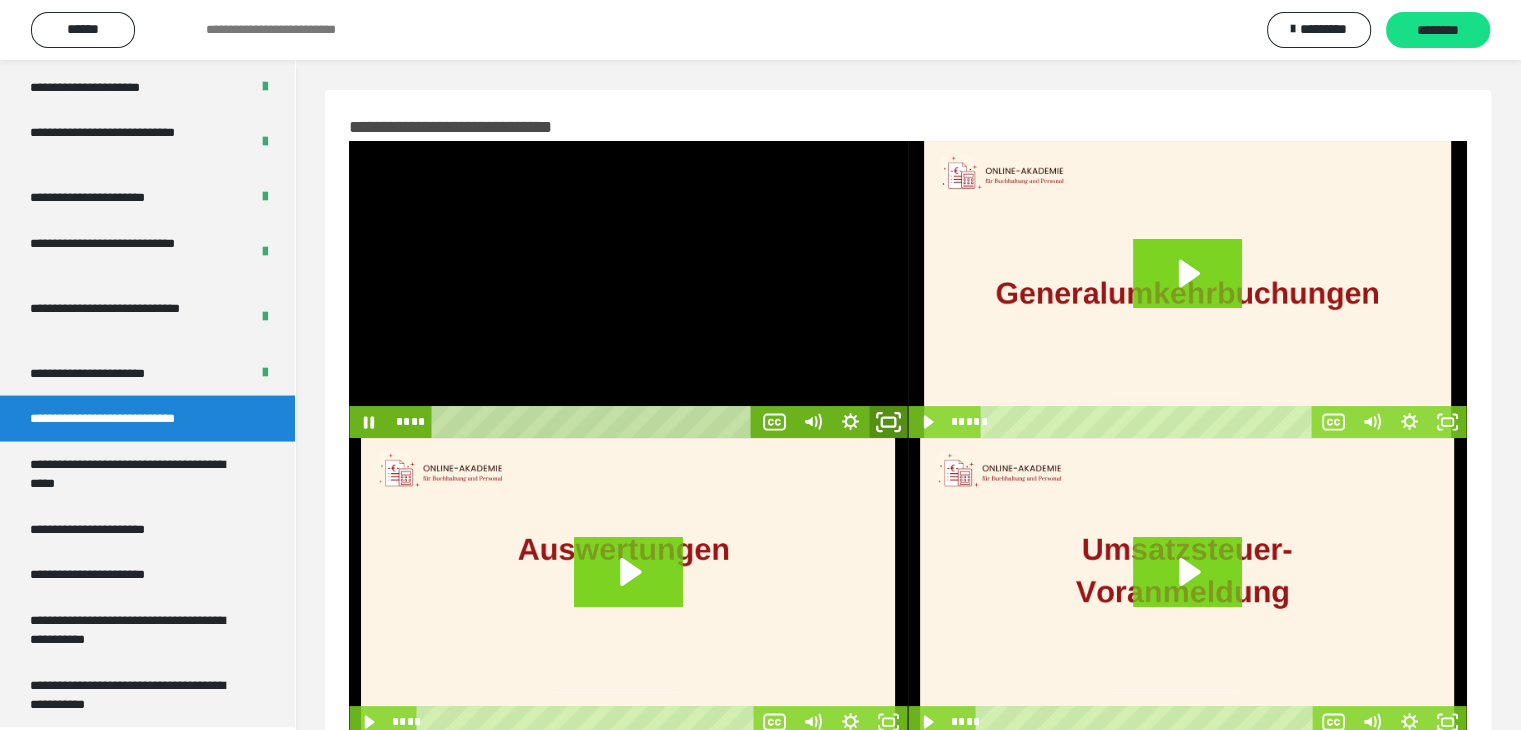 click 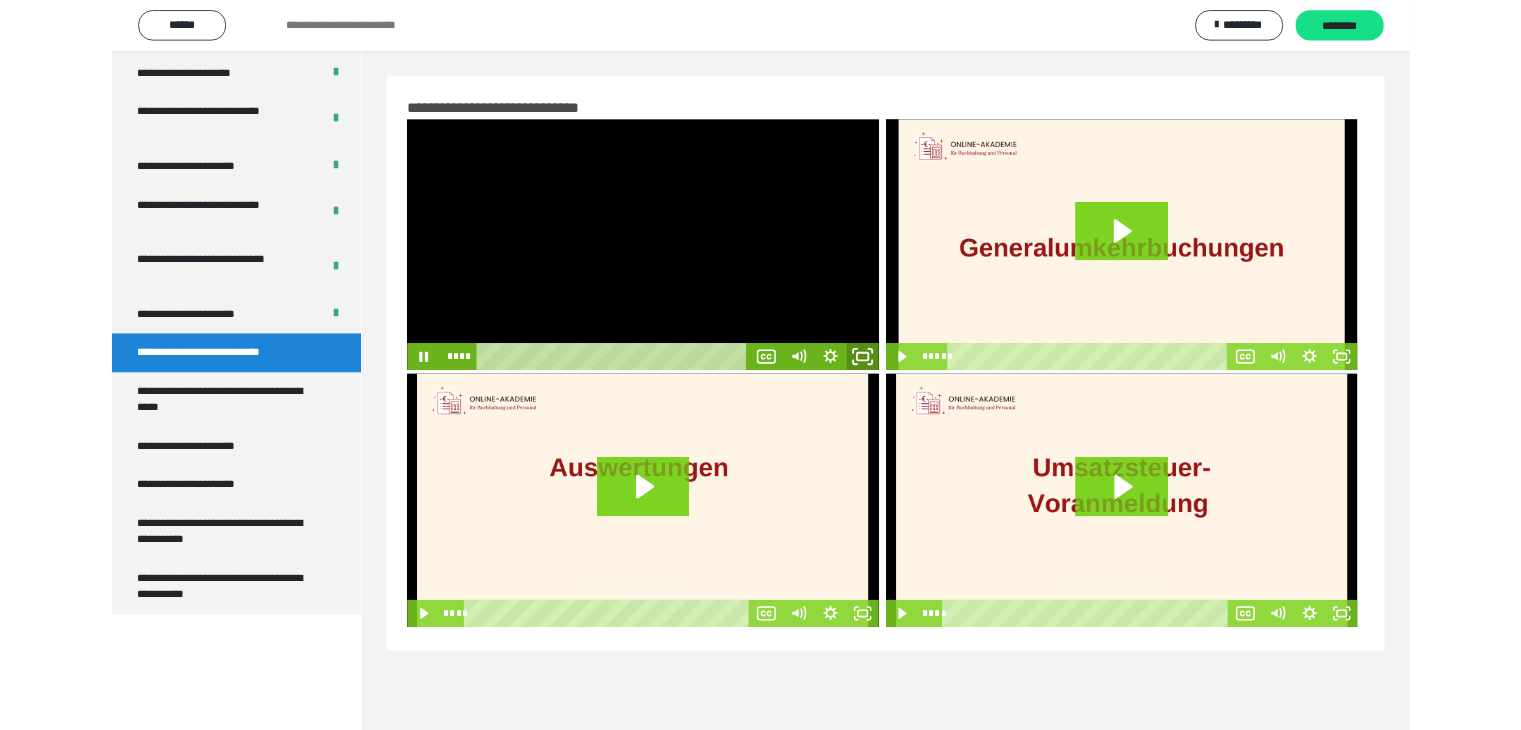 scroll, scrollTop: 3673, scrollLeft: 0, axis: vertical 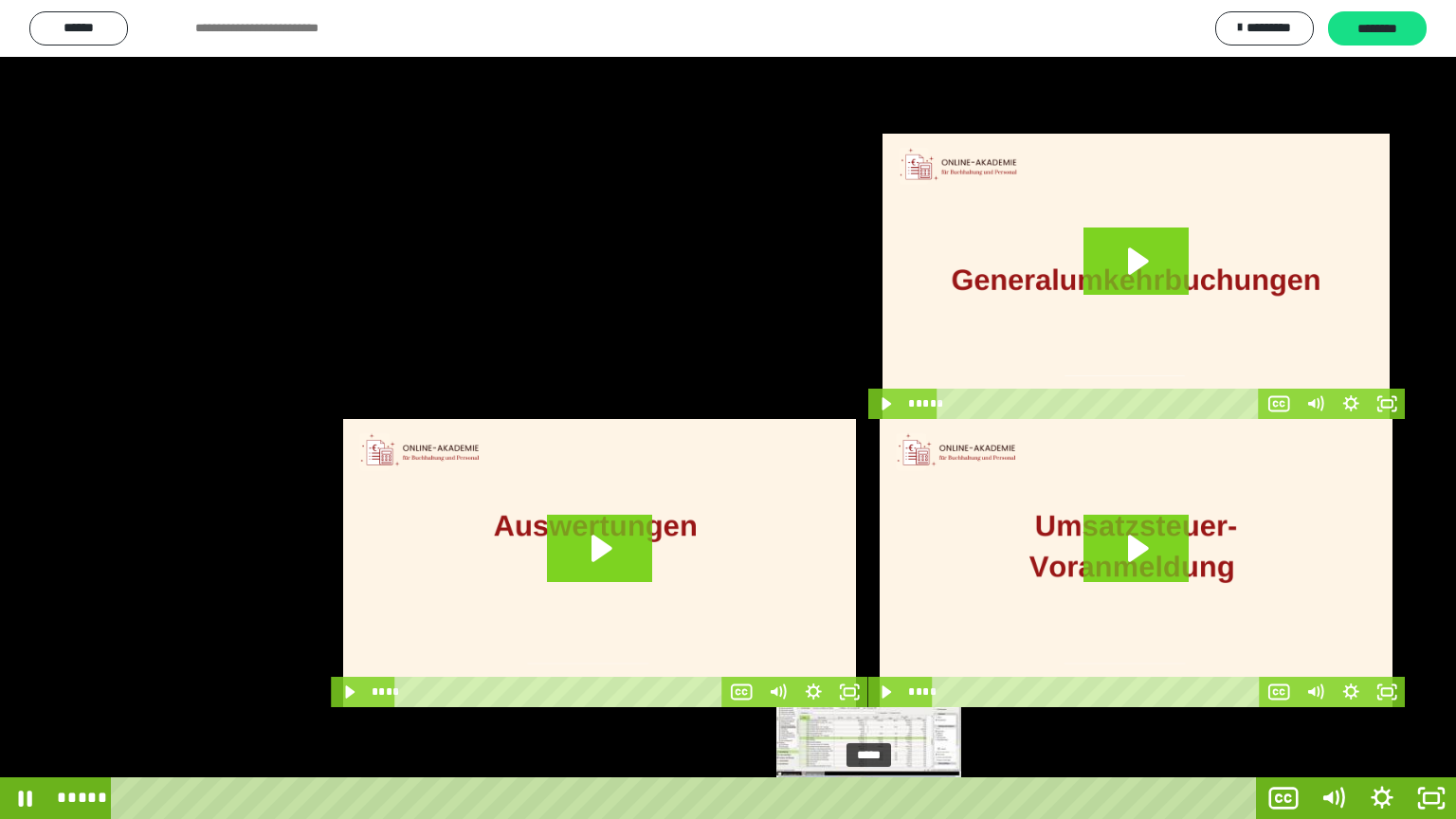 drag, startPoint x: 559, startPoint y: 800, endPoint x: 874, endPoint y: 799, distance: 315.0016 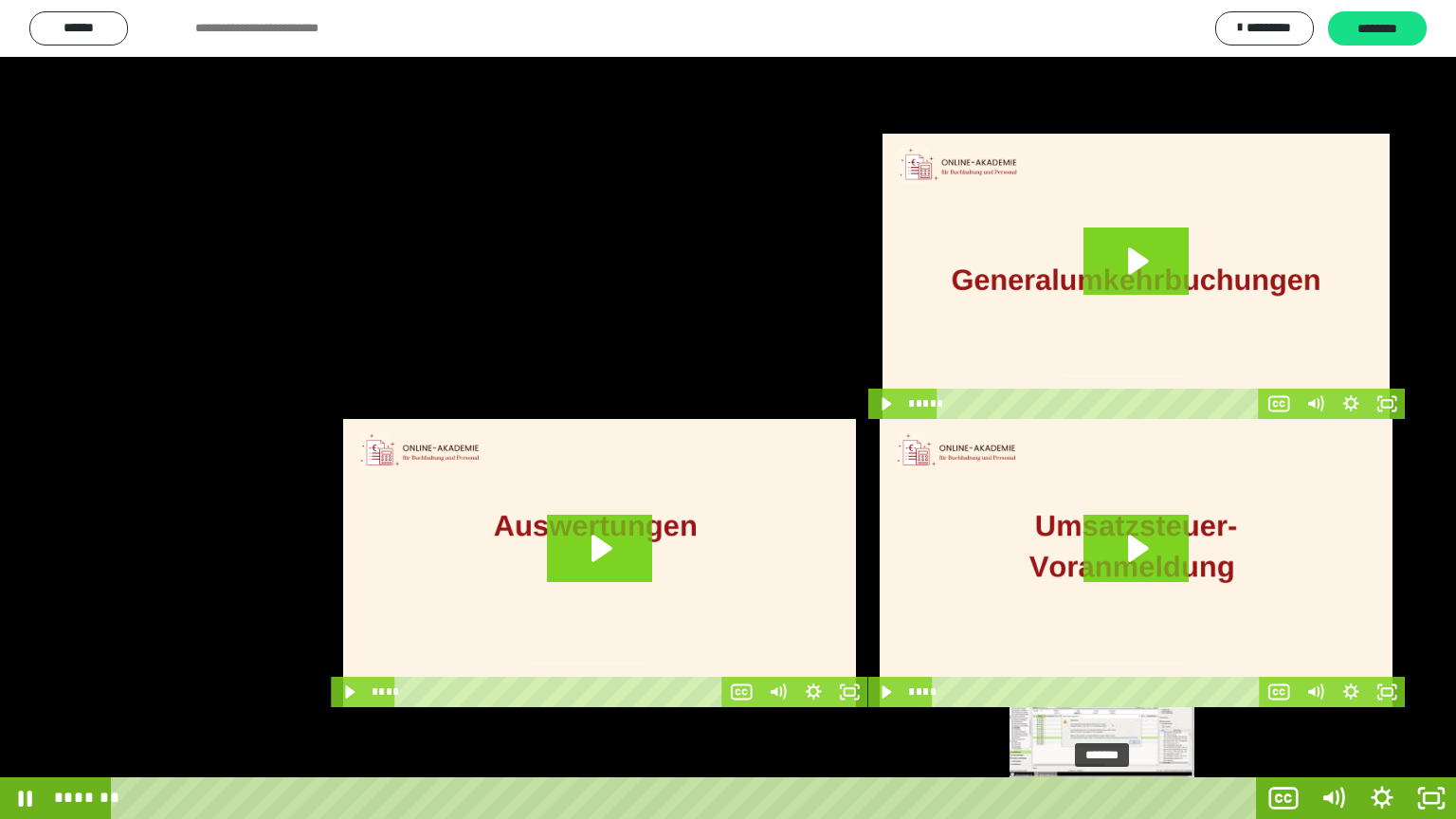 drag, startPoint x: 867, startPoint y: 800, endPoint x: 1104, endPoint y: 800, distance: 237 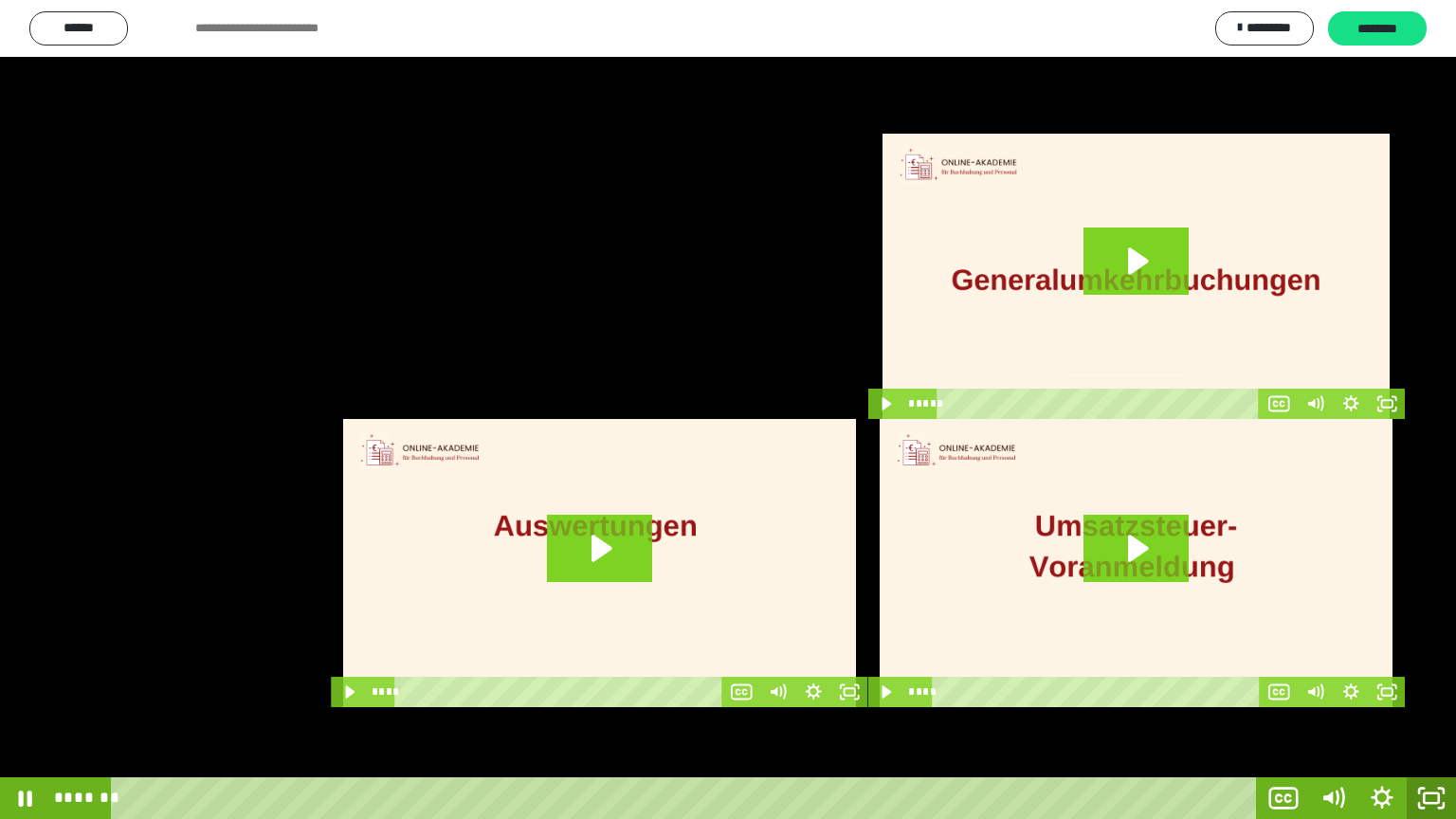 click 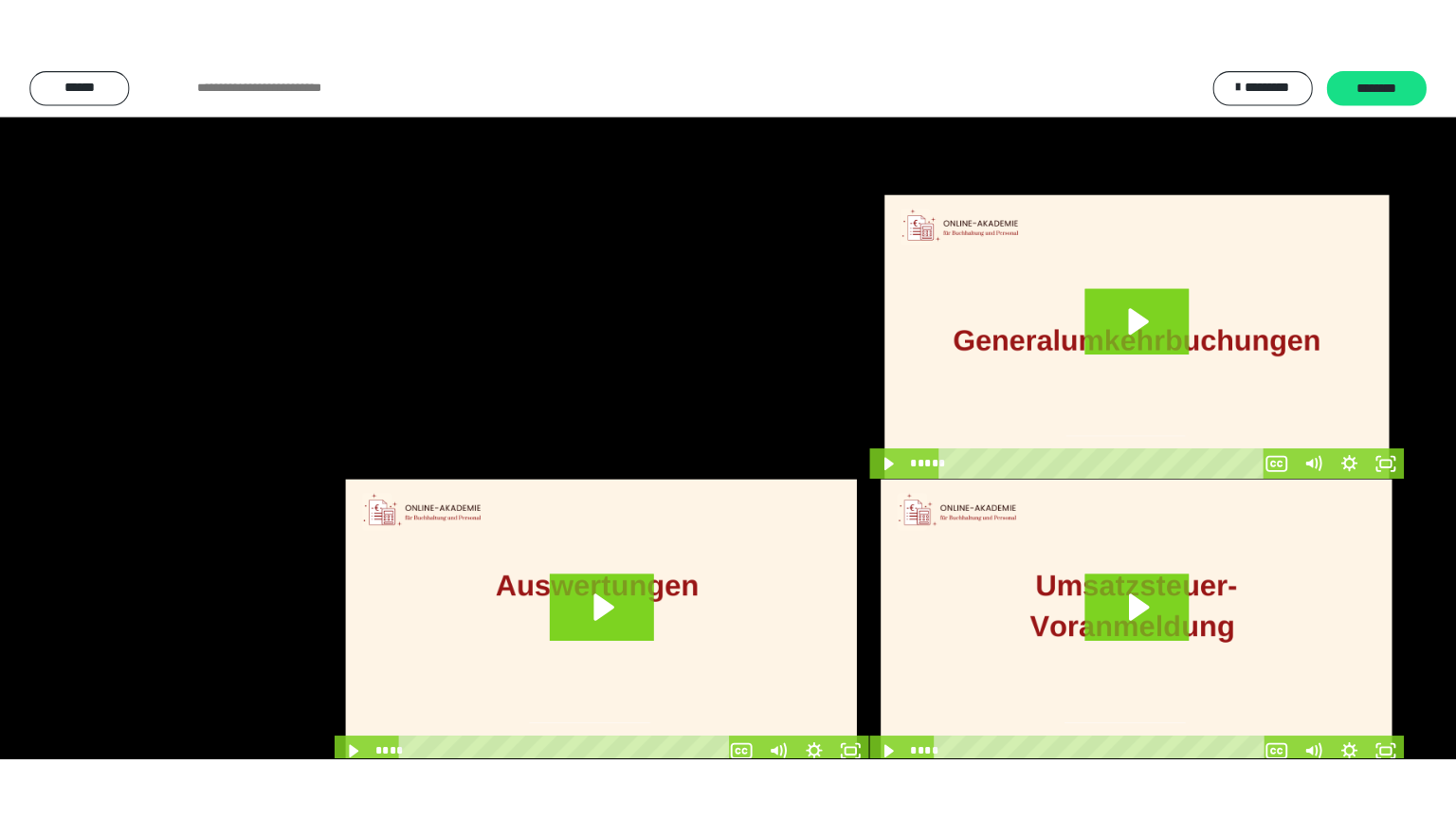 scroll, scrollTop: 3610, scrollLeft: 0, axis: vertical 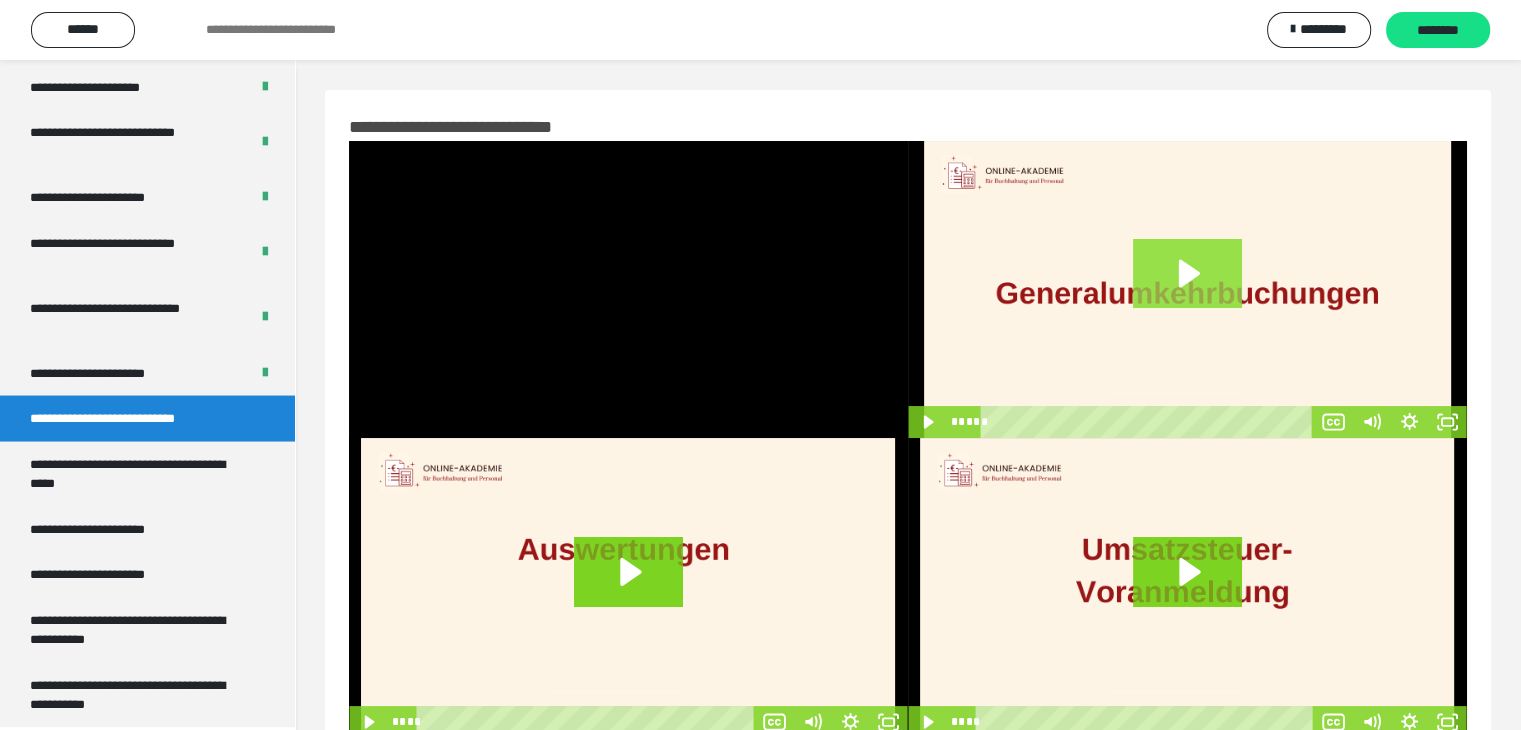 click 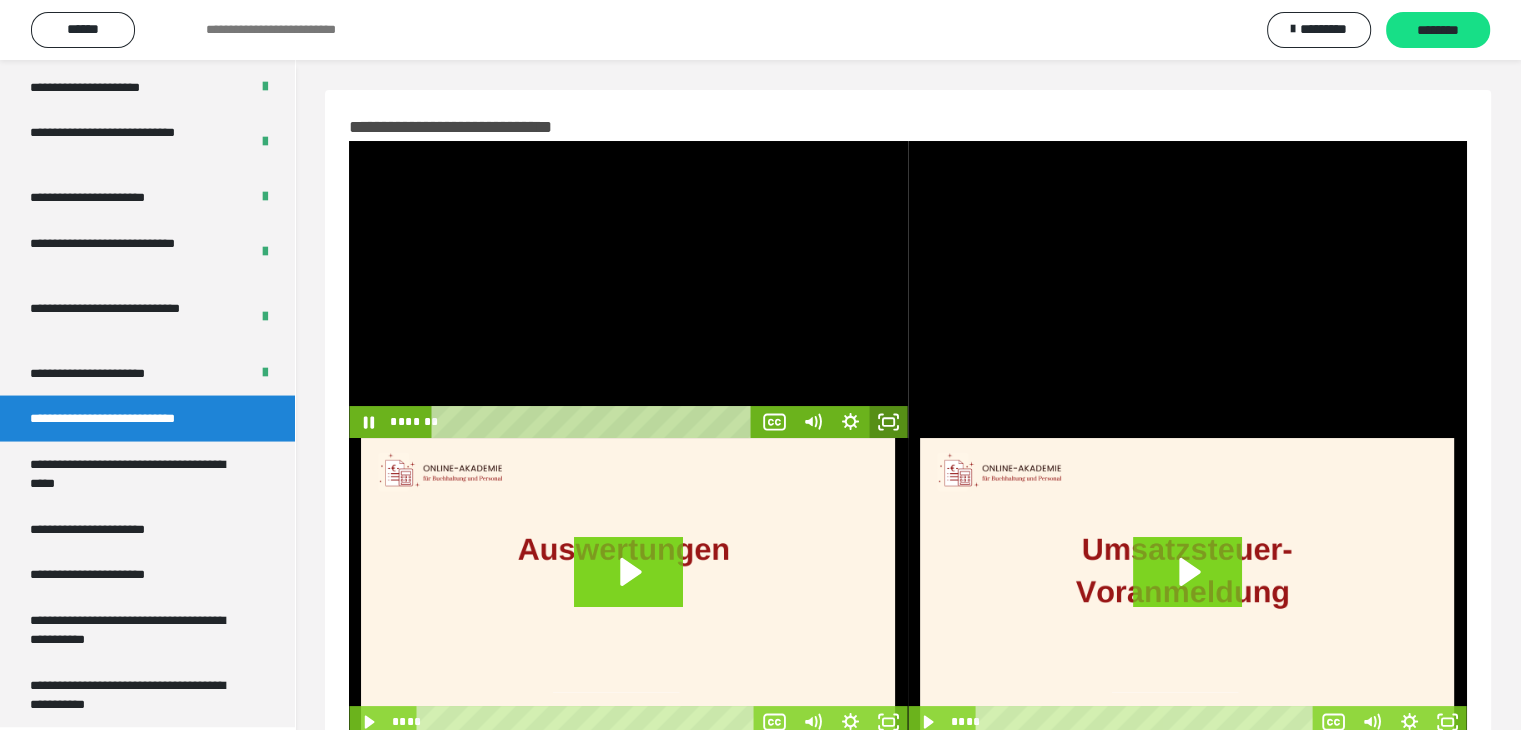 click 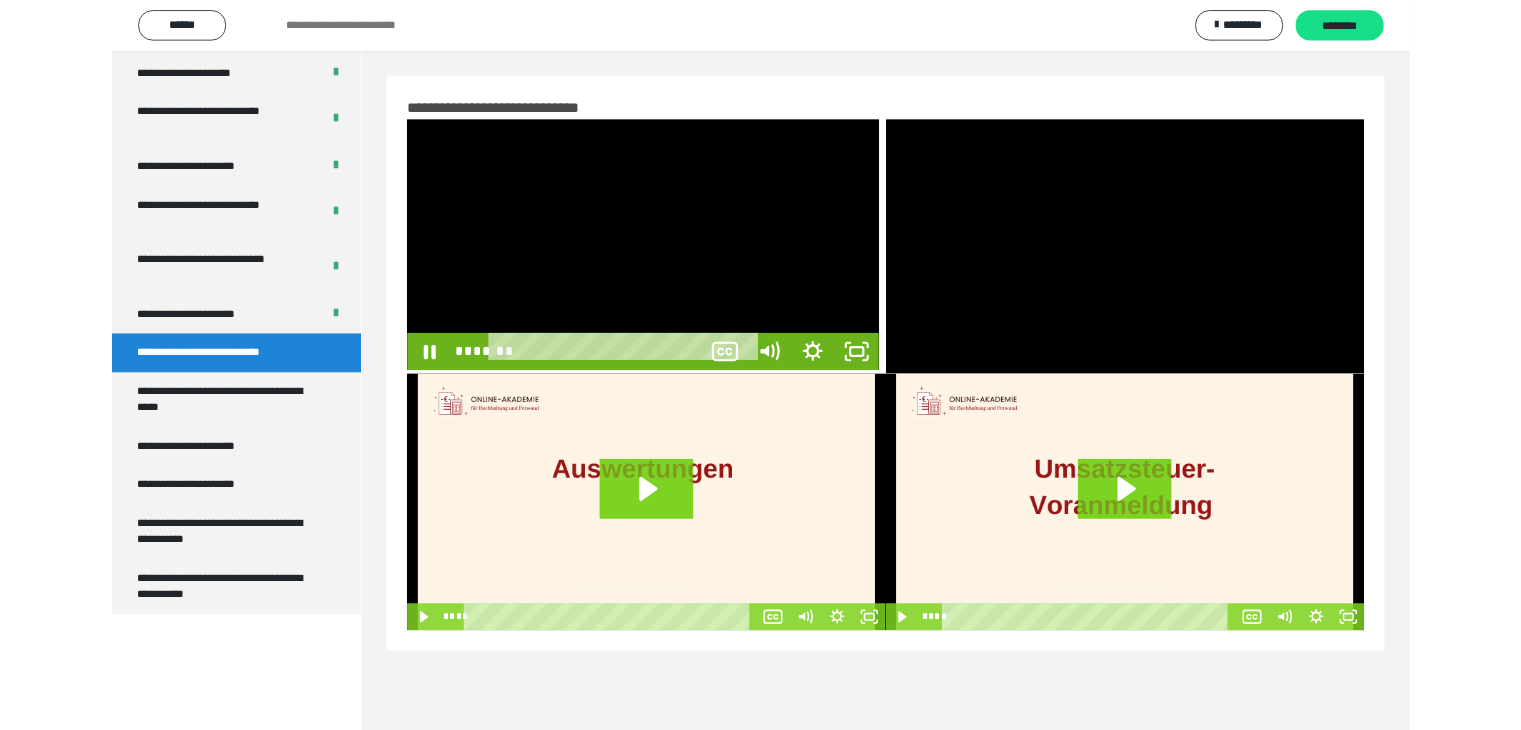 scroll, scrollTop: 3673, scrollLeft: 0, axis: vertical 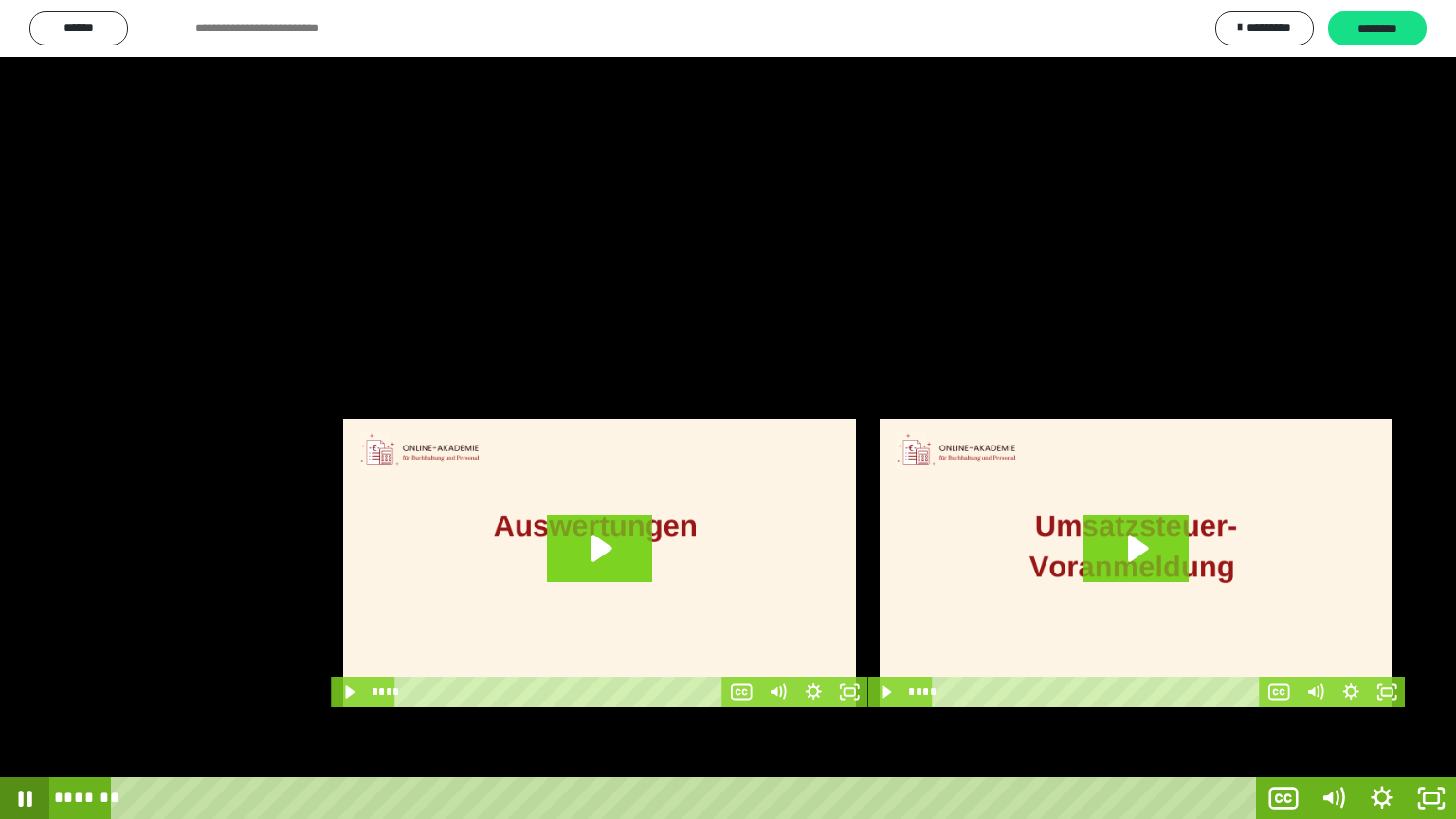 click 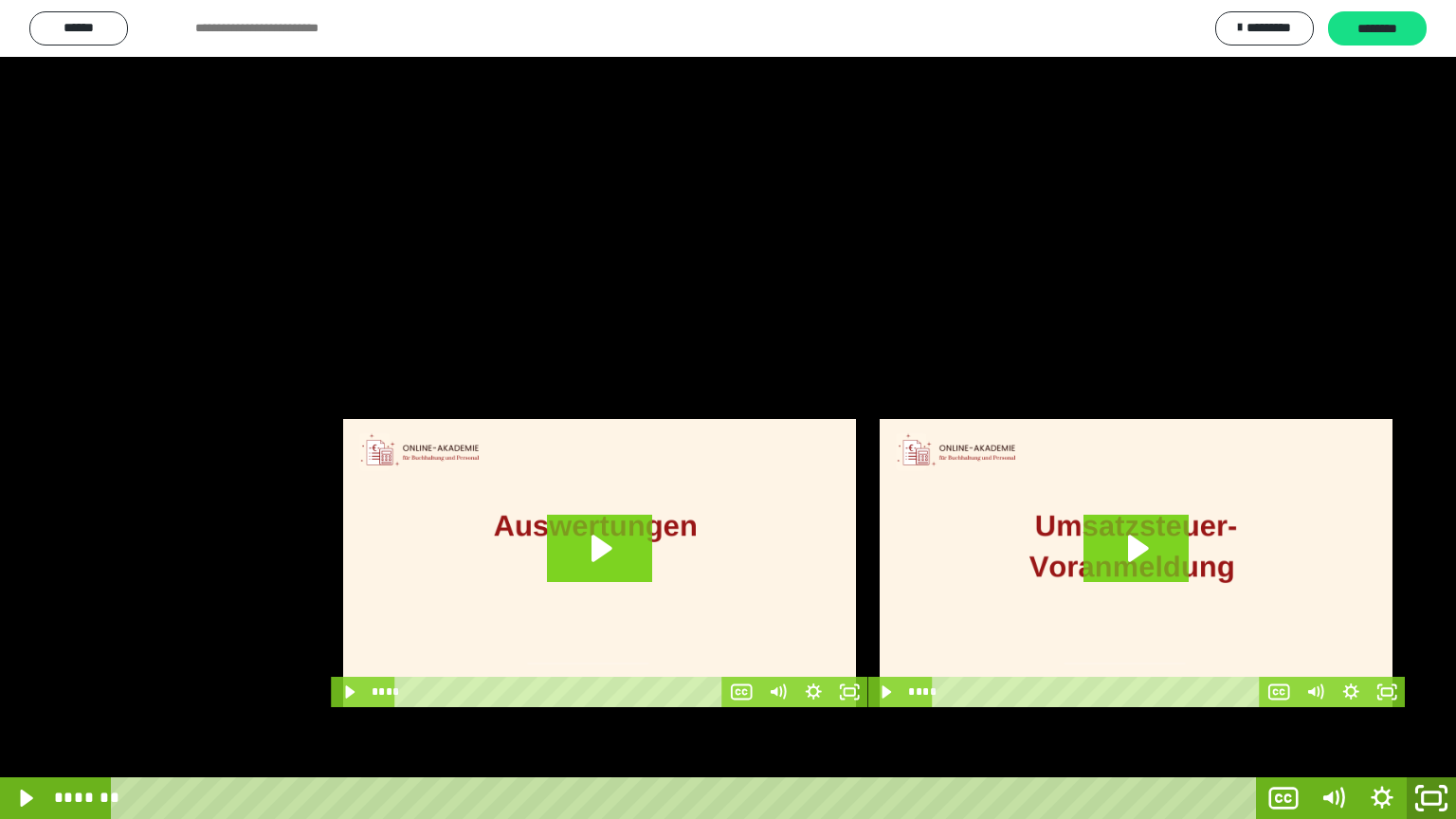 click 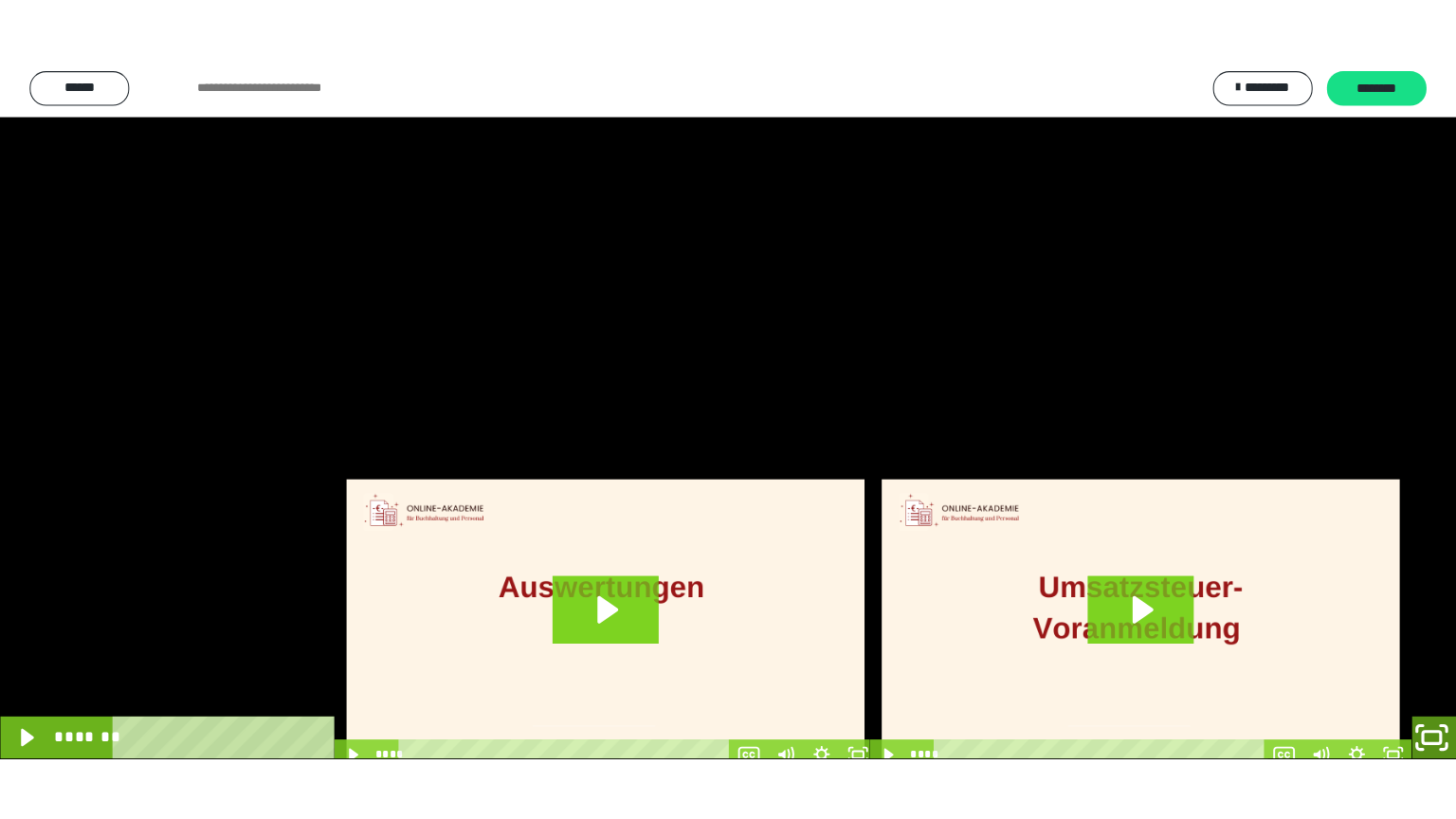 scroll, scrollTop: 3610, scrollLeft: 0, axis: vertical 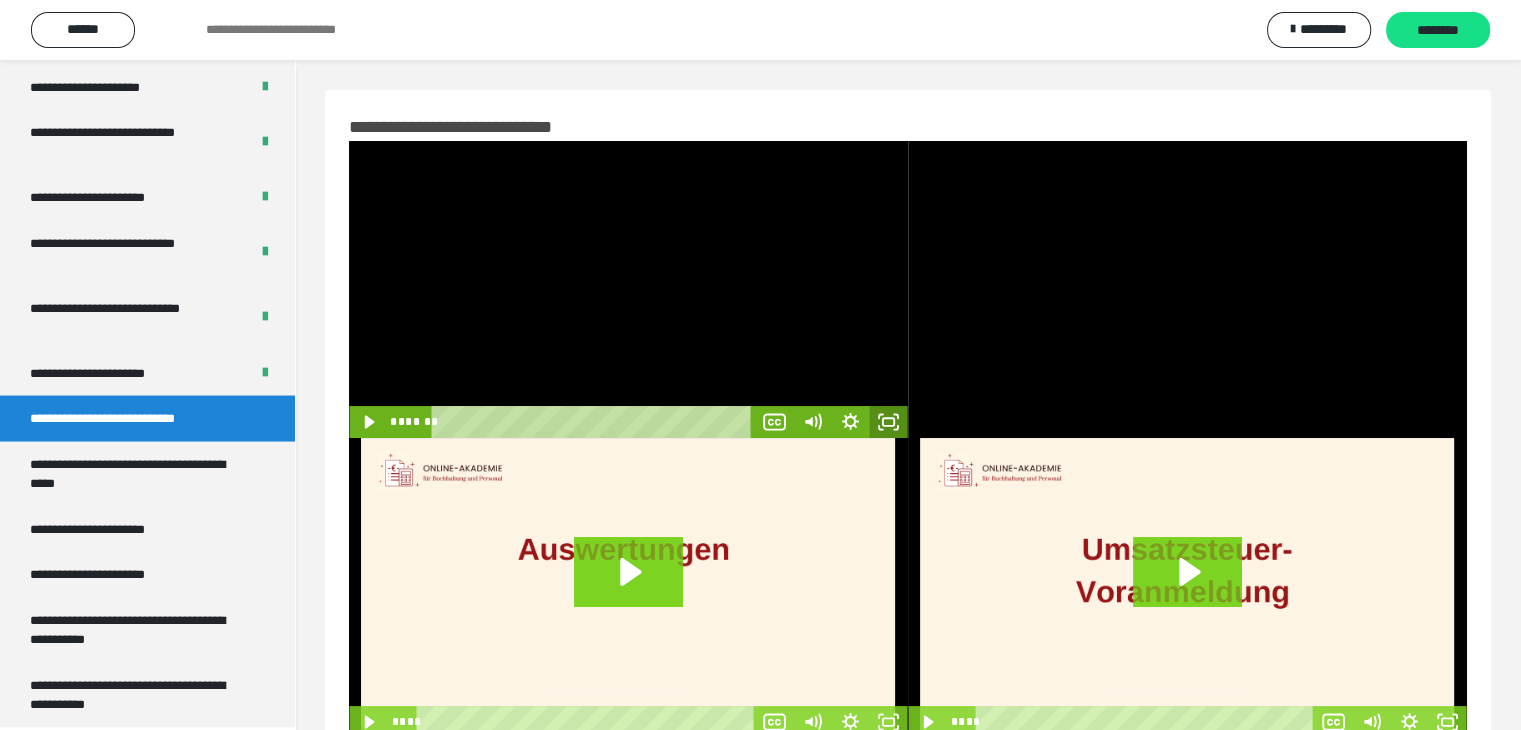 click 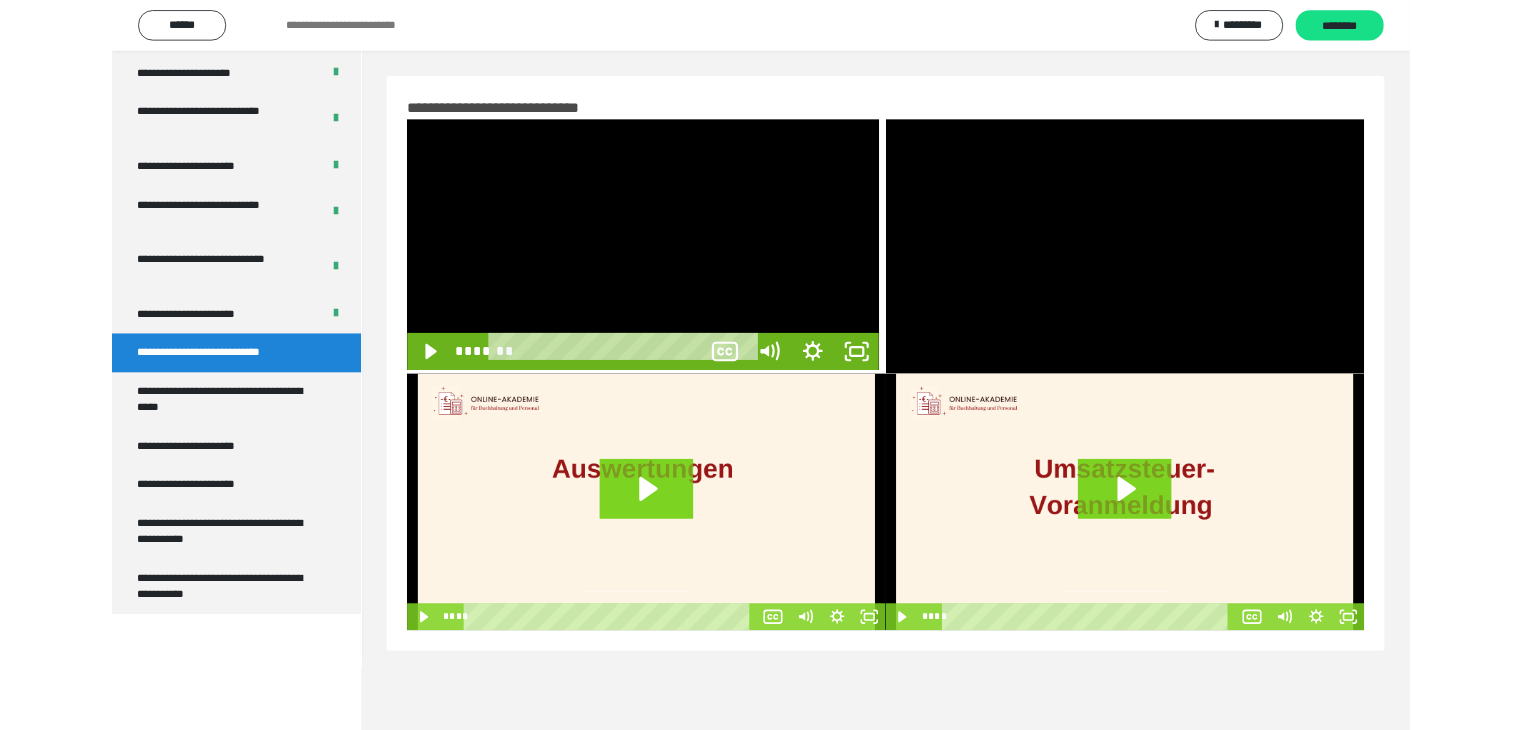 scroll, scrollTop: 3673, scrollLeft: 0, axis: vertical 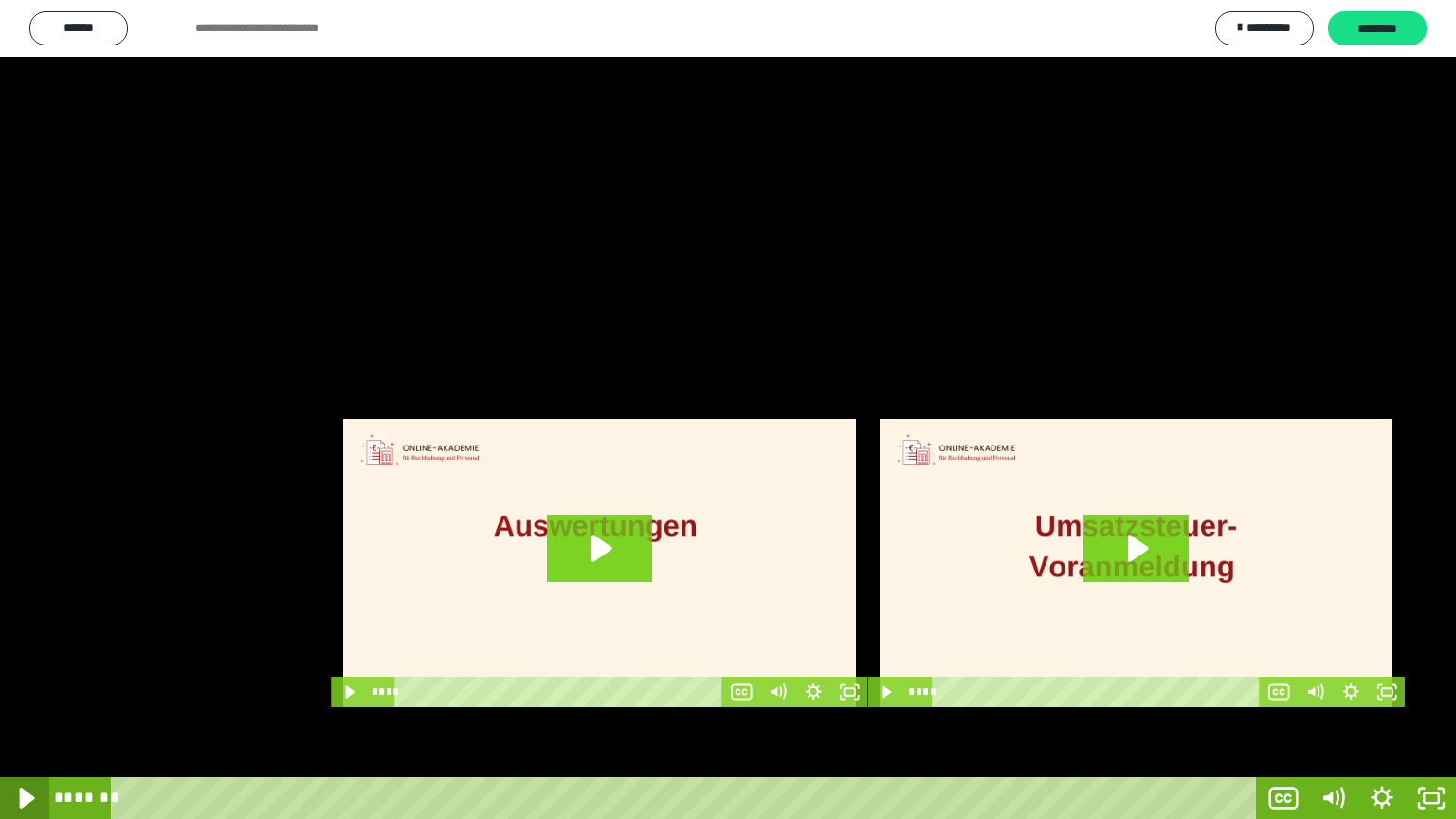 click 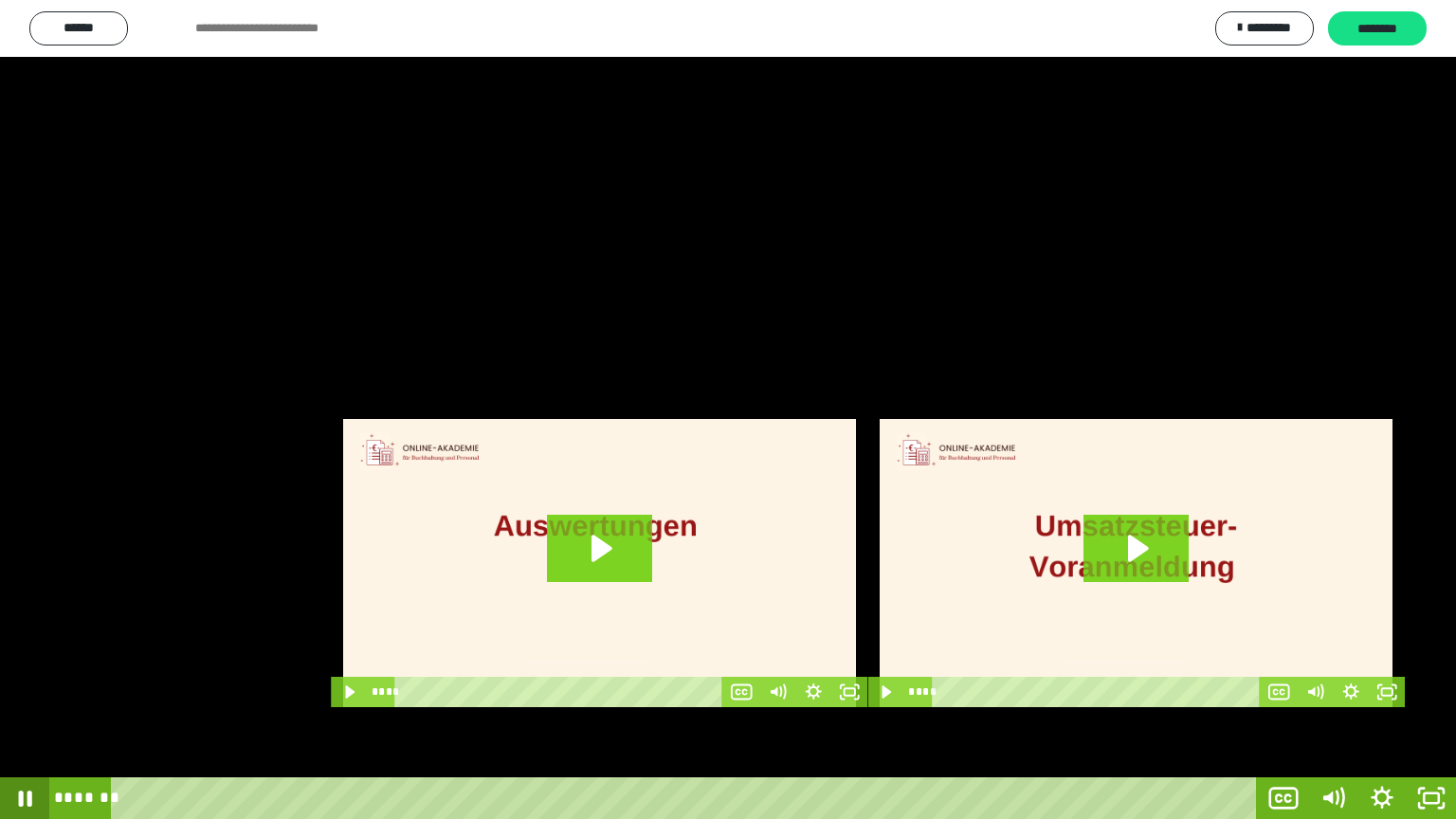 click 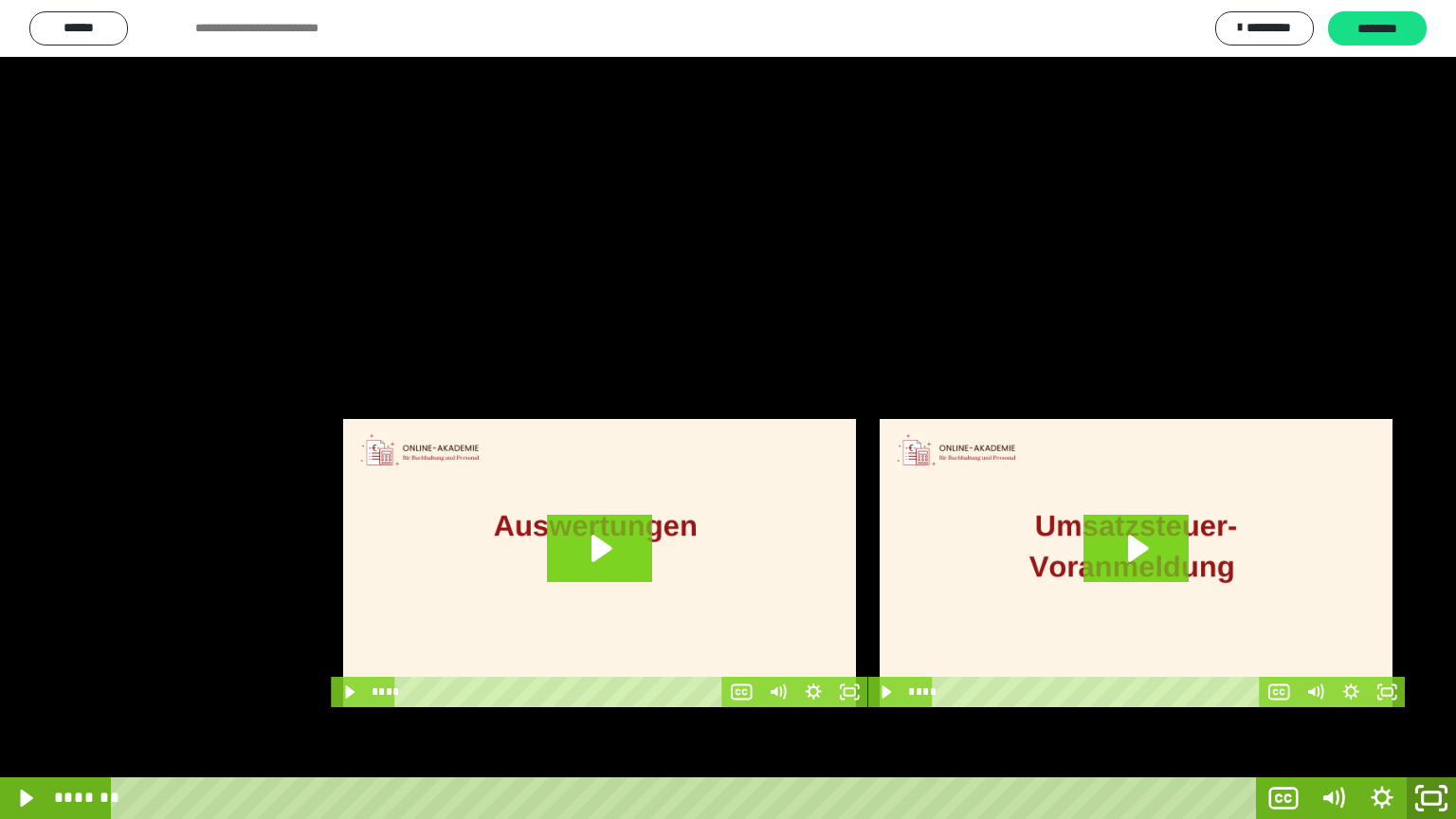 click 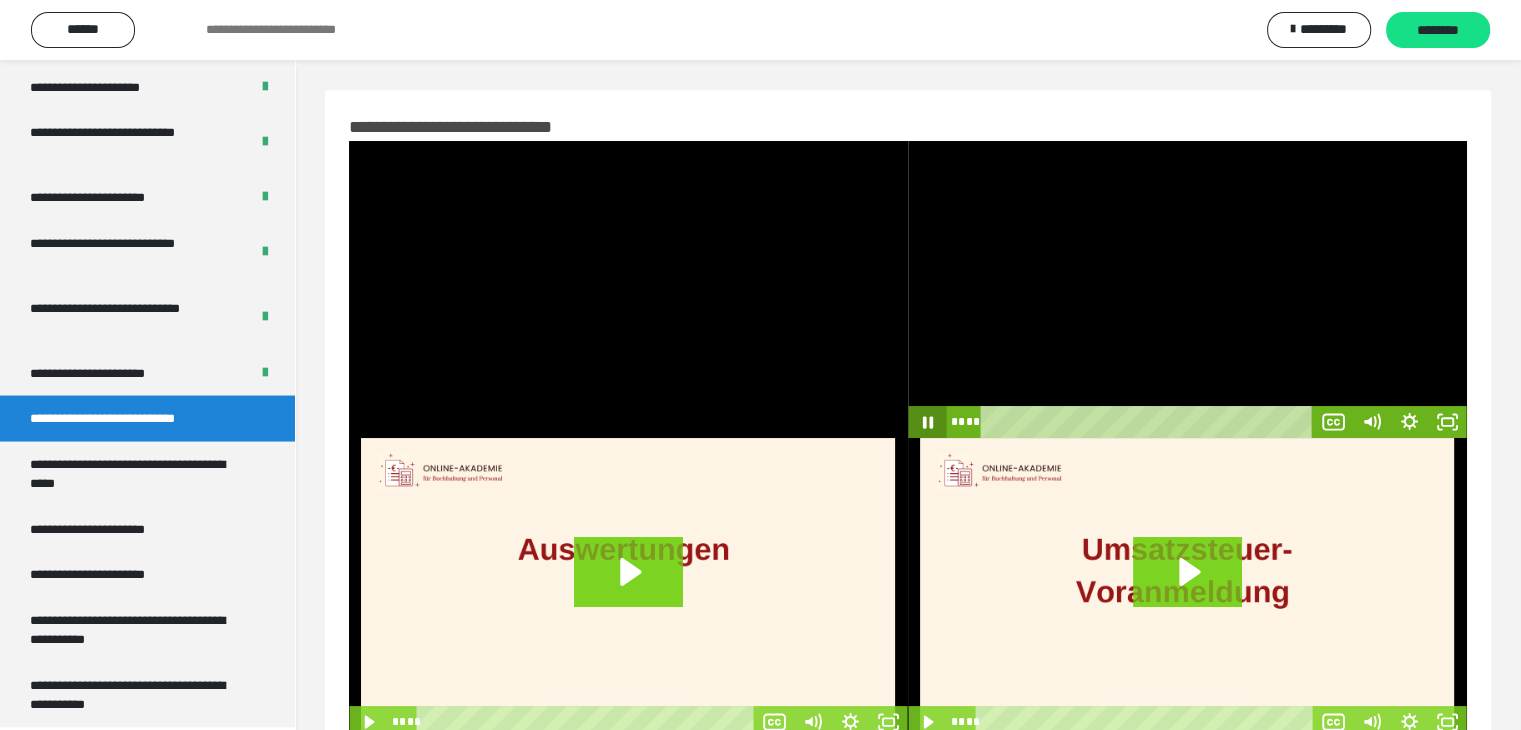 click 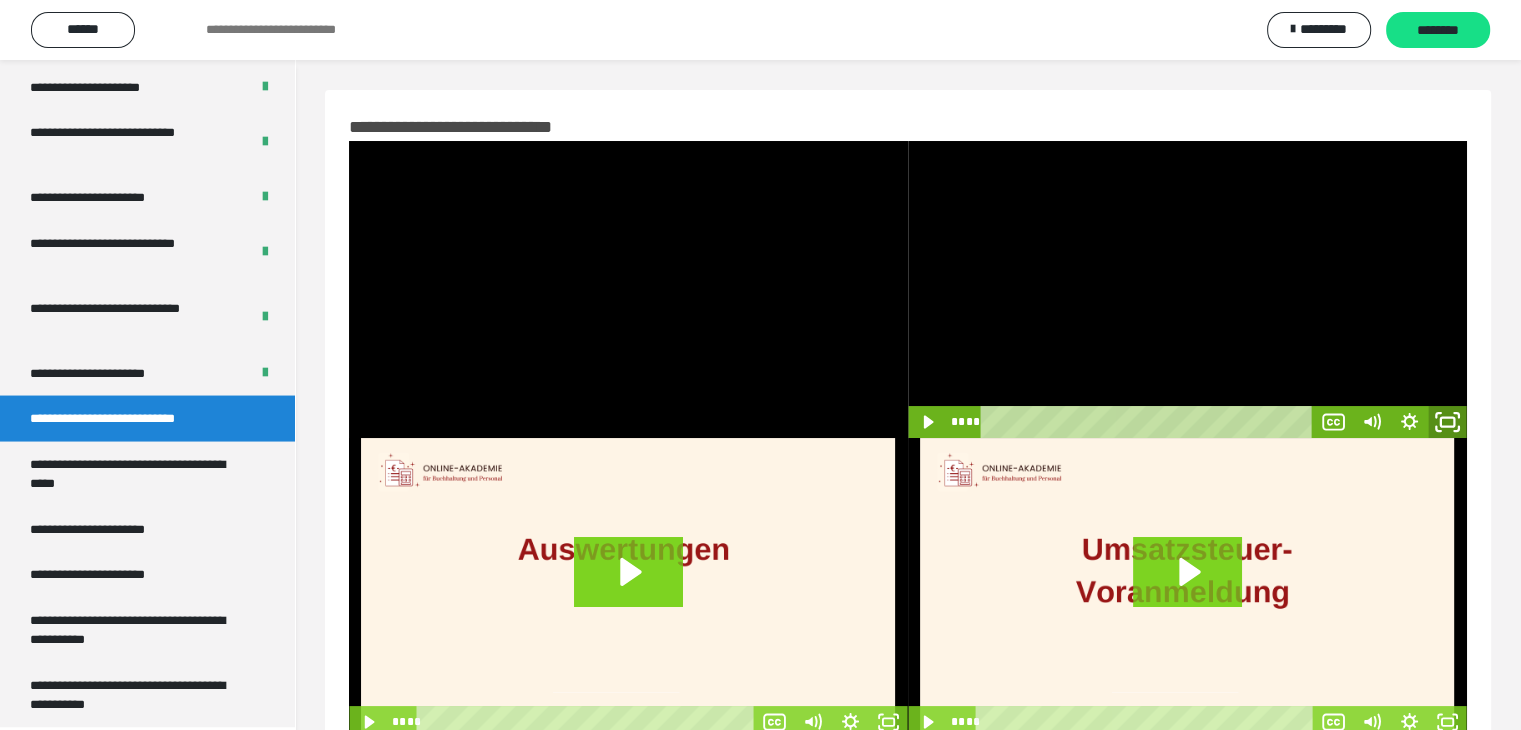 click 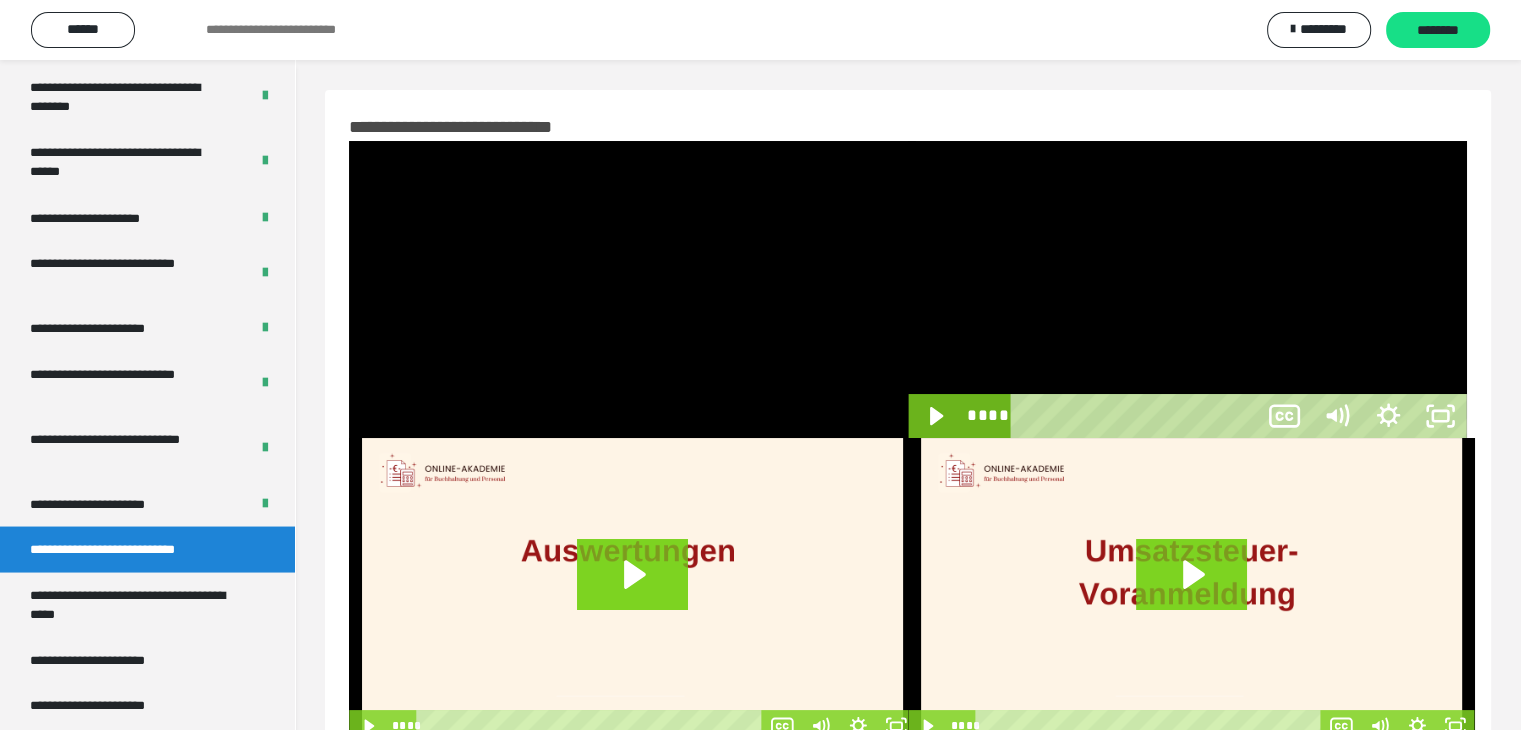 scroll, scrollTop: 3673, scrollLeft: 0, axis: vertical 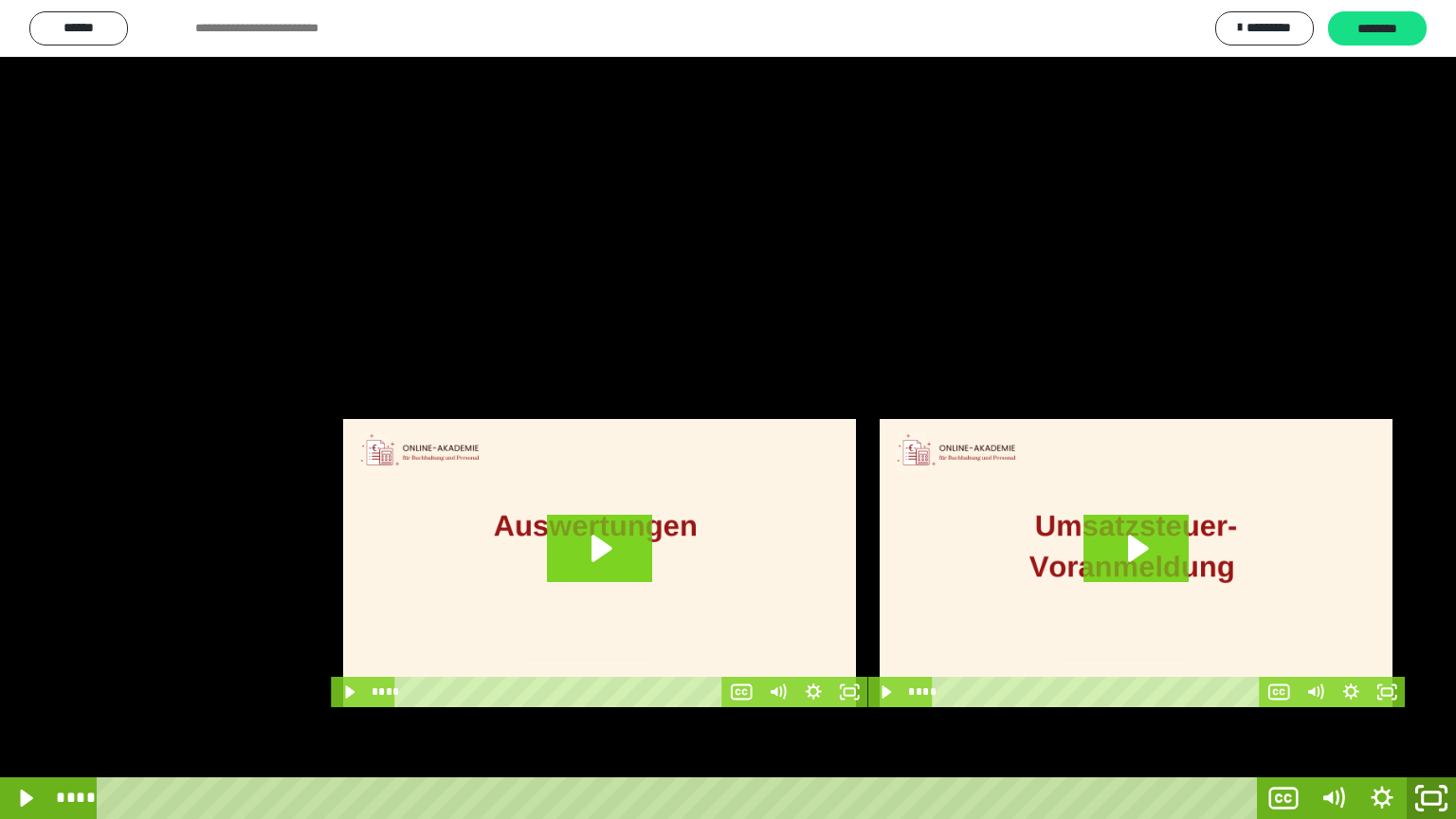 click 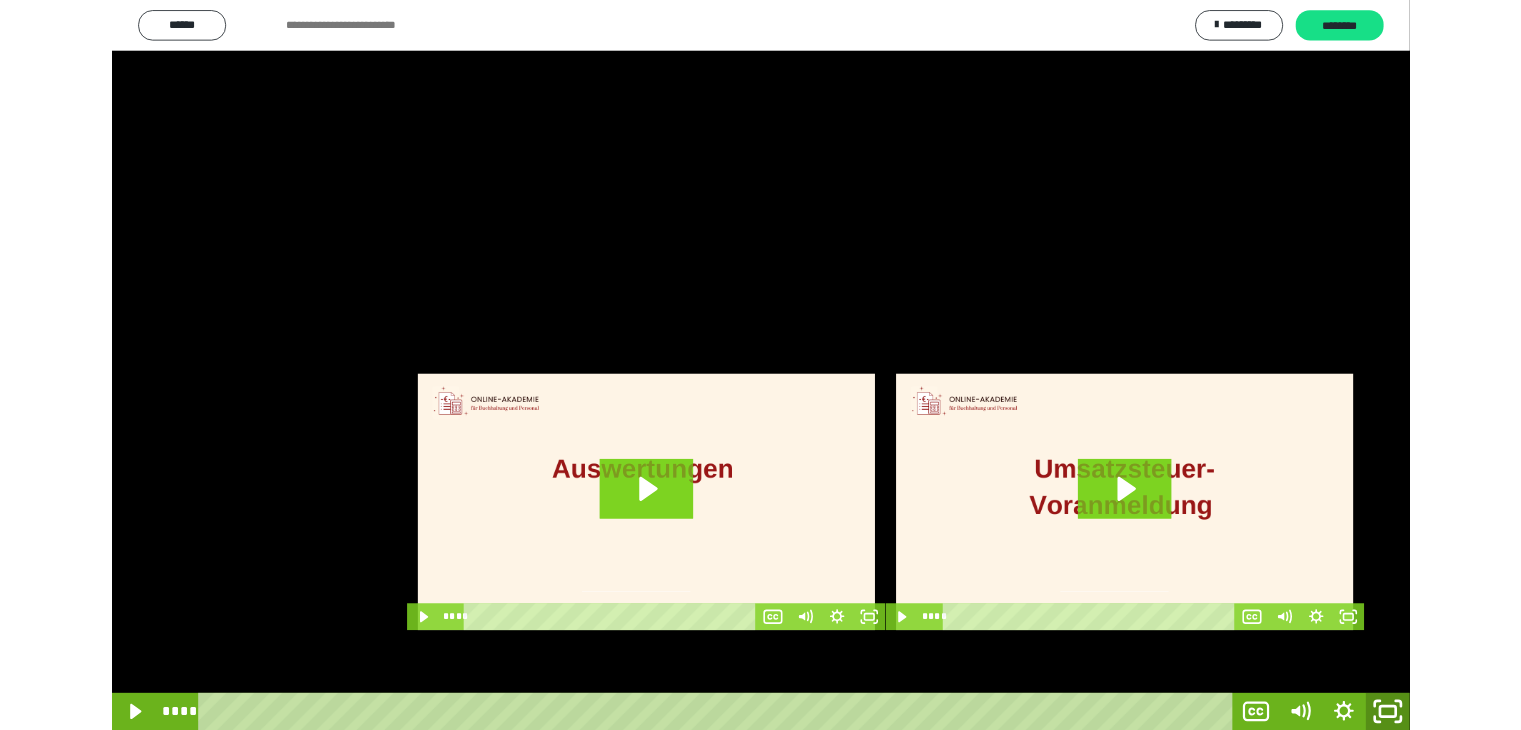 scroll, scrollTop: 3808, scrollLeft: 0, axis: vertical 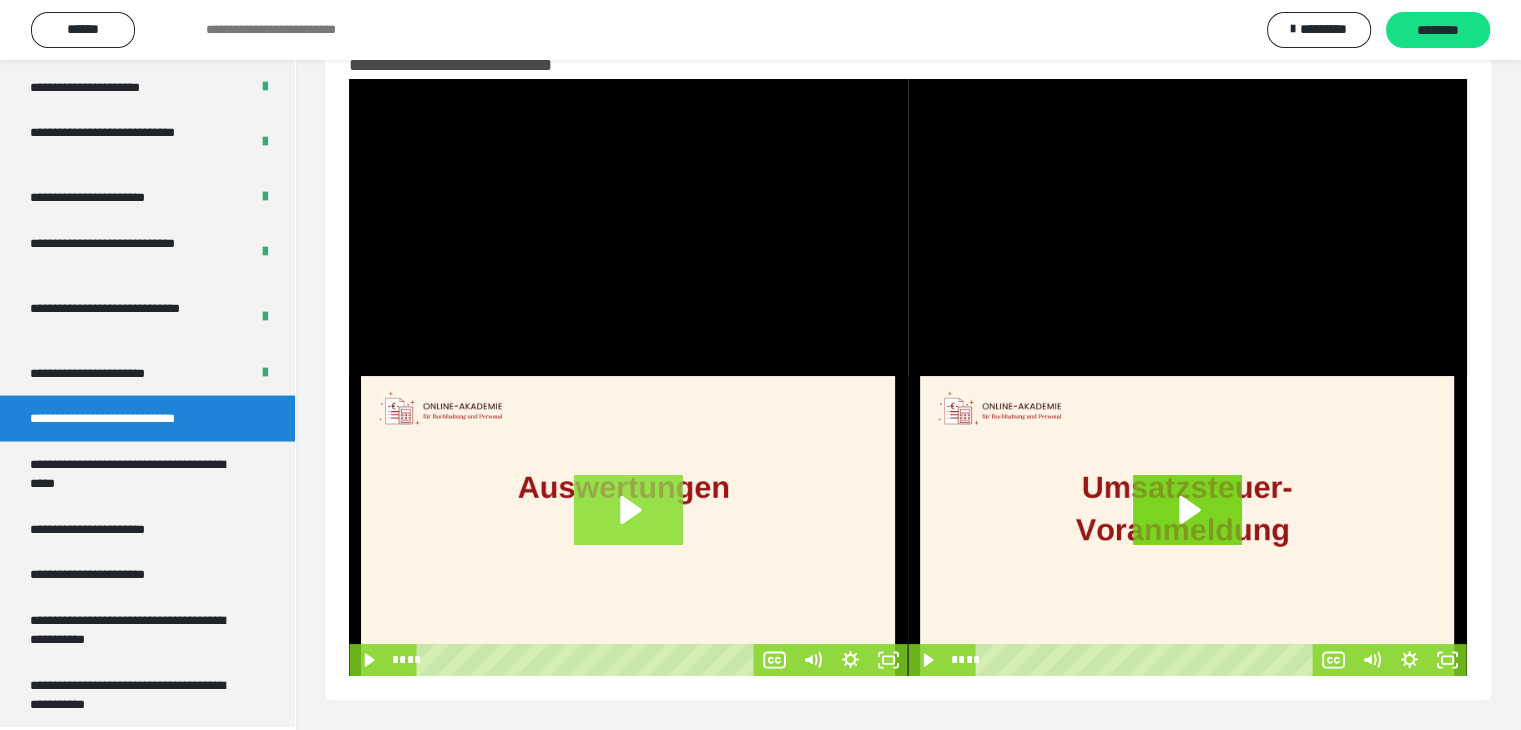 click 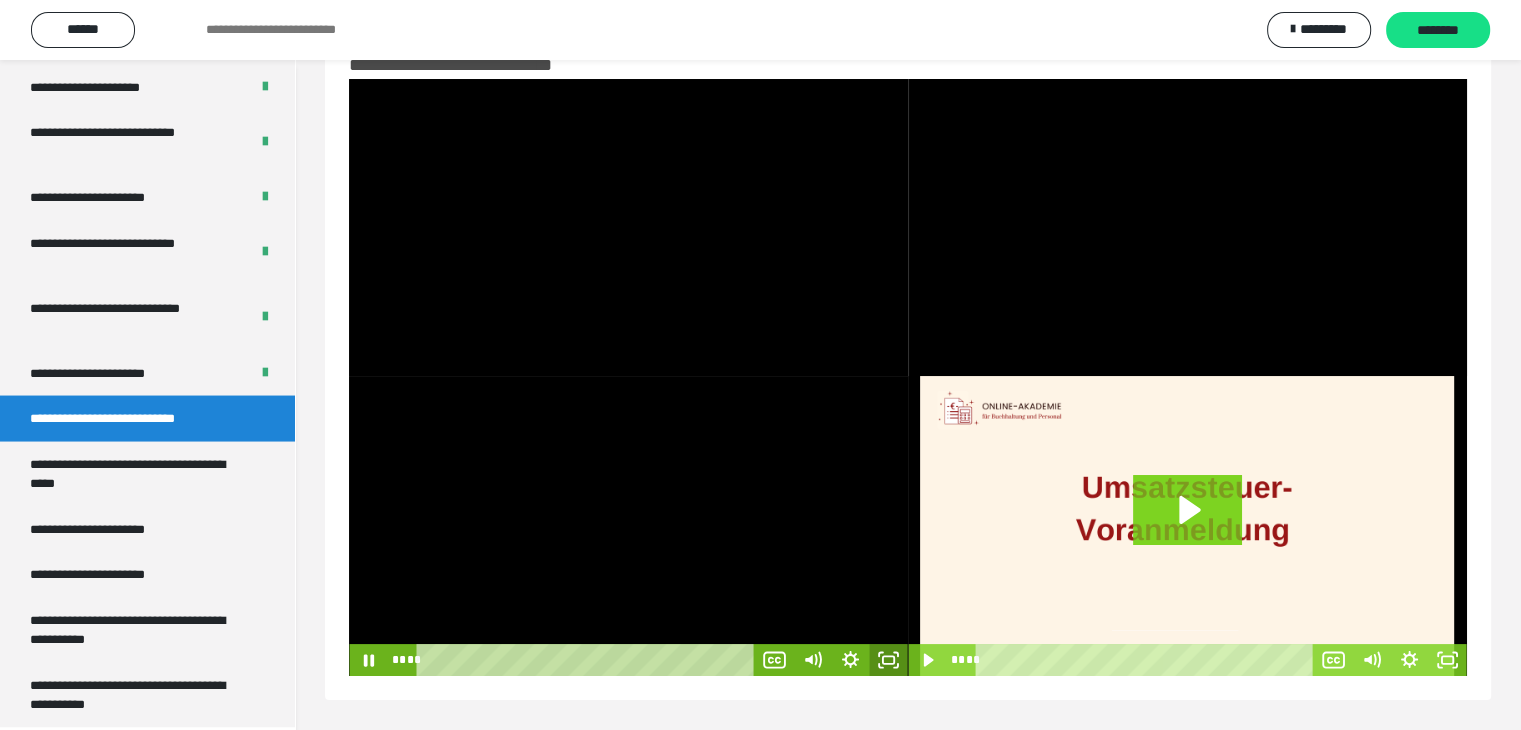 click 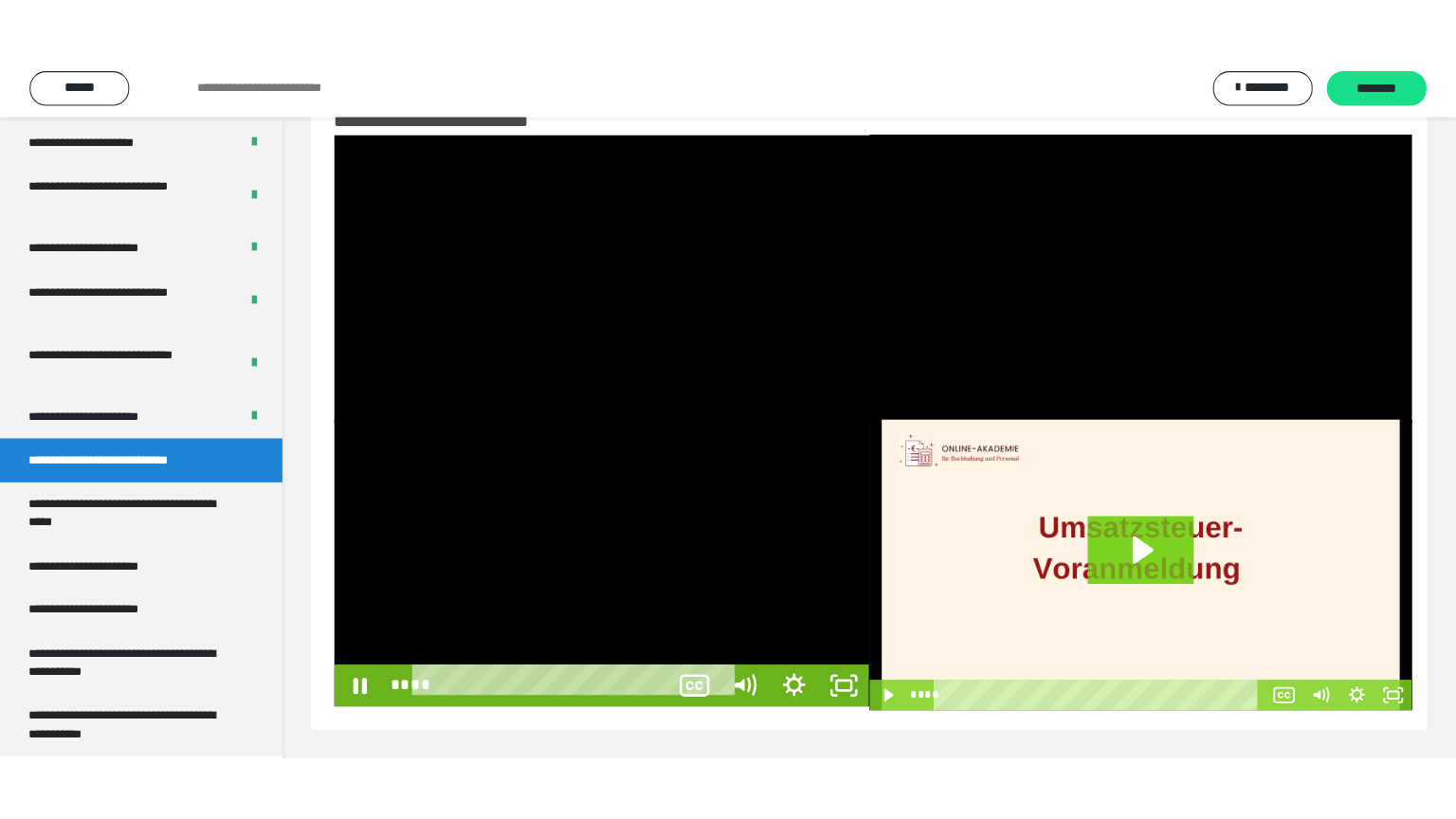 scroll, scrollTop: 57, scrollLeft: 0, axis: vertical 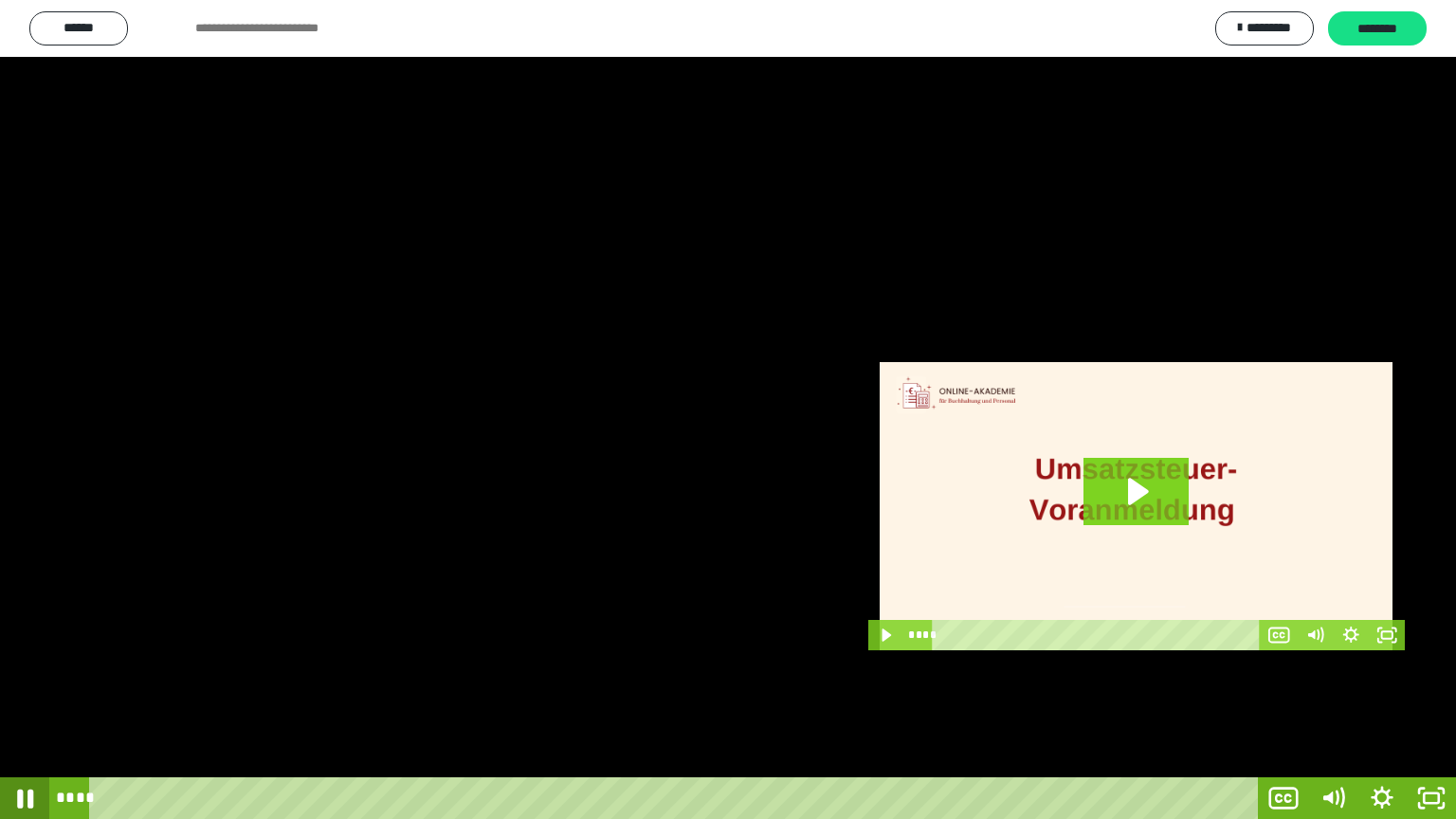 click 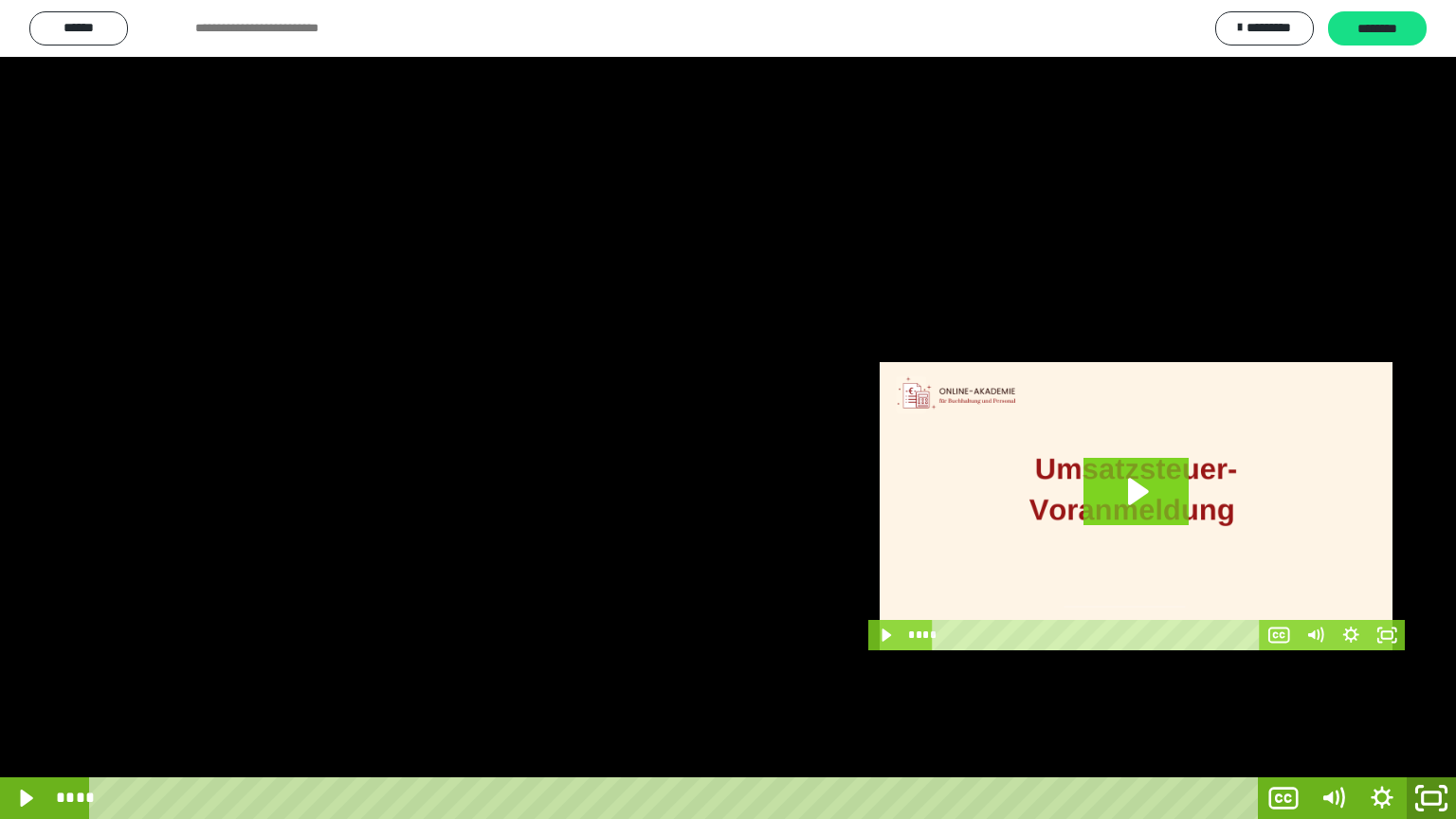 click 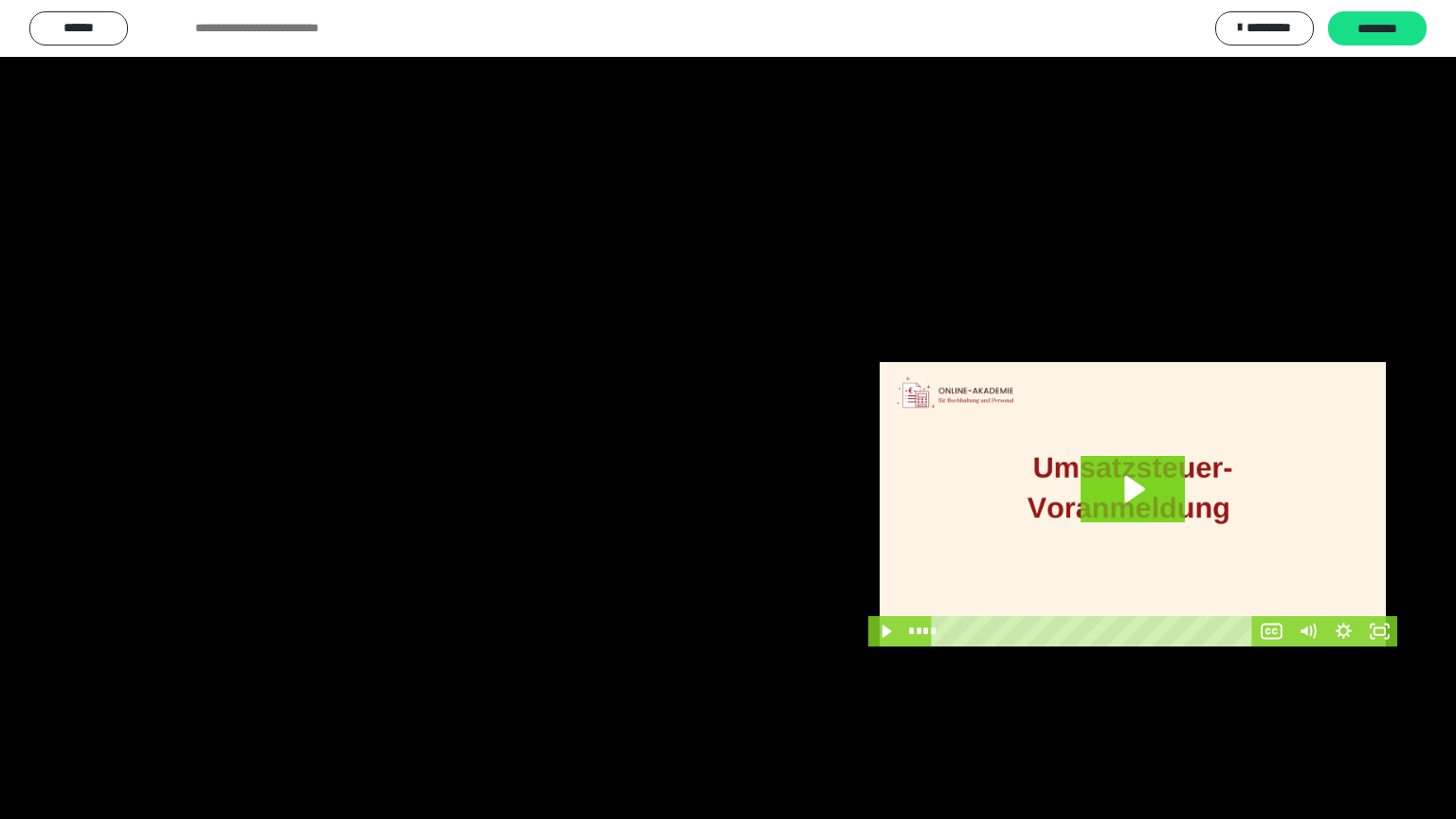scroll, scrollTop: 3610, scrollLeft: 0, axis: vertical 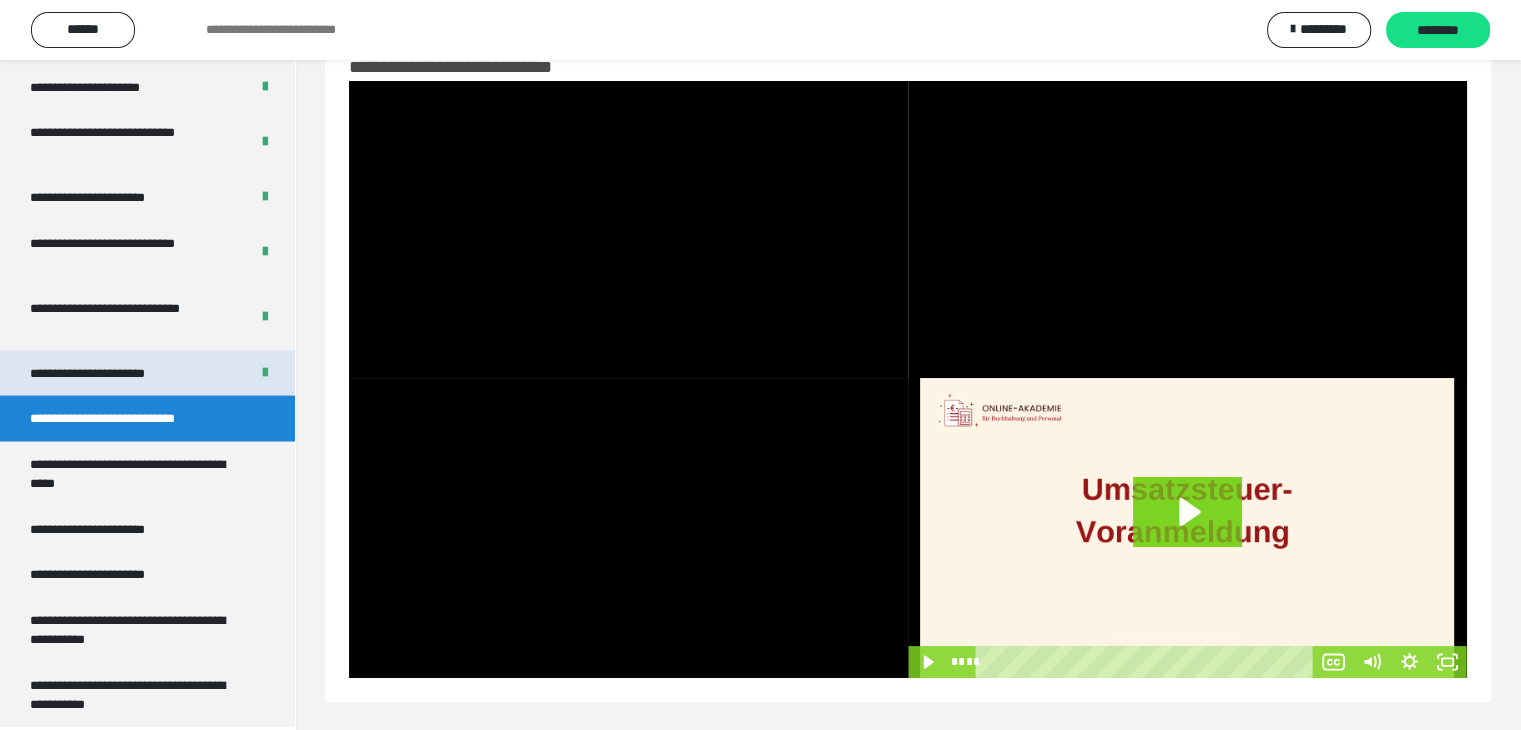 click on "**********" at bounding box center (109, 373) 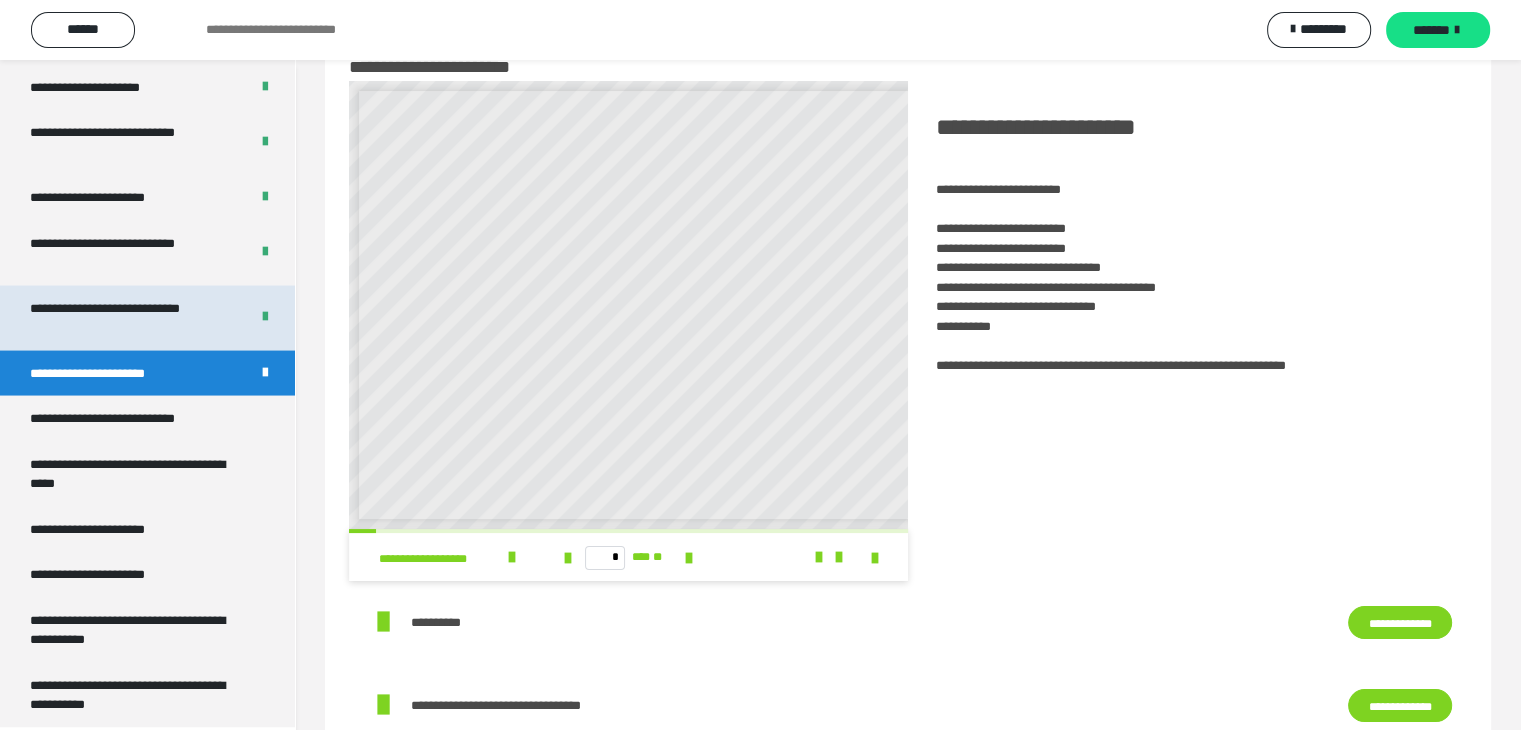 click on "**********" at bounding box center (124, 317) 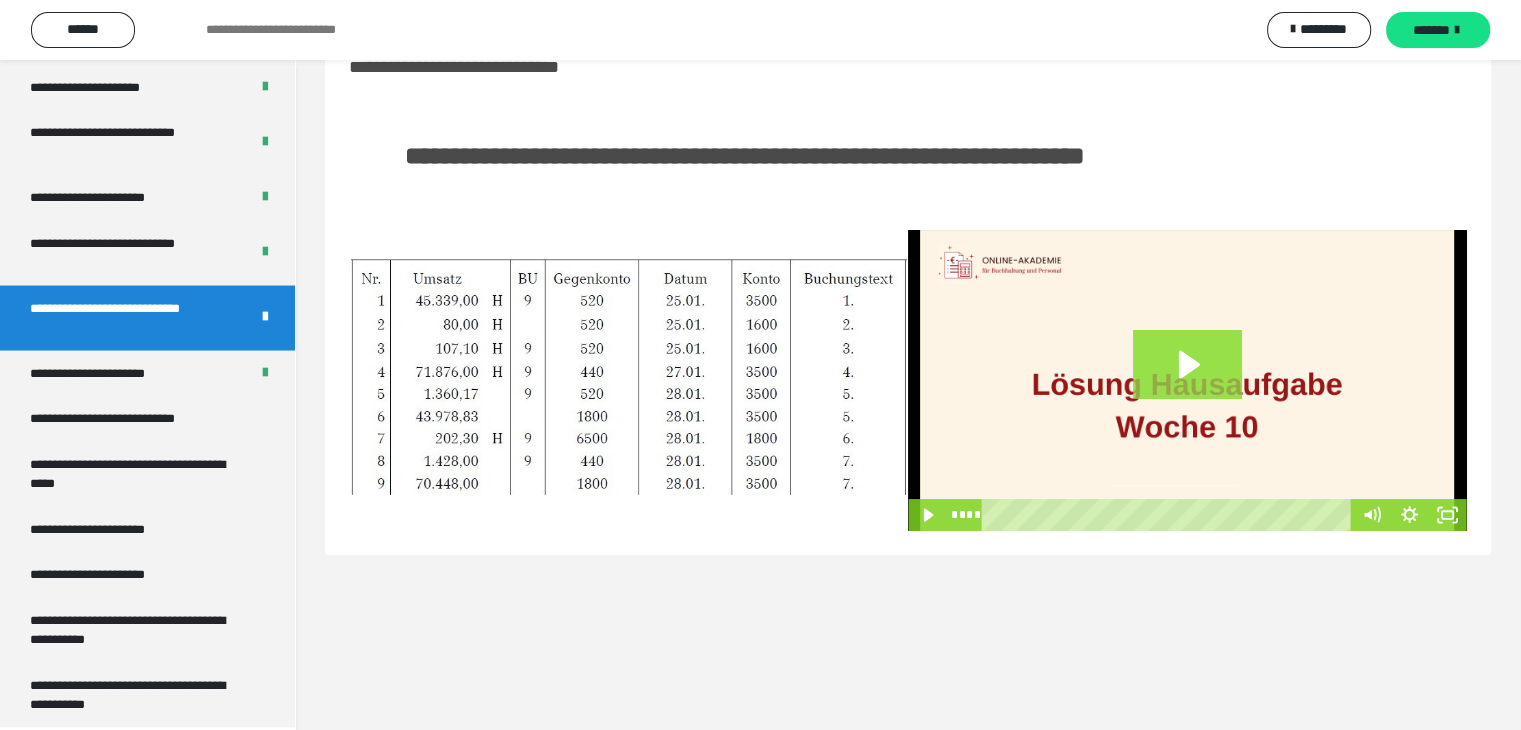 click 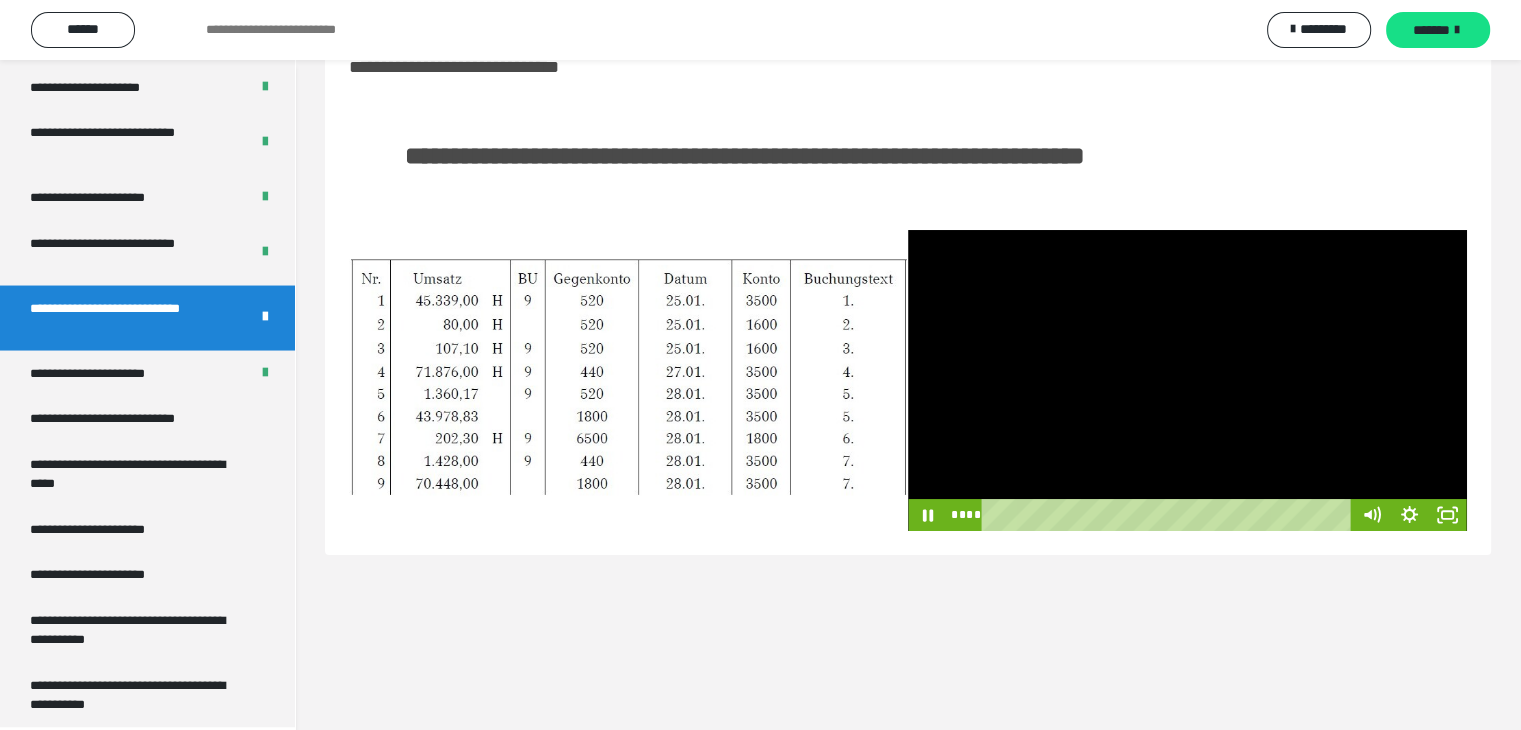 click at bounding box center (1187, 380) 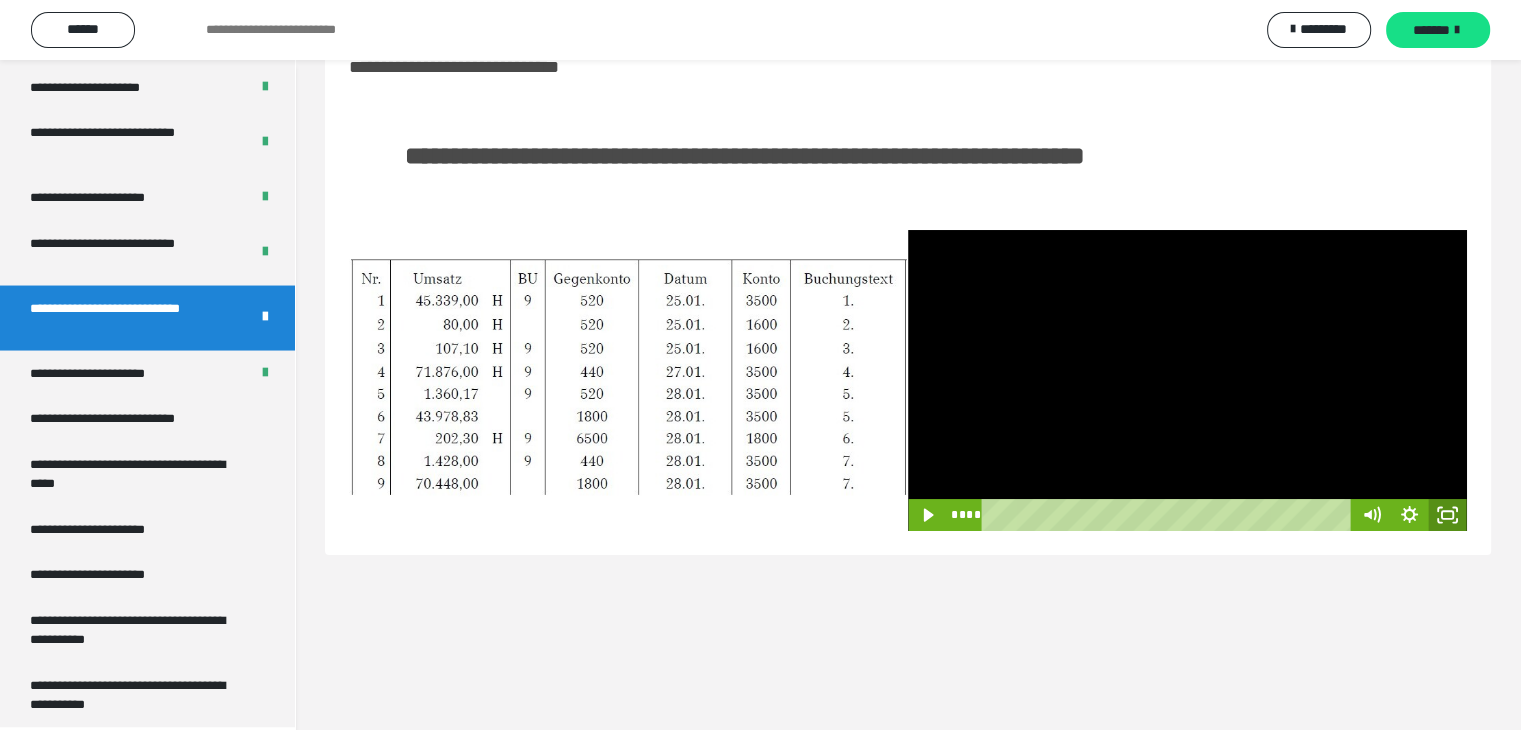 click 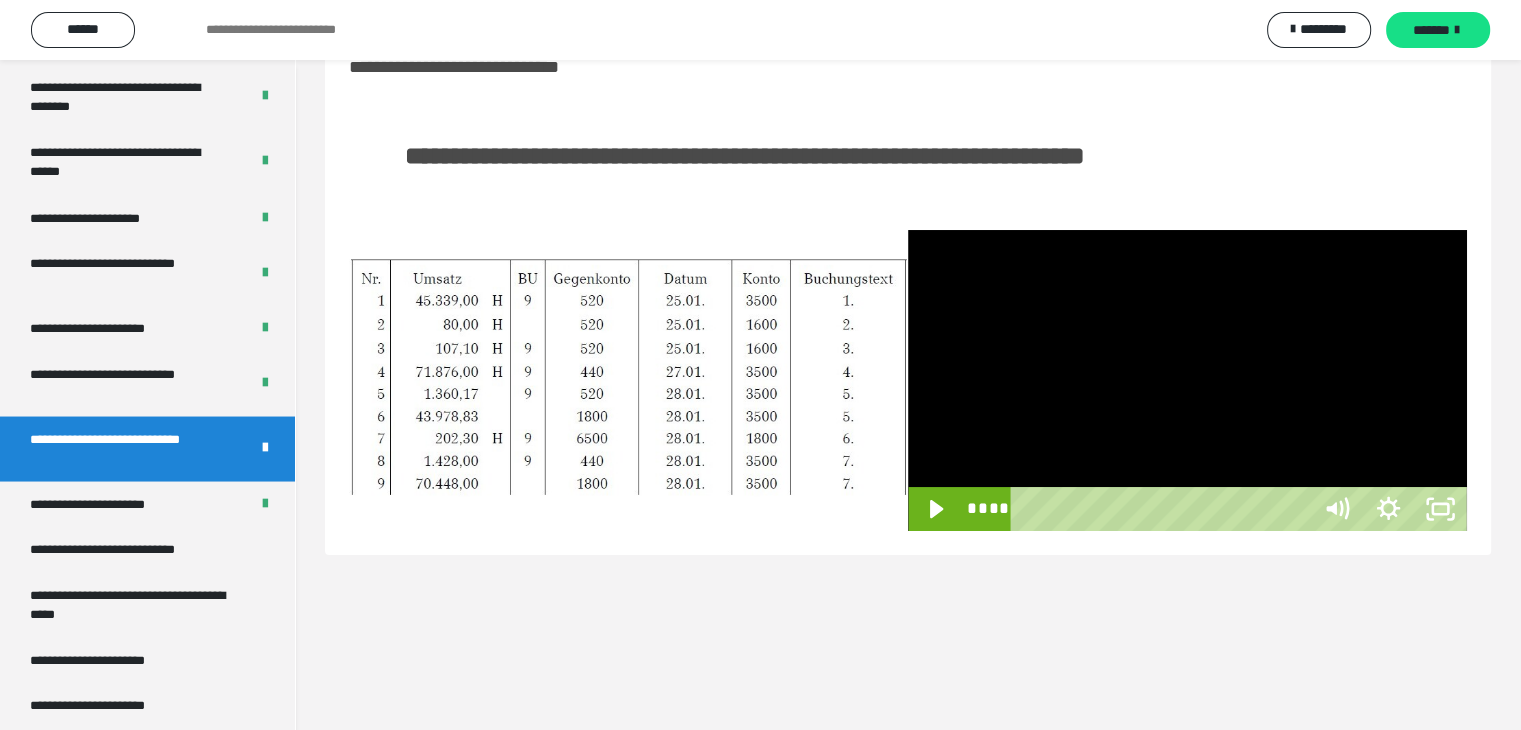 scroll, scrollTop: 3673, scrollLeft: 0, axis: vertical 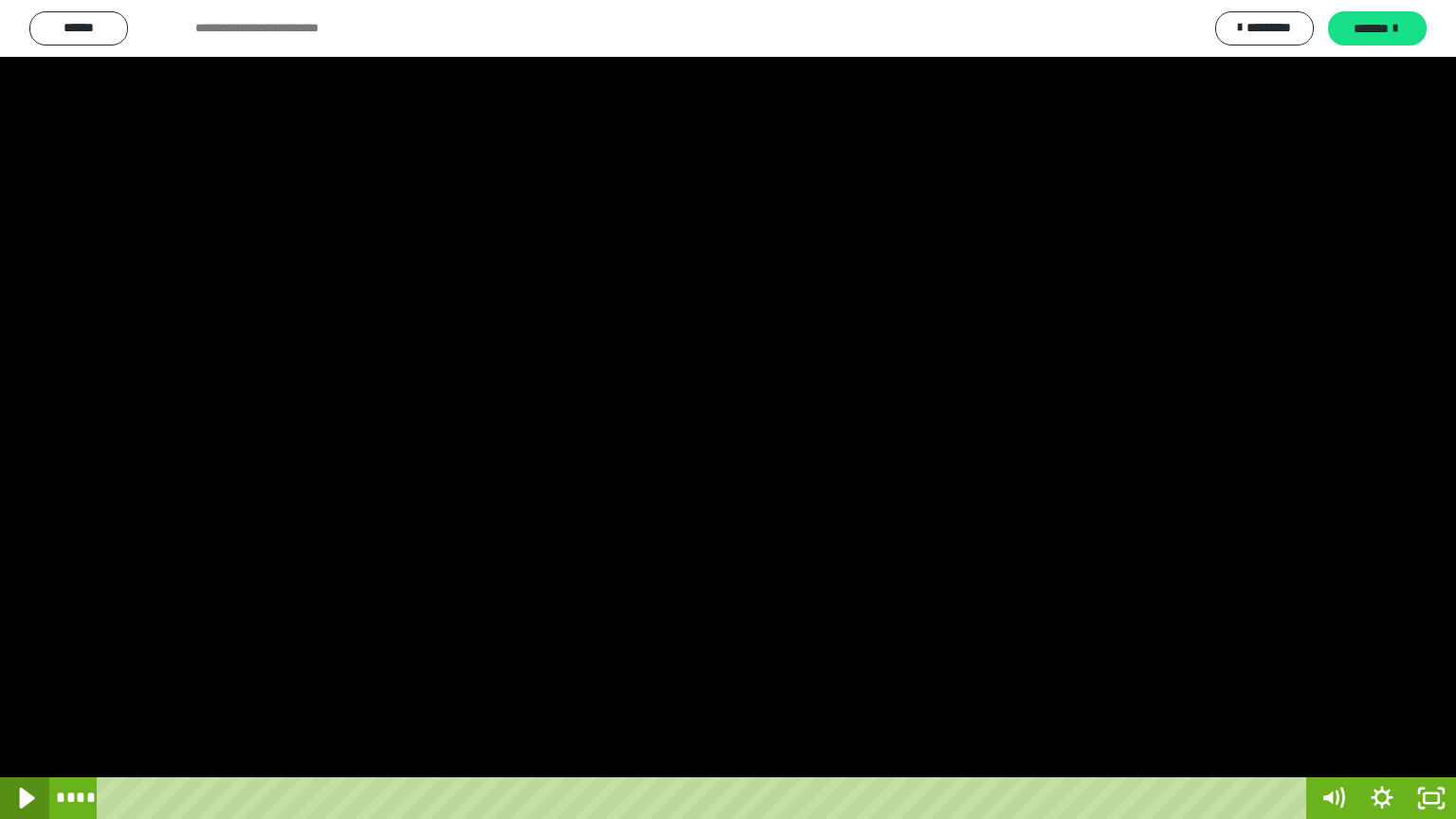 click 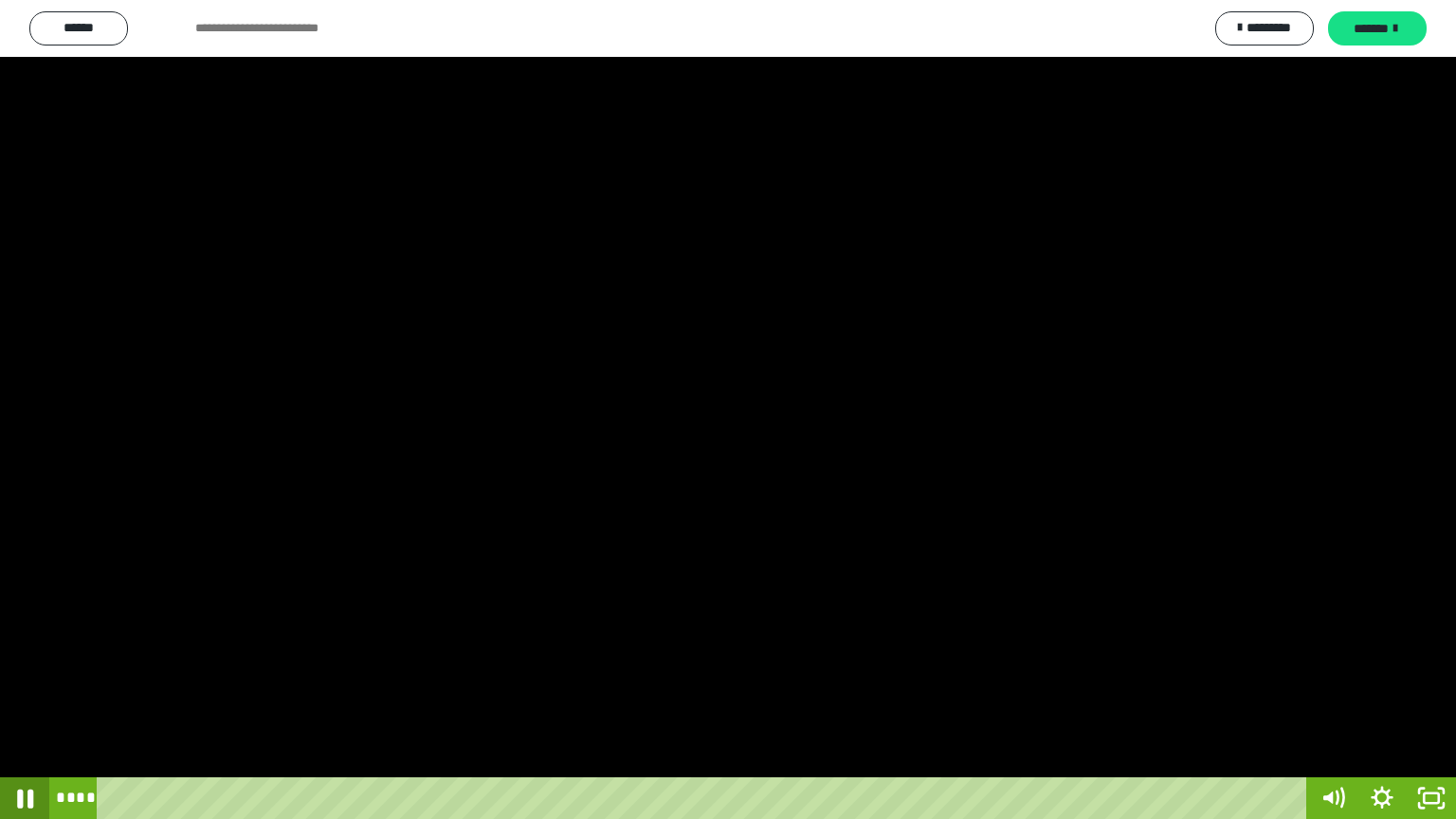 drag, startPoint x: 34, startPoint y: 788, endPoint x: 32, endPoint y: 797, distance: 9.219544 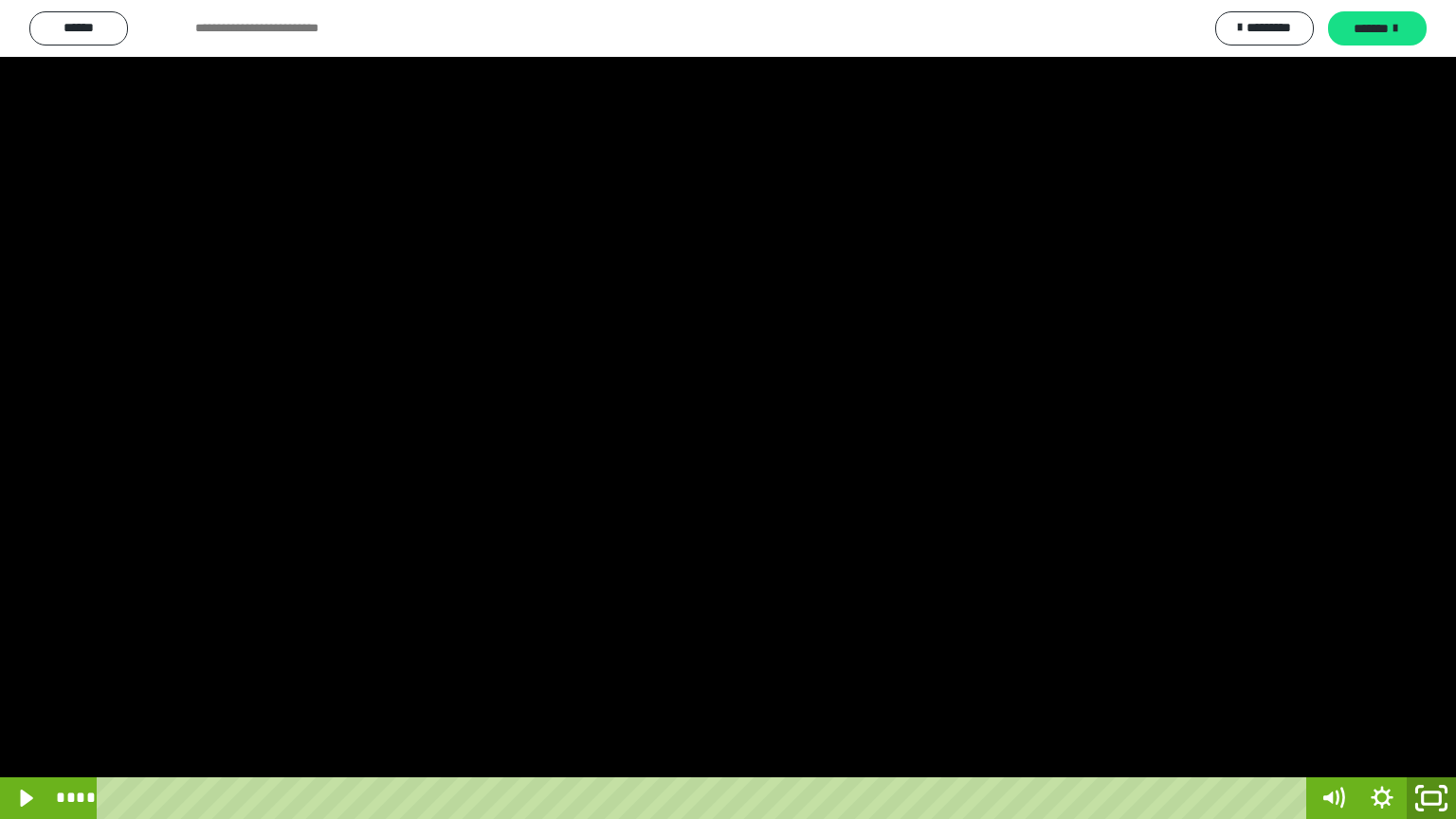 click 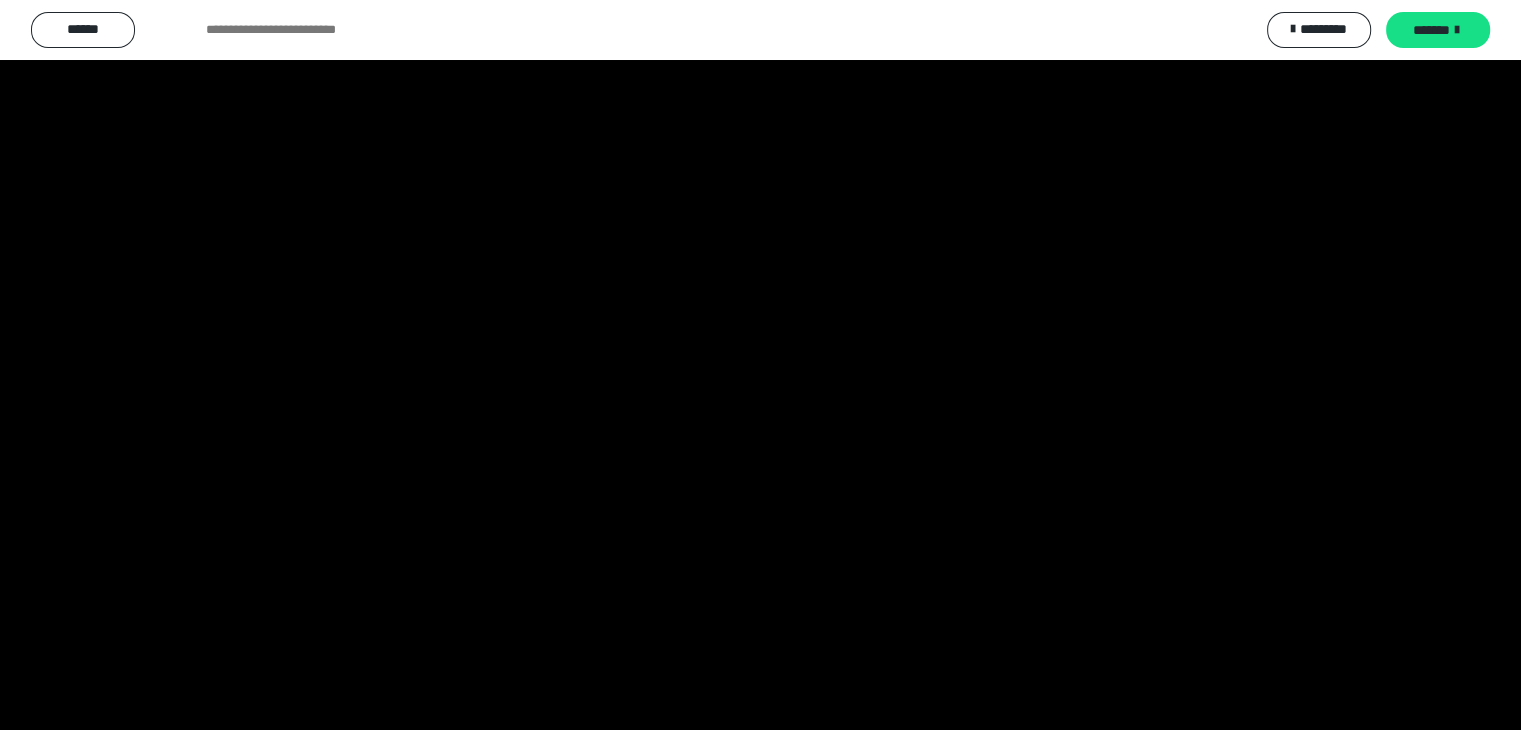 scroll, scrollTop: 3808, scrollLeft: 0, axis: vertical 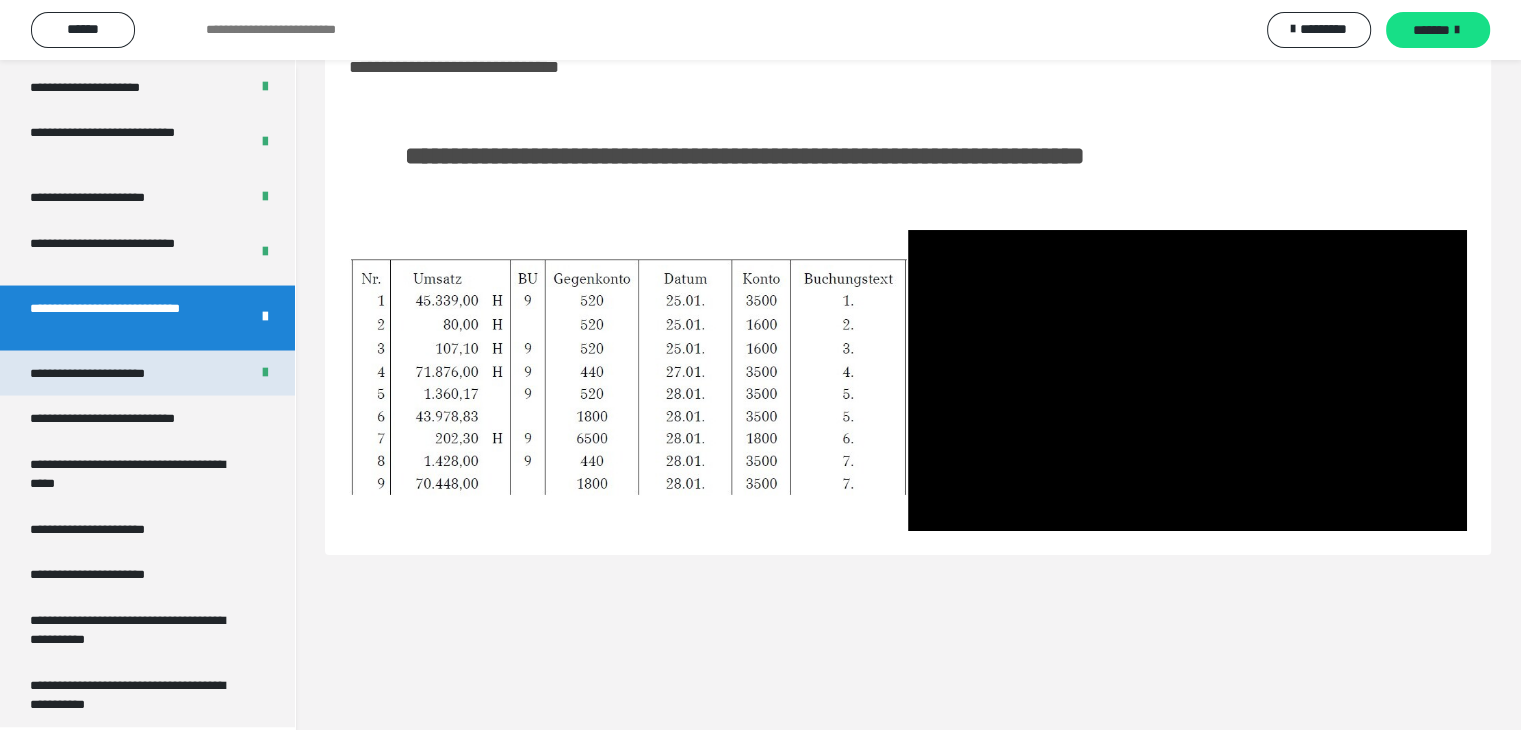 click on "**********" at bounding box center (109, 373) 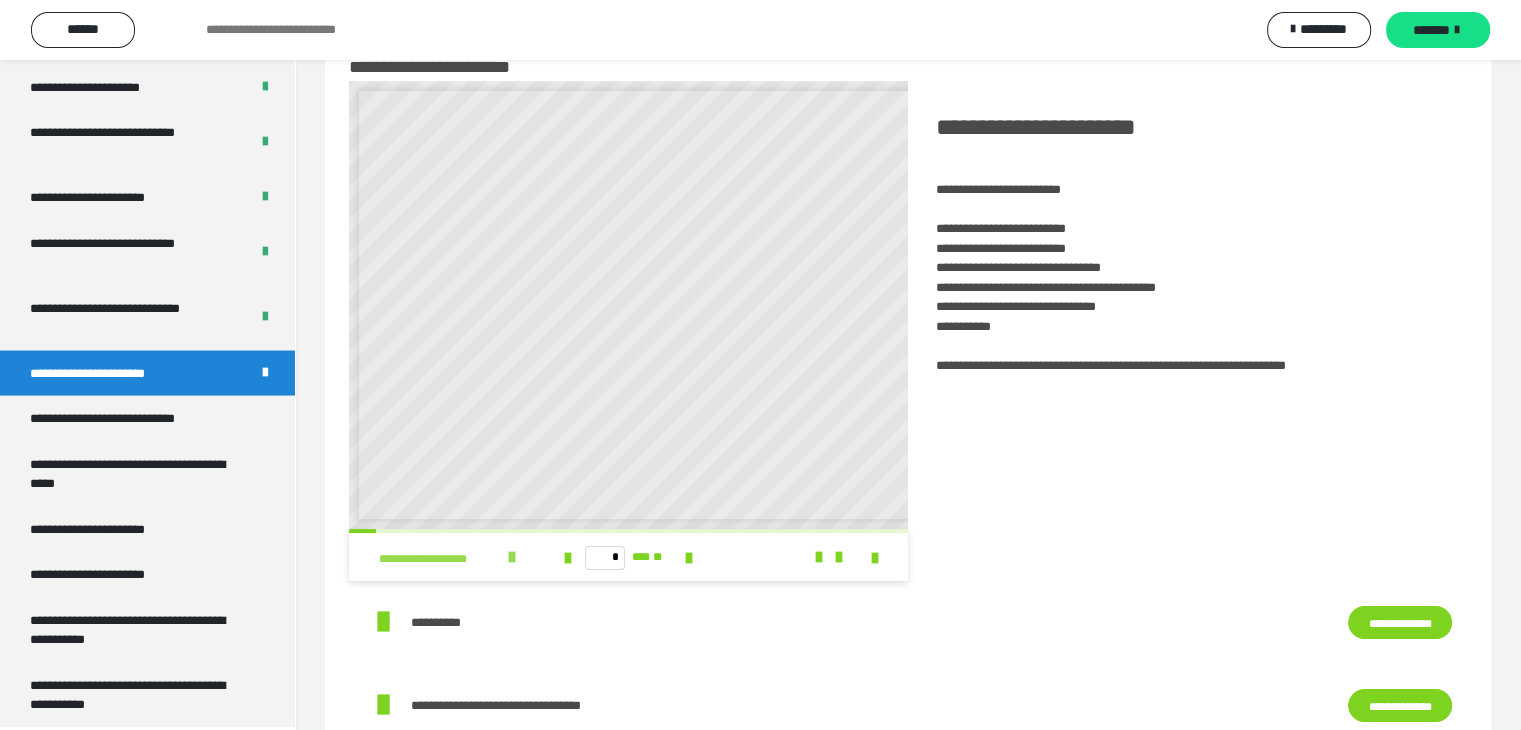 click at bounding box center [512, 557] 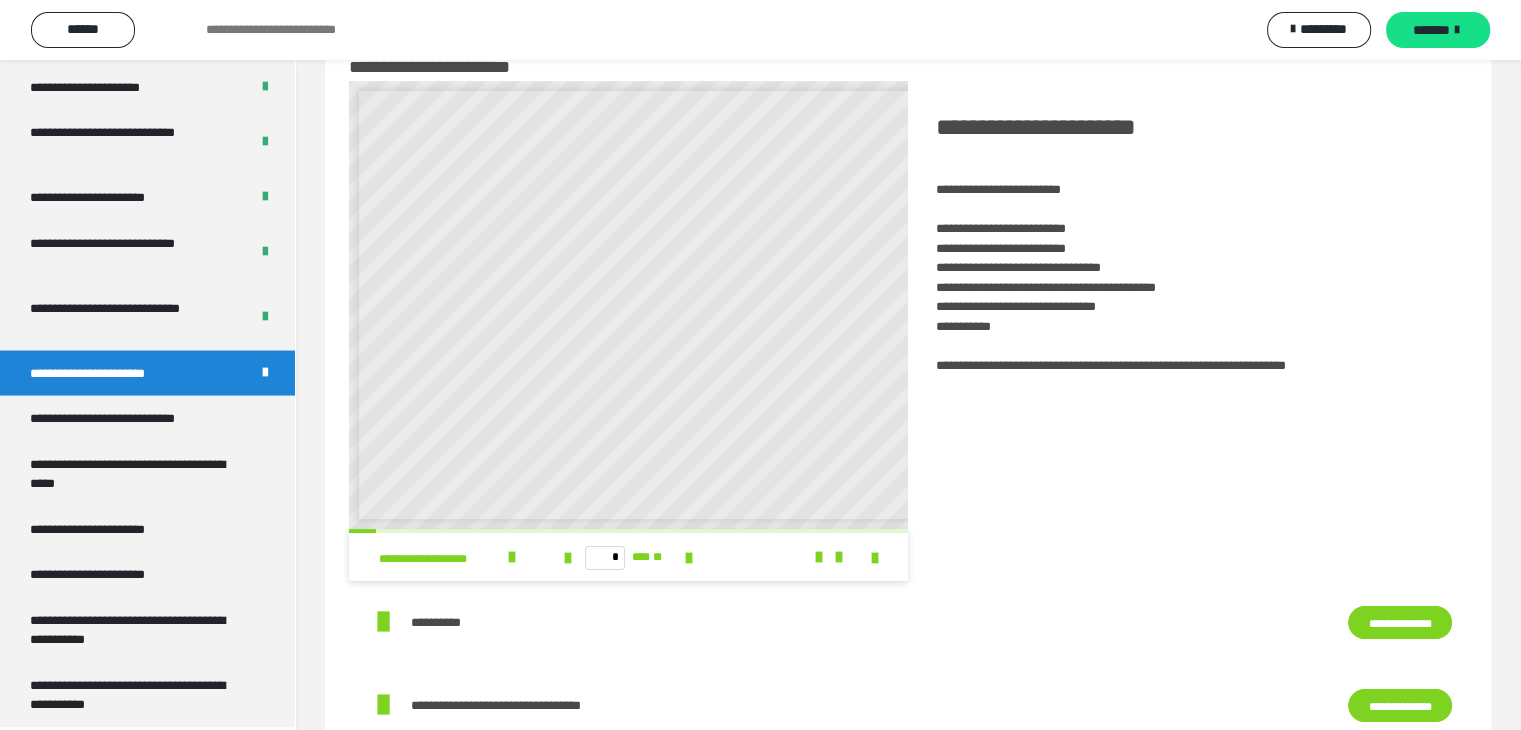 scroll, scrollTop: 8, scrollLeft: 0, axis: vertical 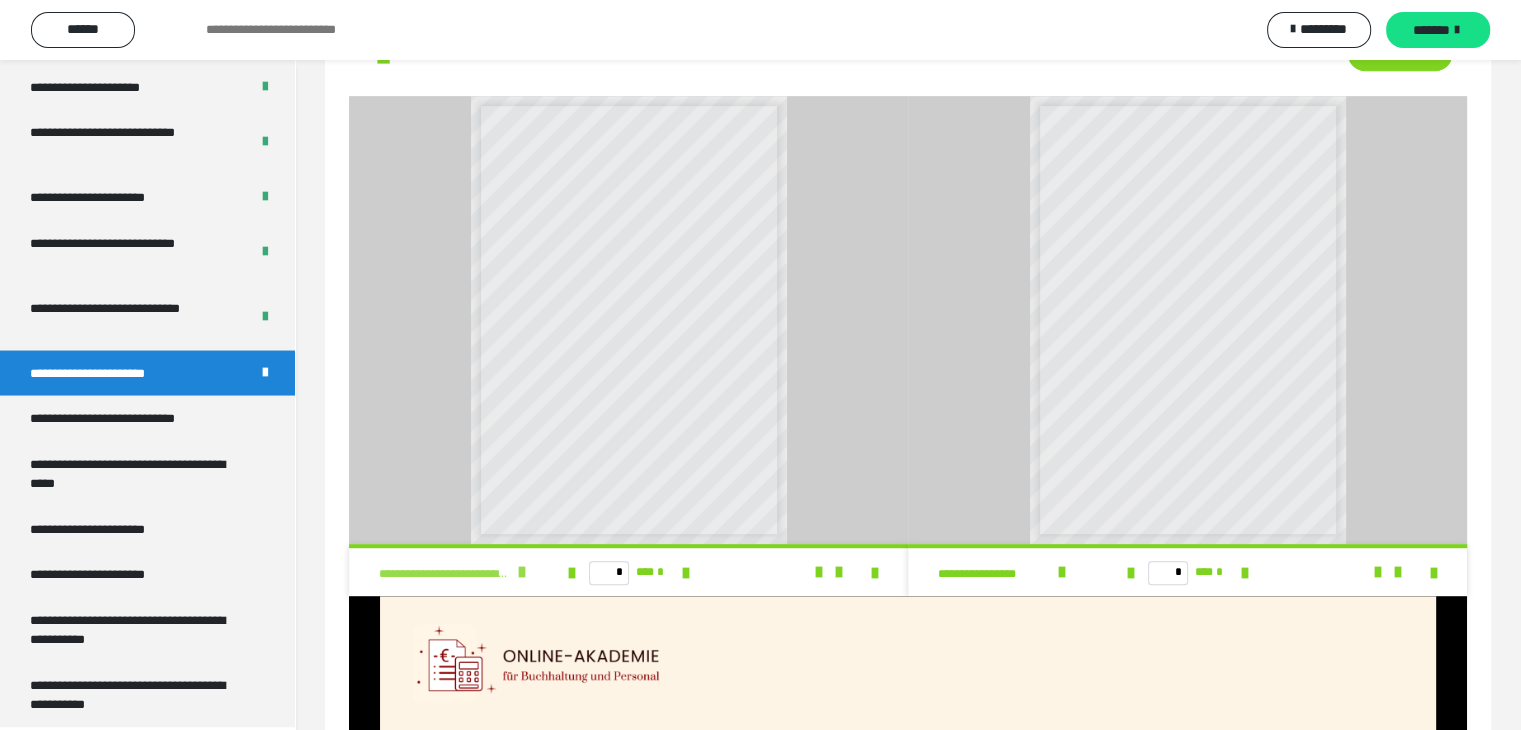 click at bounding box center [522, 572] 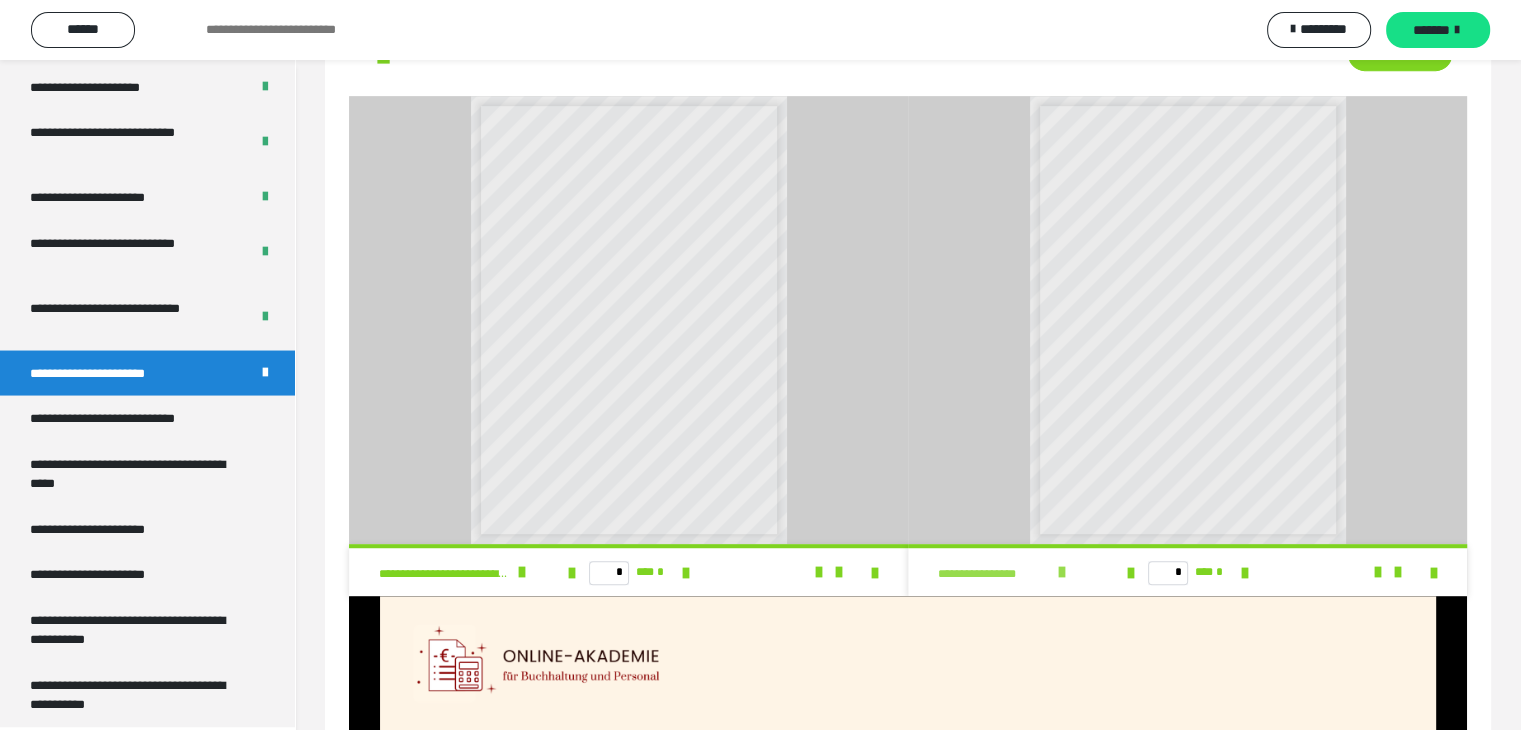 click at bounding box center (1062, 572) 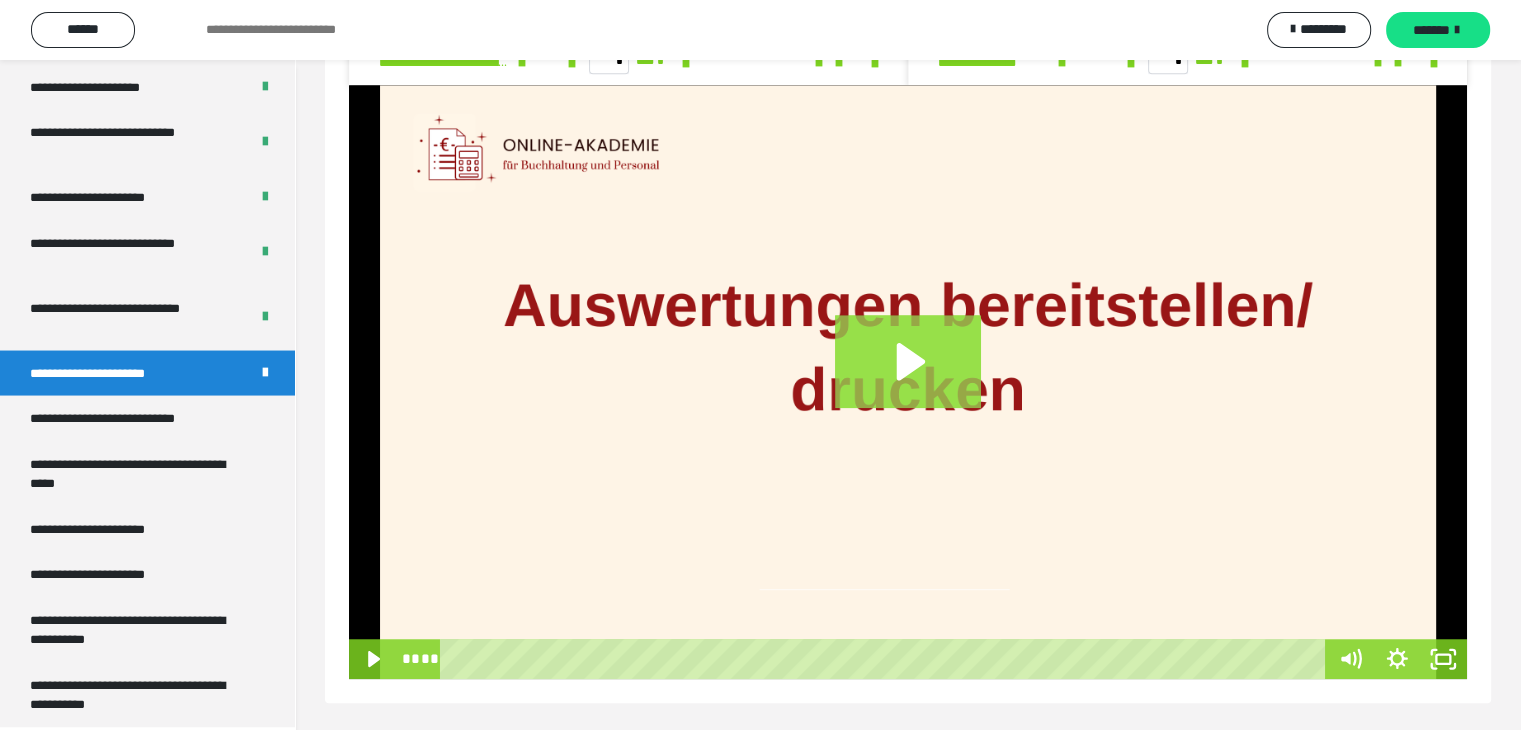 scroll, scrollTop: 1474, scrollLeft: 0, axis: vertical 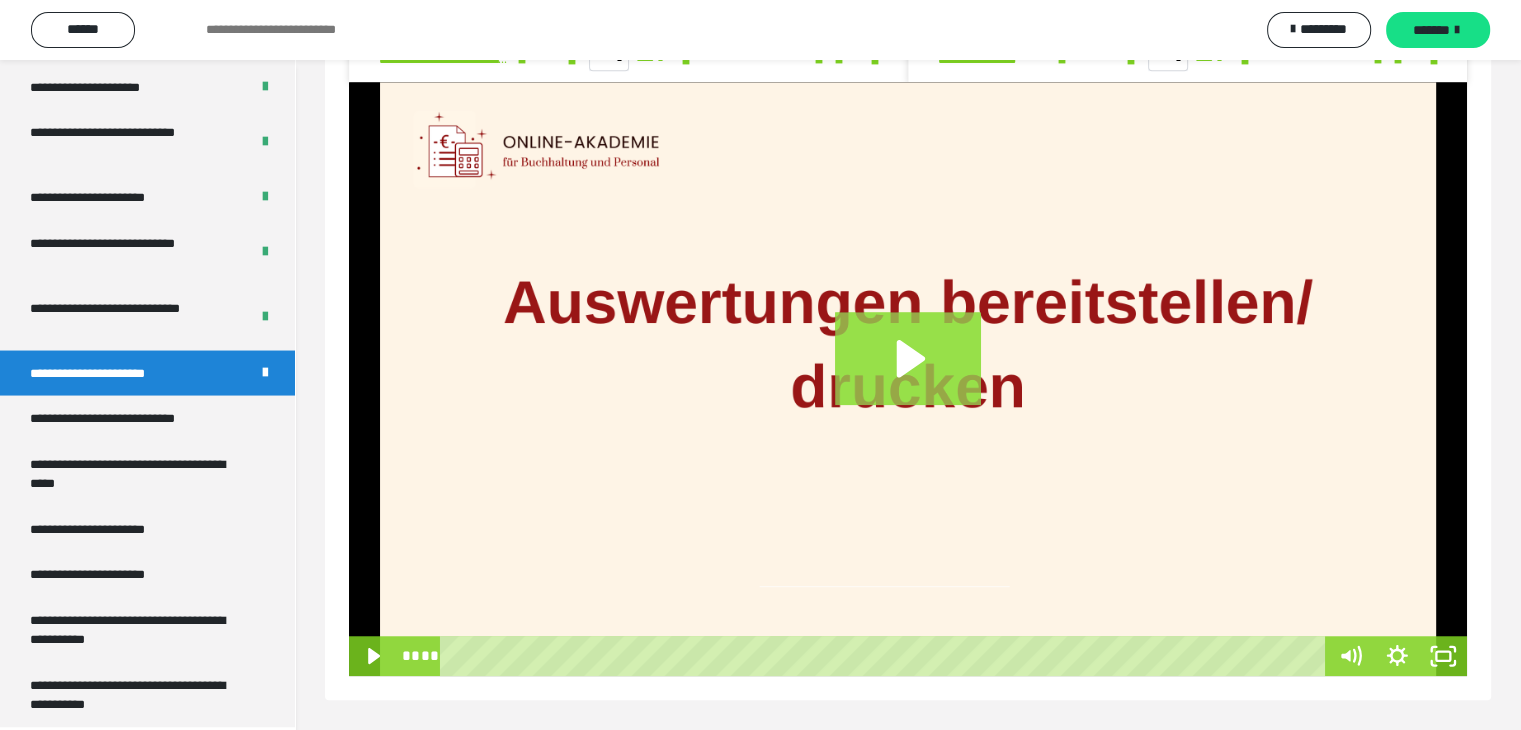 click 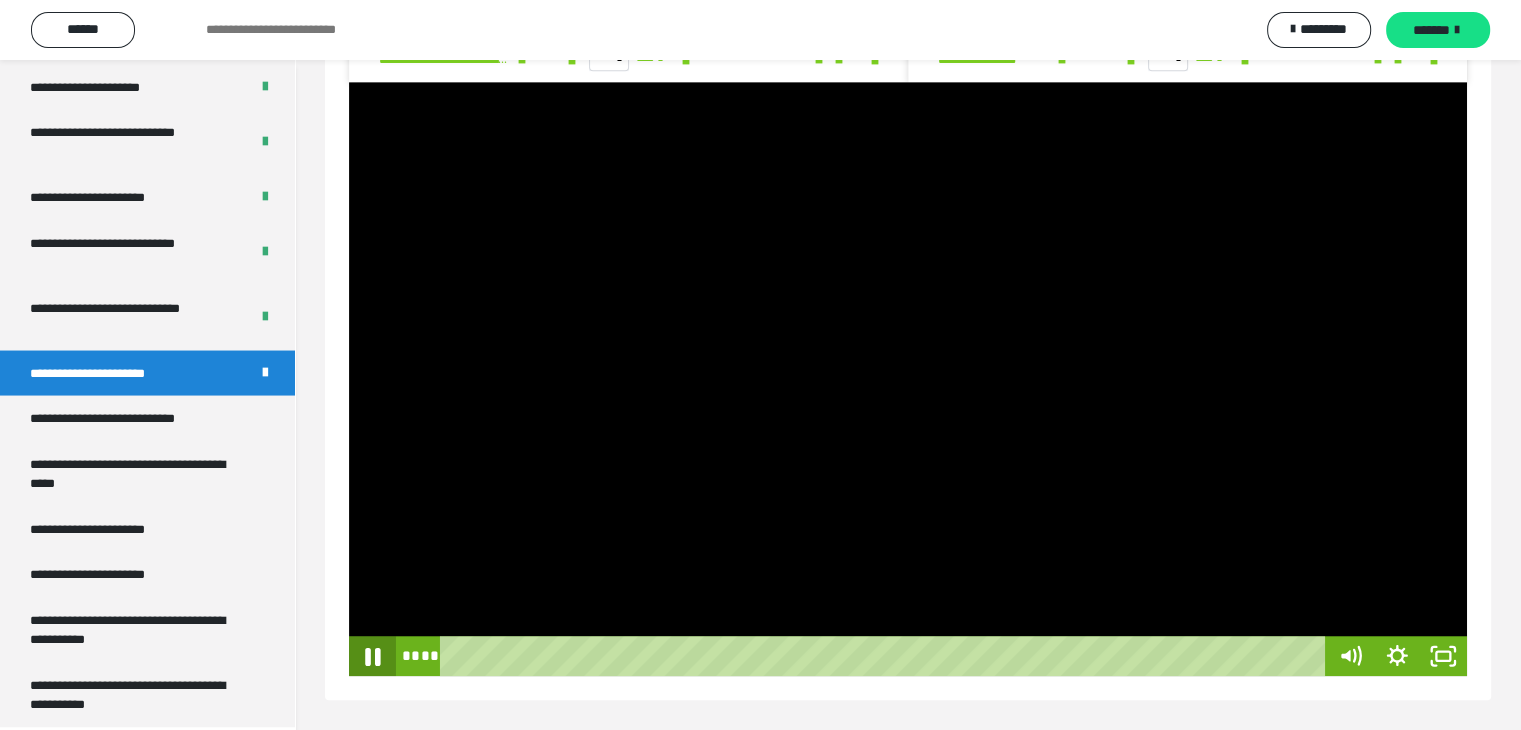 click 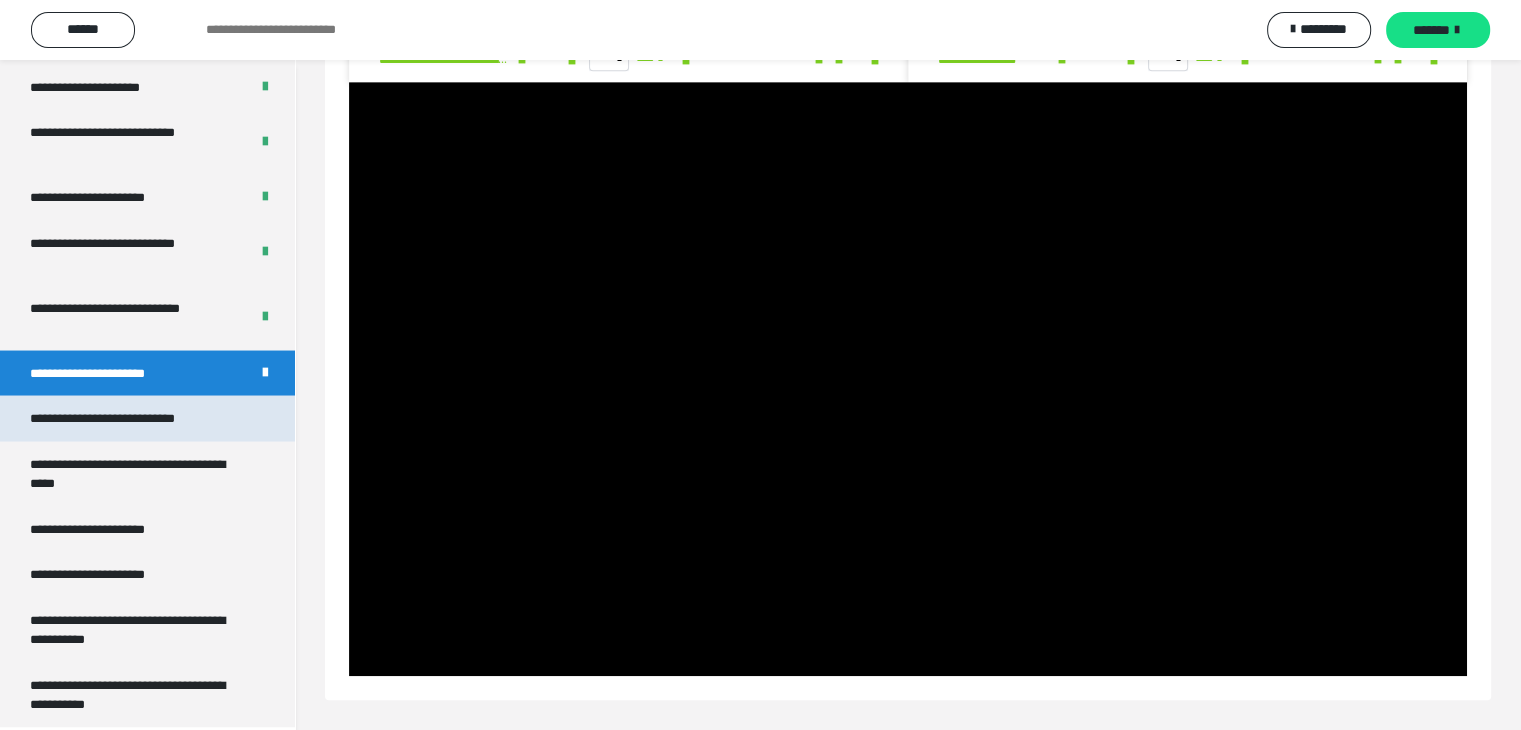 click on "**********" at bounding box center [129, 418] 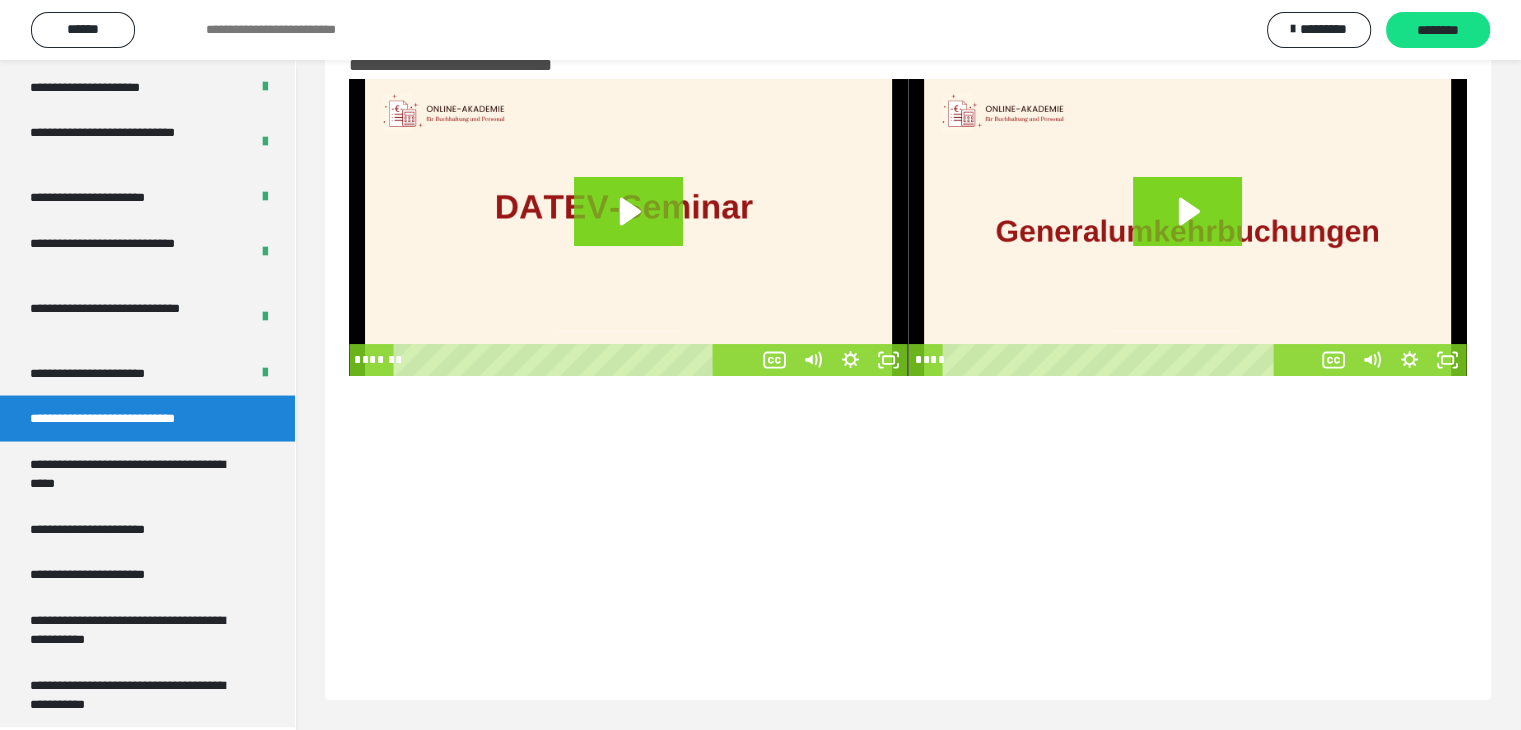 scroll, scrollTop: 60, scrollLeft: 0, axis: vertical 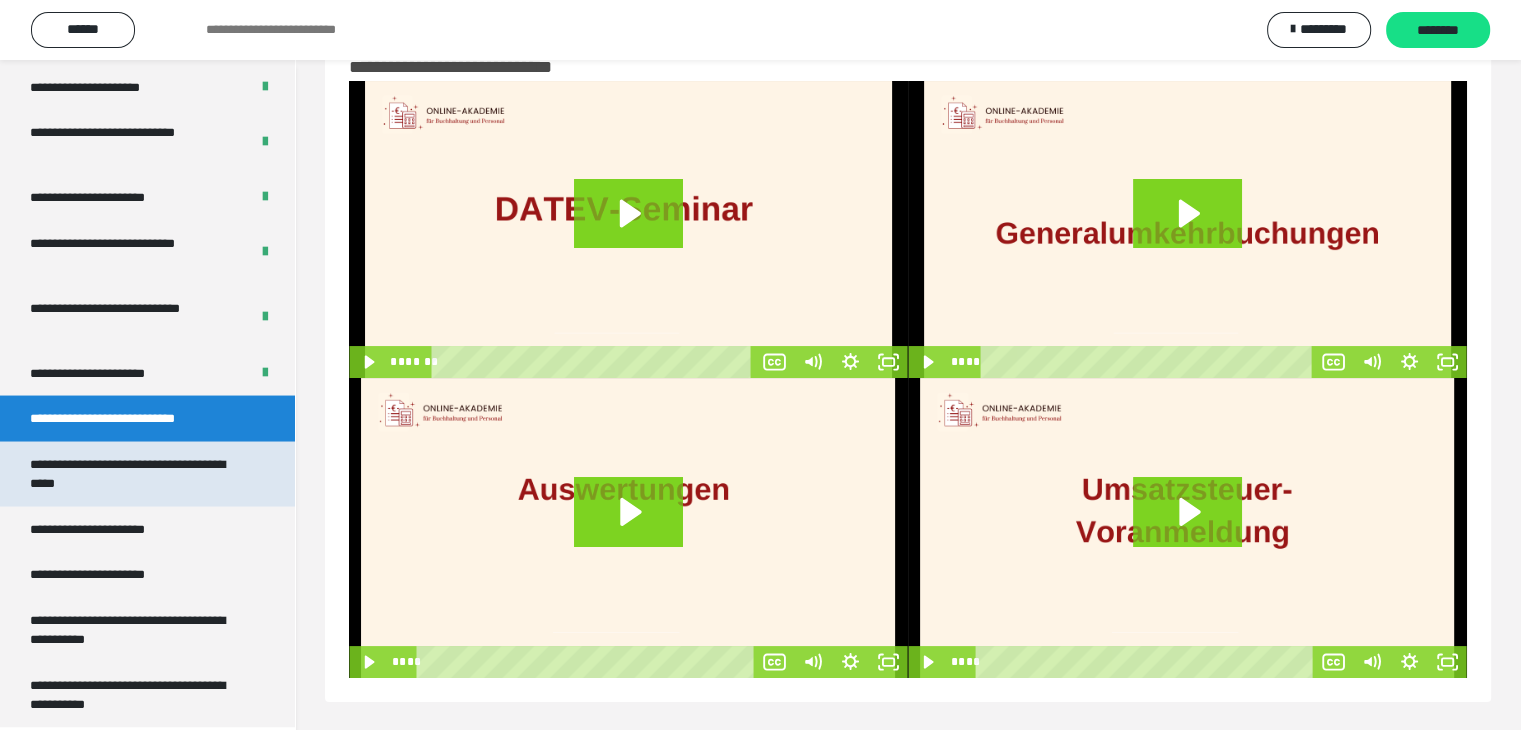 click on "**********" at bounding box center [132, 473] 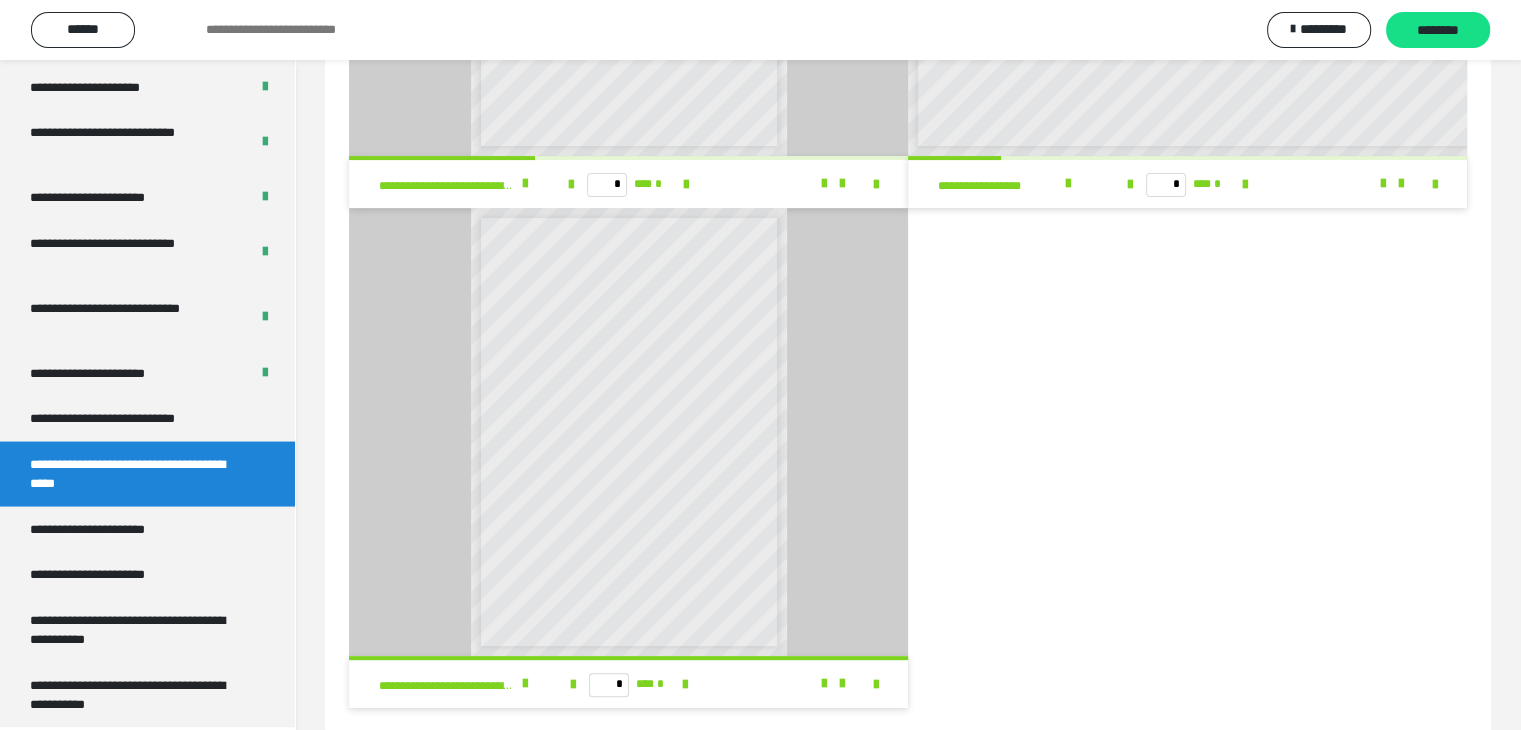 scroll, scrollTop: 465, scrollLeft: 0, axis: vertical 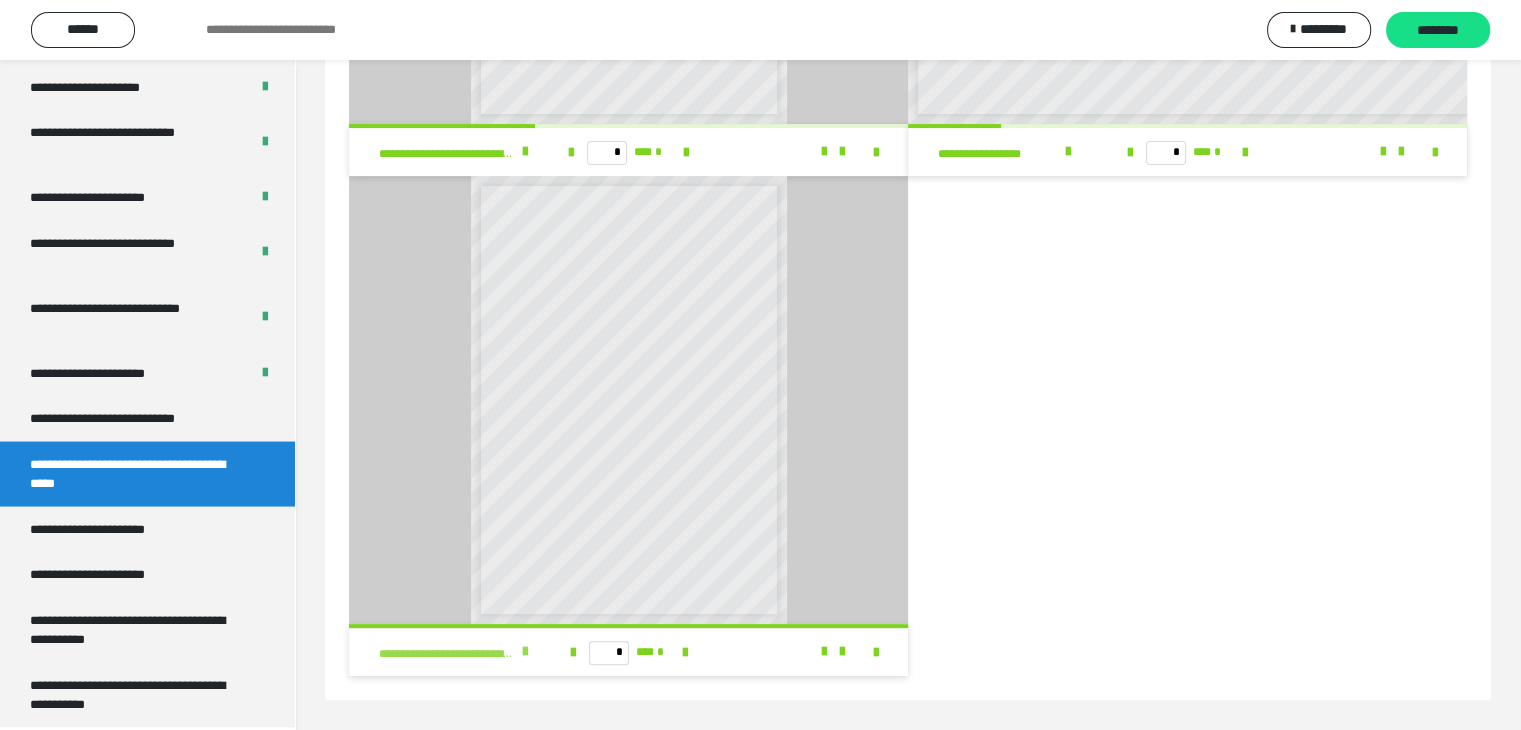 click at bounding box center [525, 652] 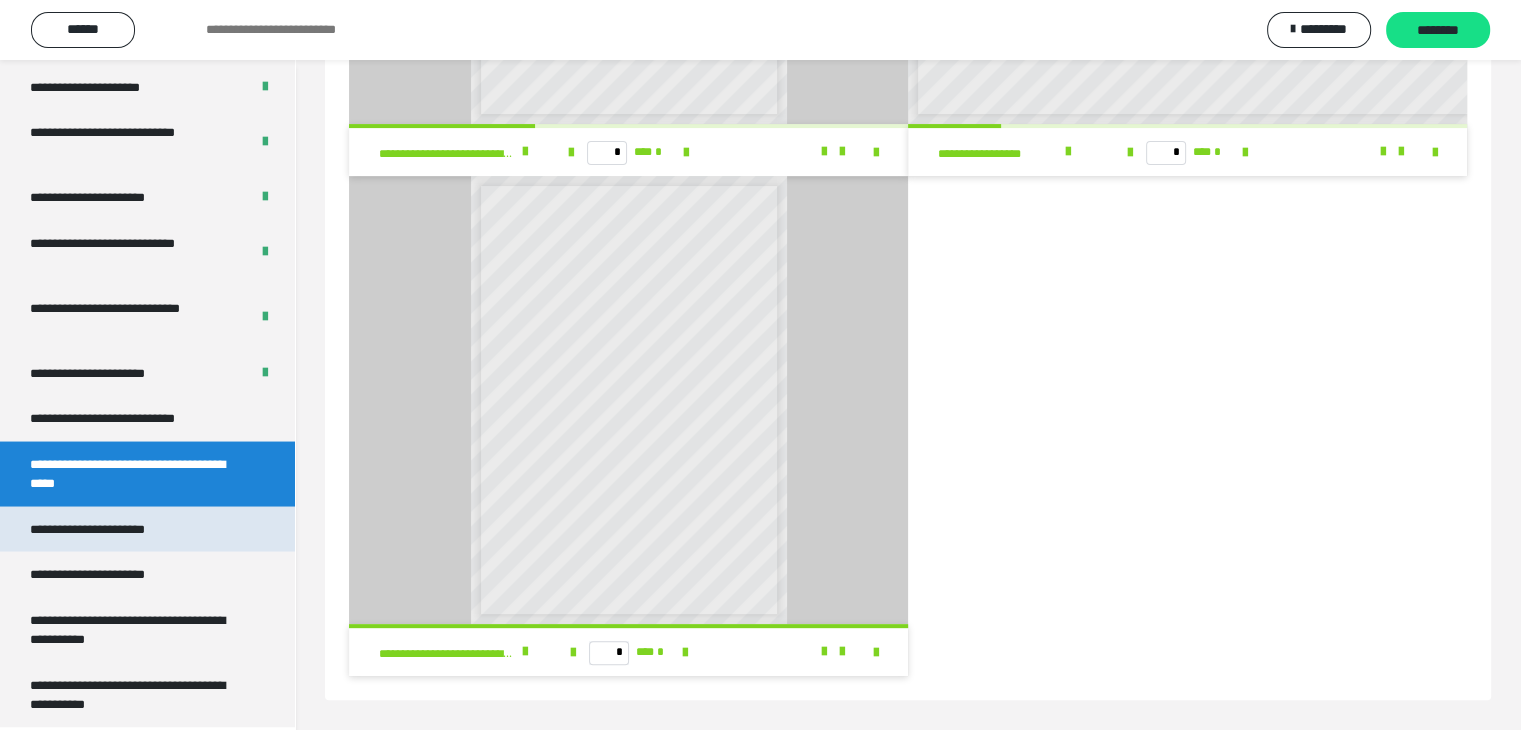 click on "**********" at bounding box center (110, 529) 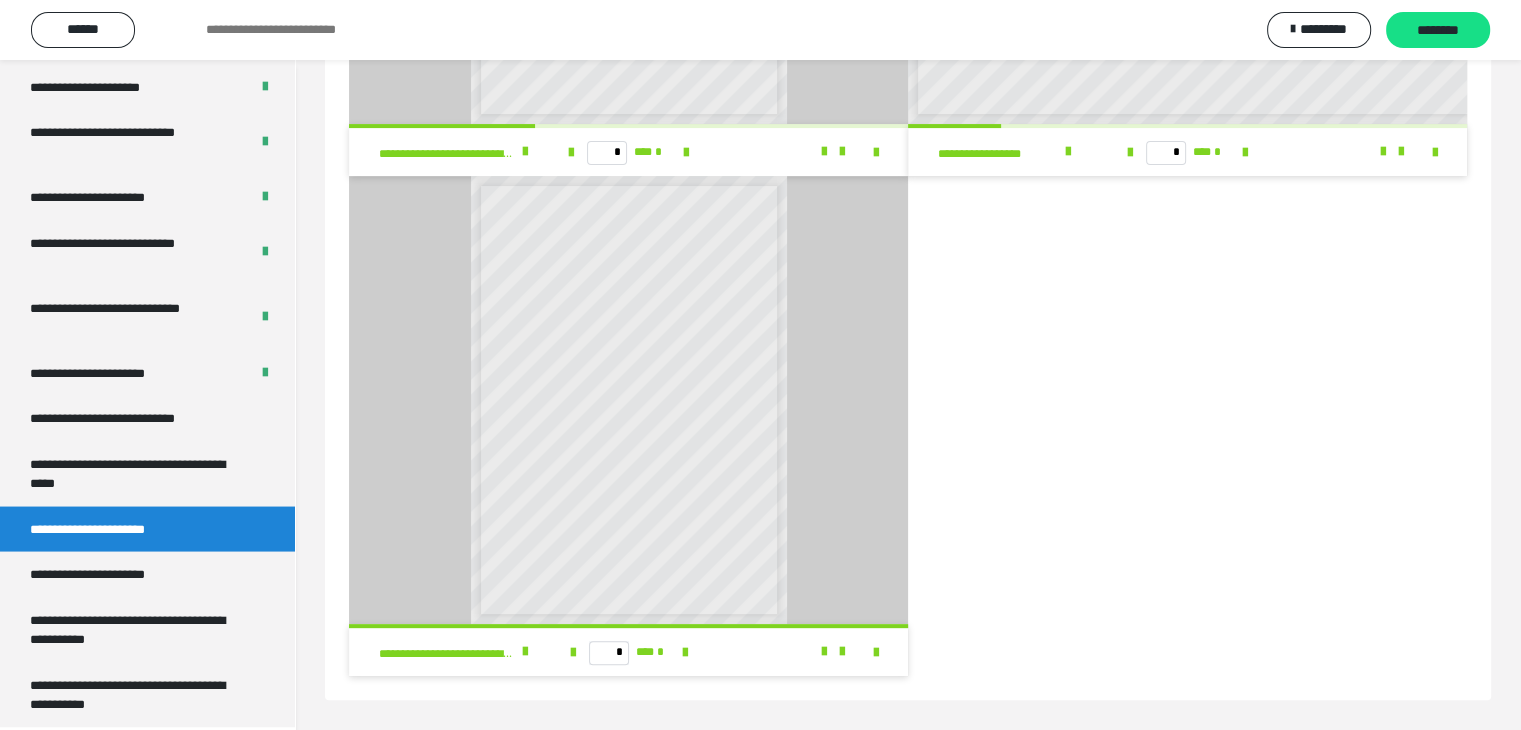 scroll, scrollTop: 60, scrollLeft: 0, axis: vertical 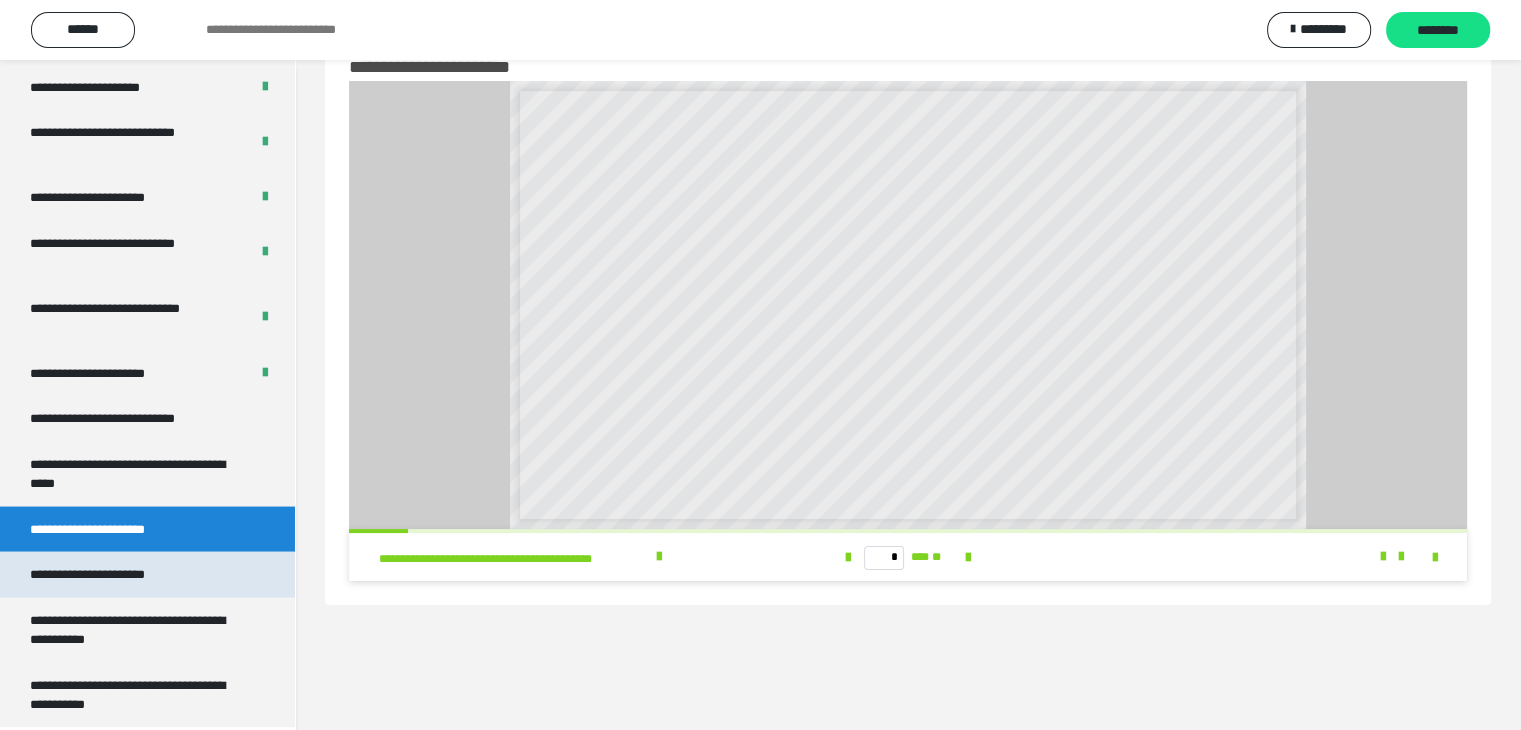 click on "**********" at bounding box center [111, 574] 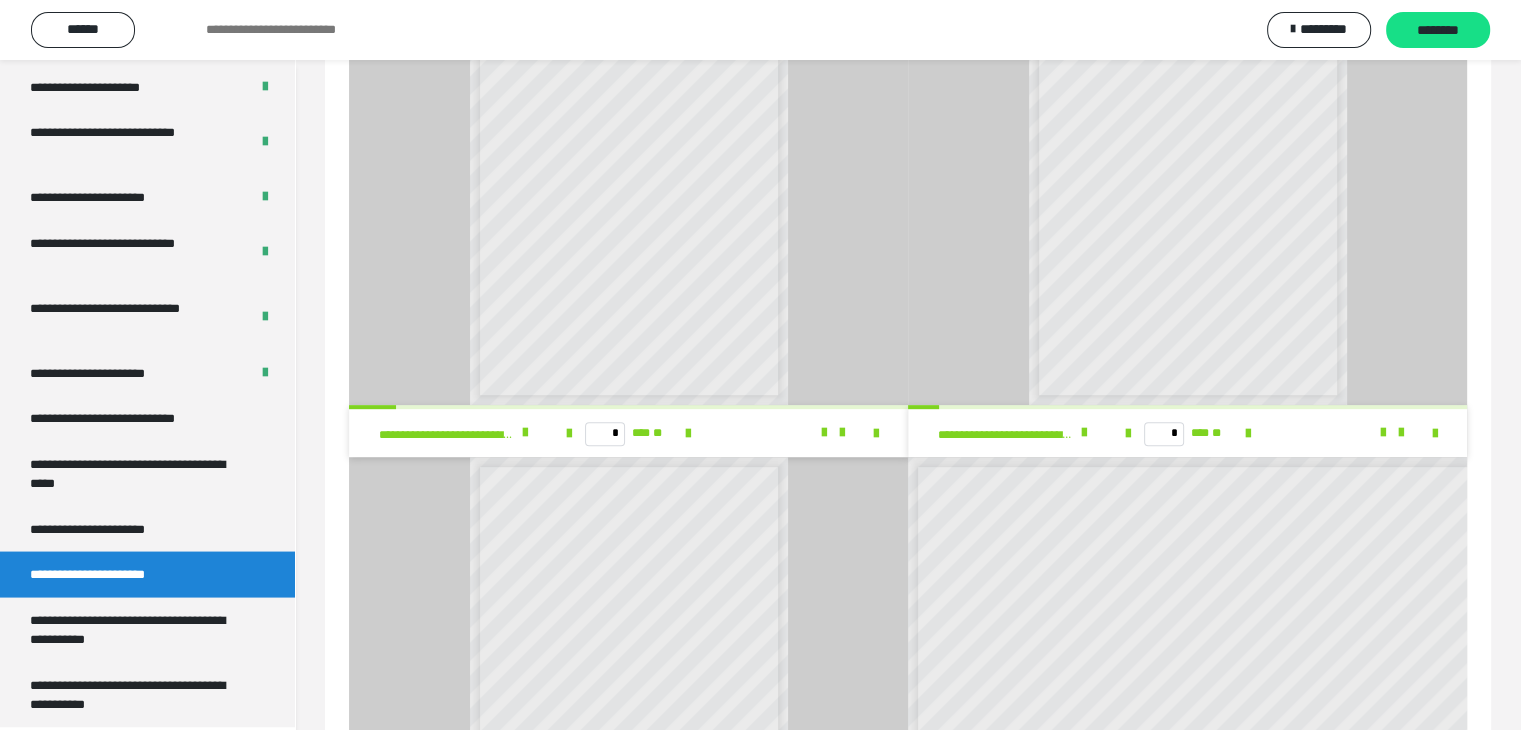 scroll, scrollTop: 865, scrollLeft: 0, axis: vertical 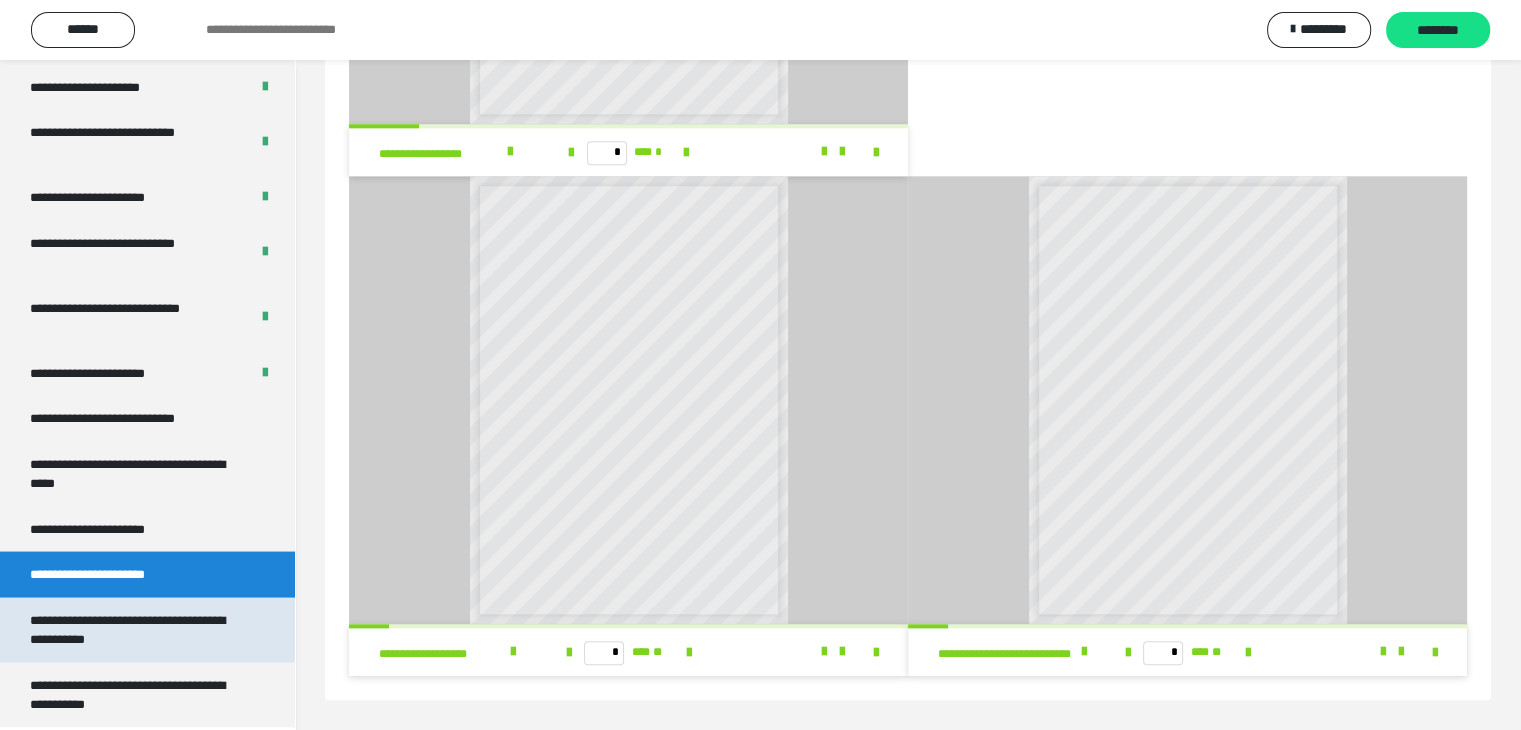 click on "**********" at bounding box center [132, 629] 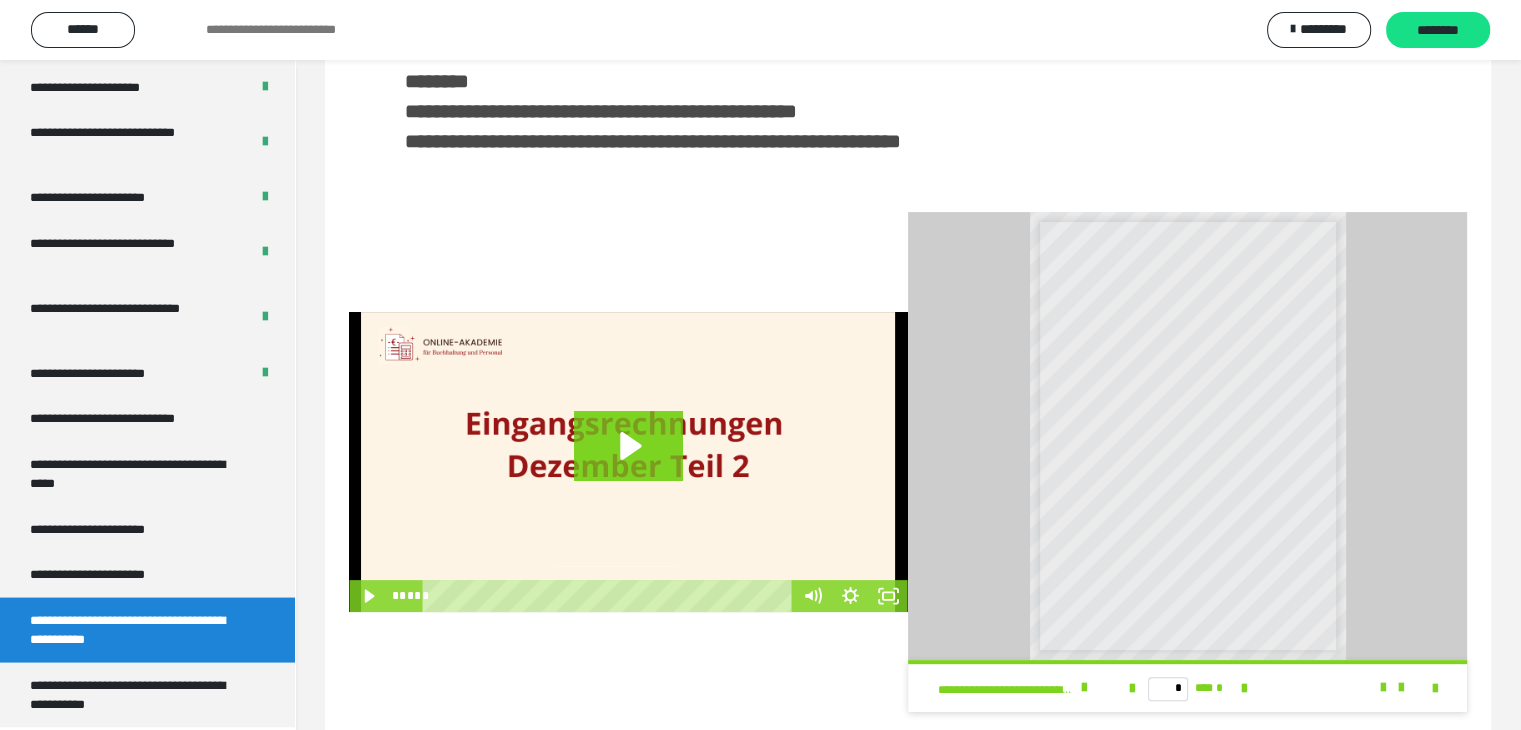 scroll, scrollTop: 481, scrollLeft: 0, axis: vertical 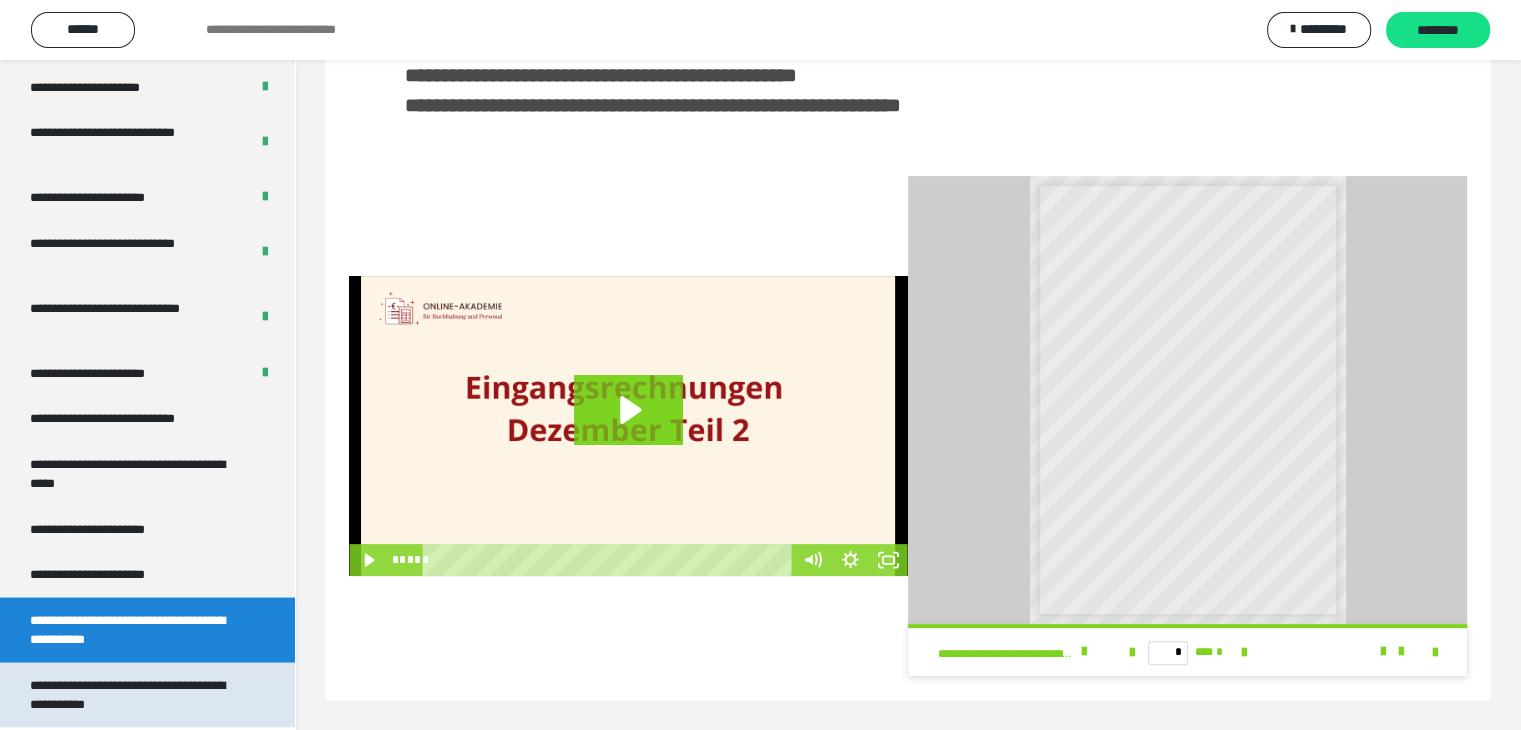 click on "**********" at bounding box center (132, 694) 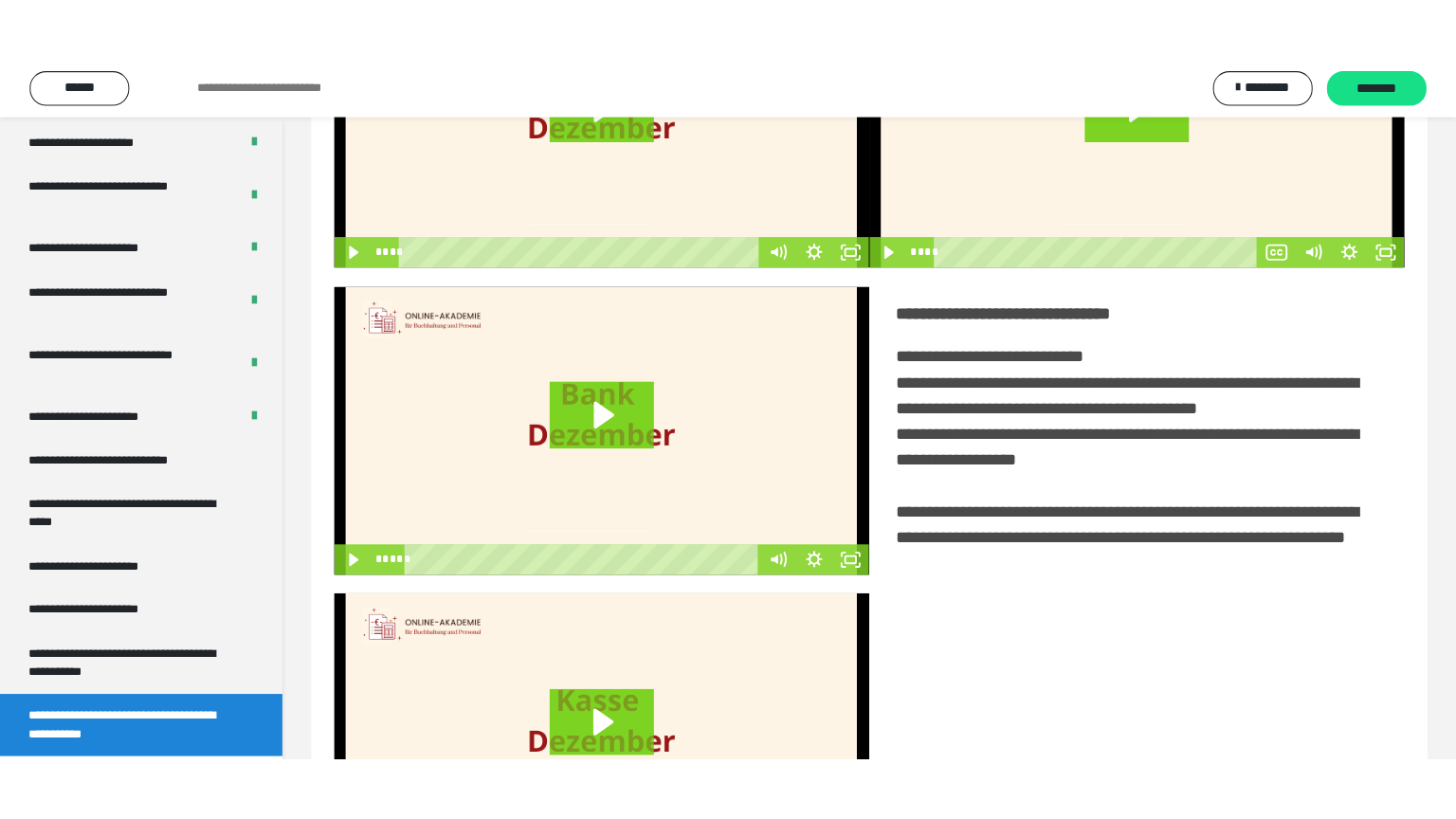 scroll, scrollTop: 0, scrollLeft: 0, axis: both 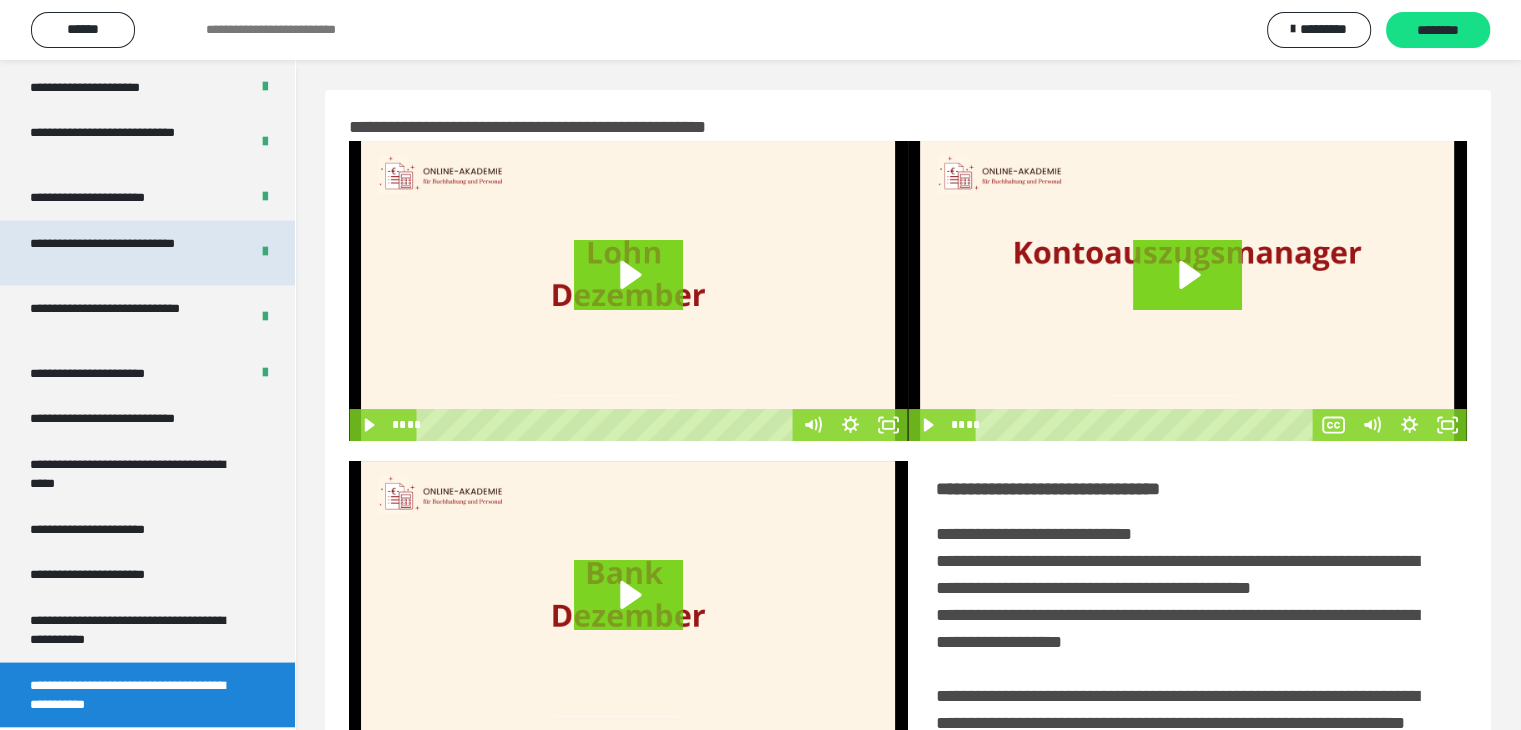 click on "**********" at bounding box center [124, 252] 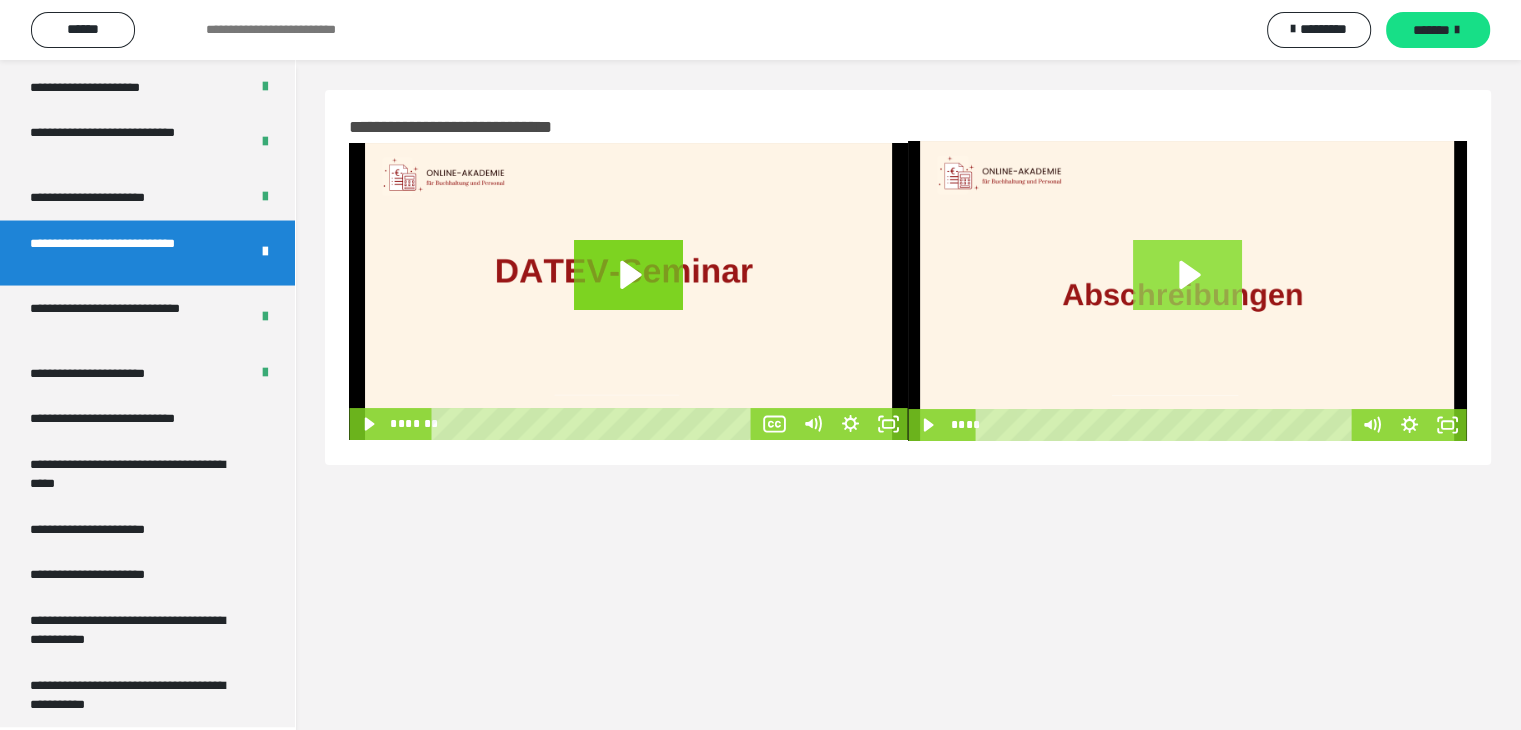 click 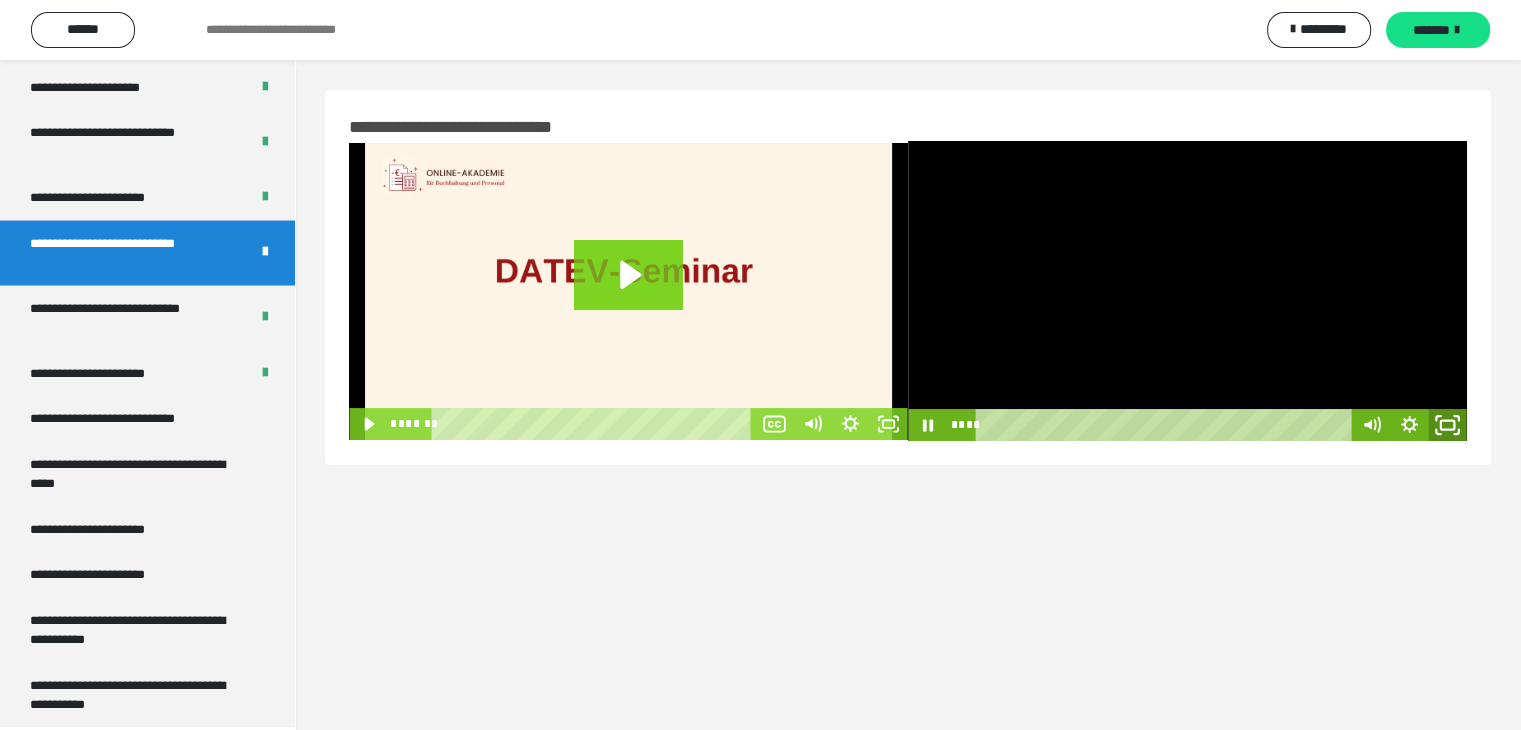 click 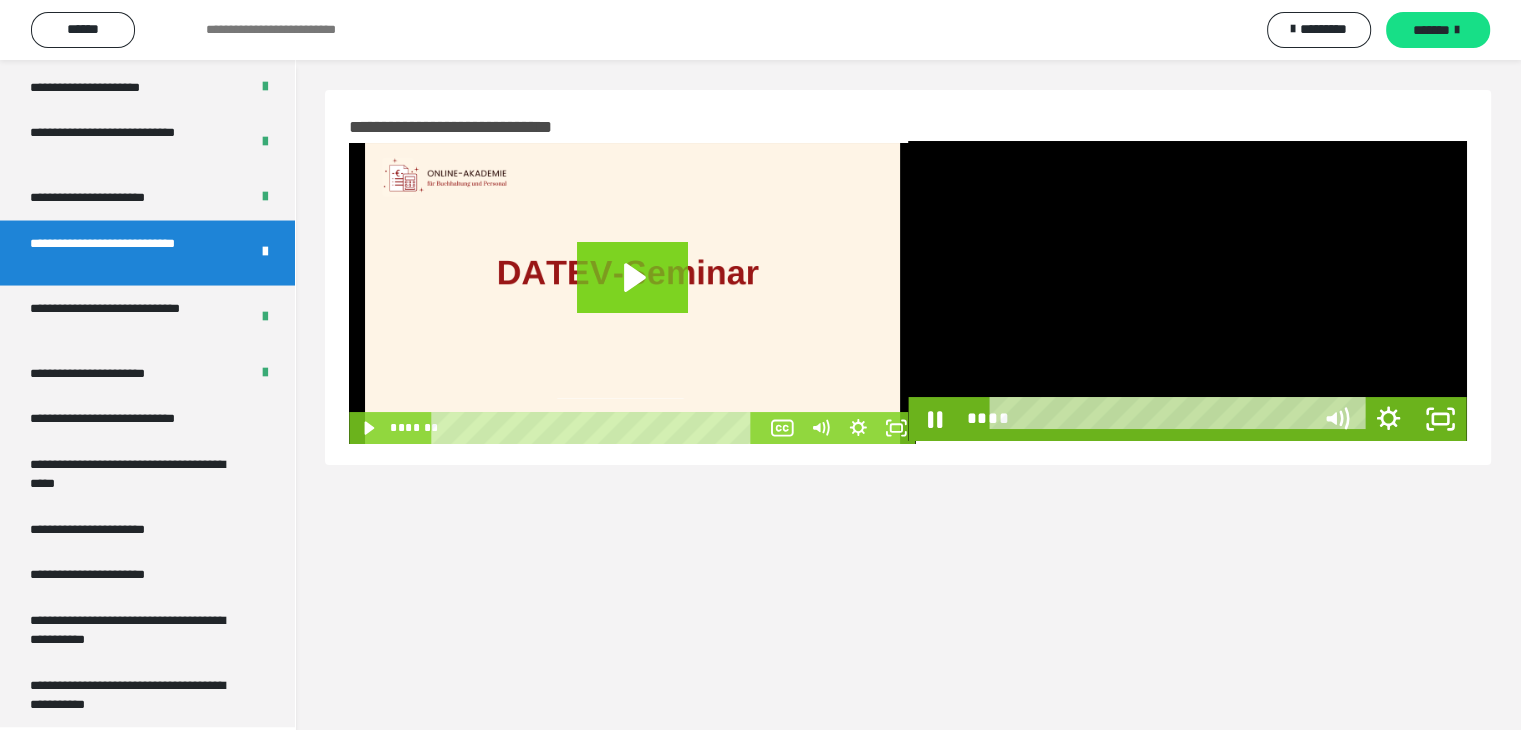 scroll, scrollTop: 3673, scrollLeft: 0, axis: vertical 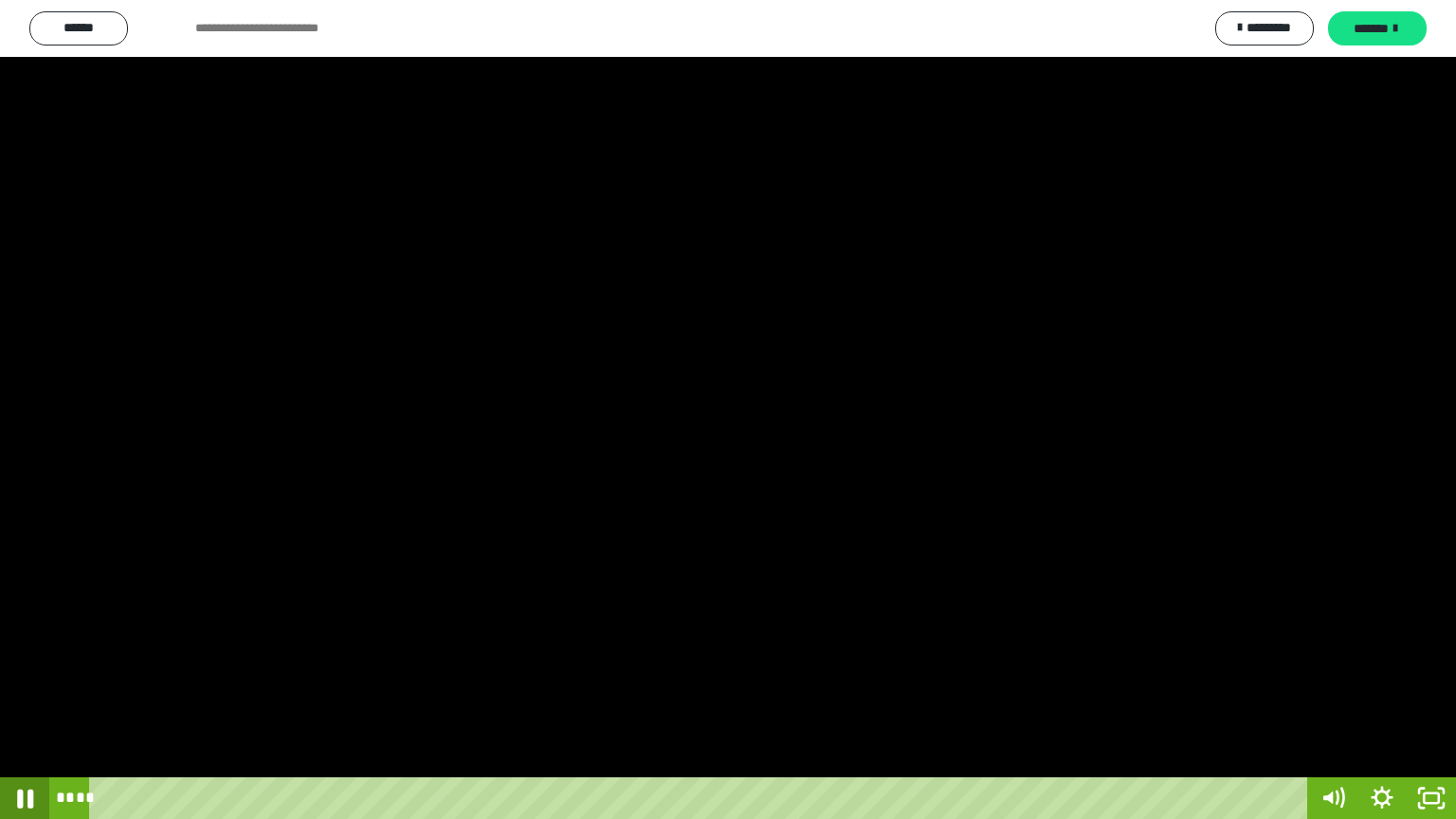 click 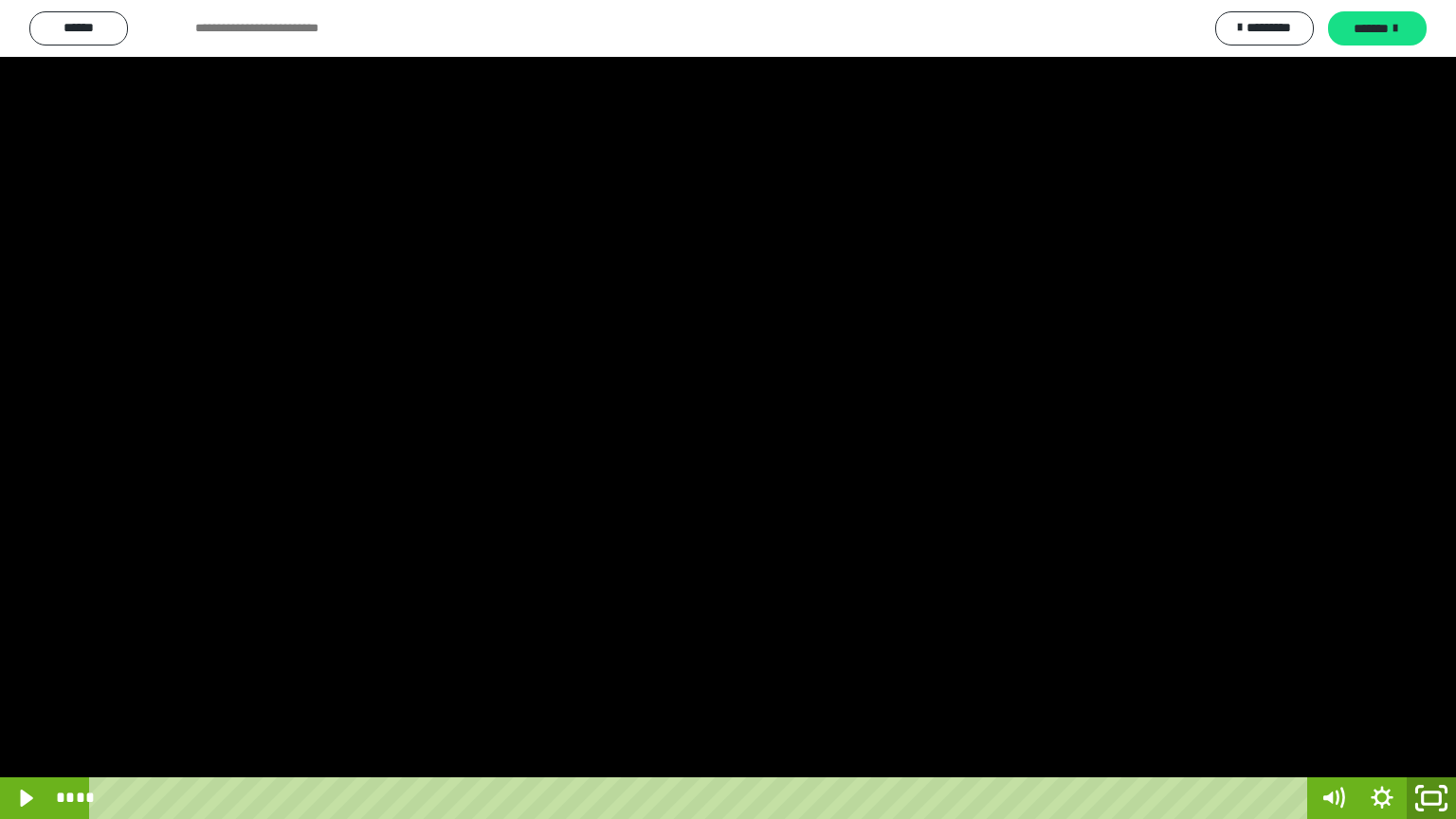 click 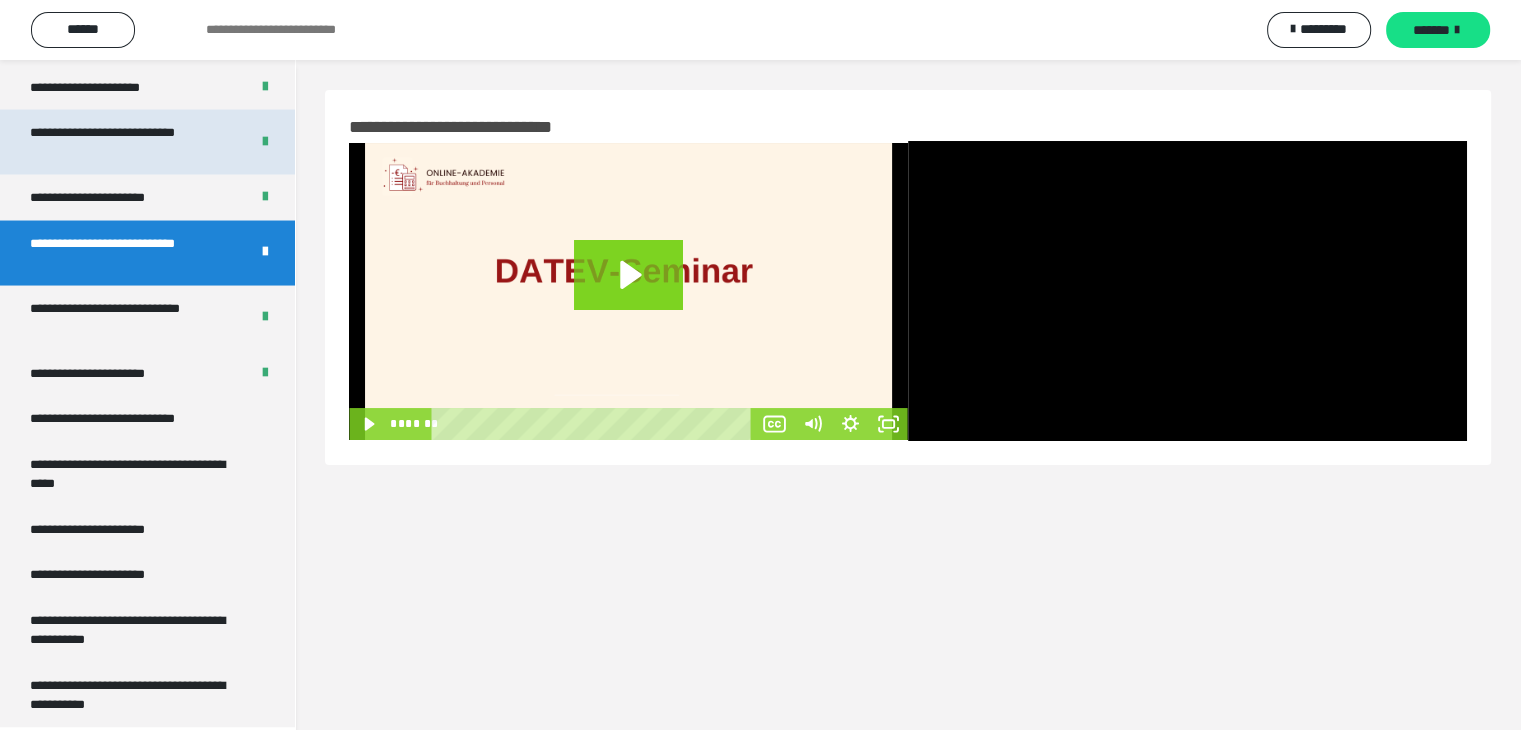 click on "**********" at bounding box center [124, 141] 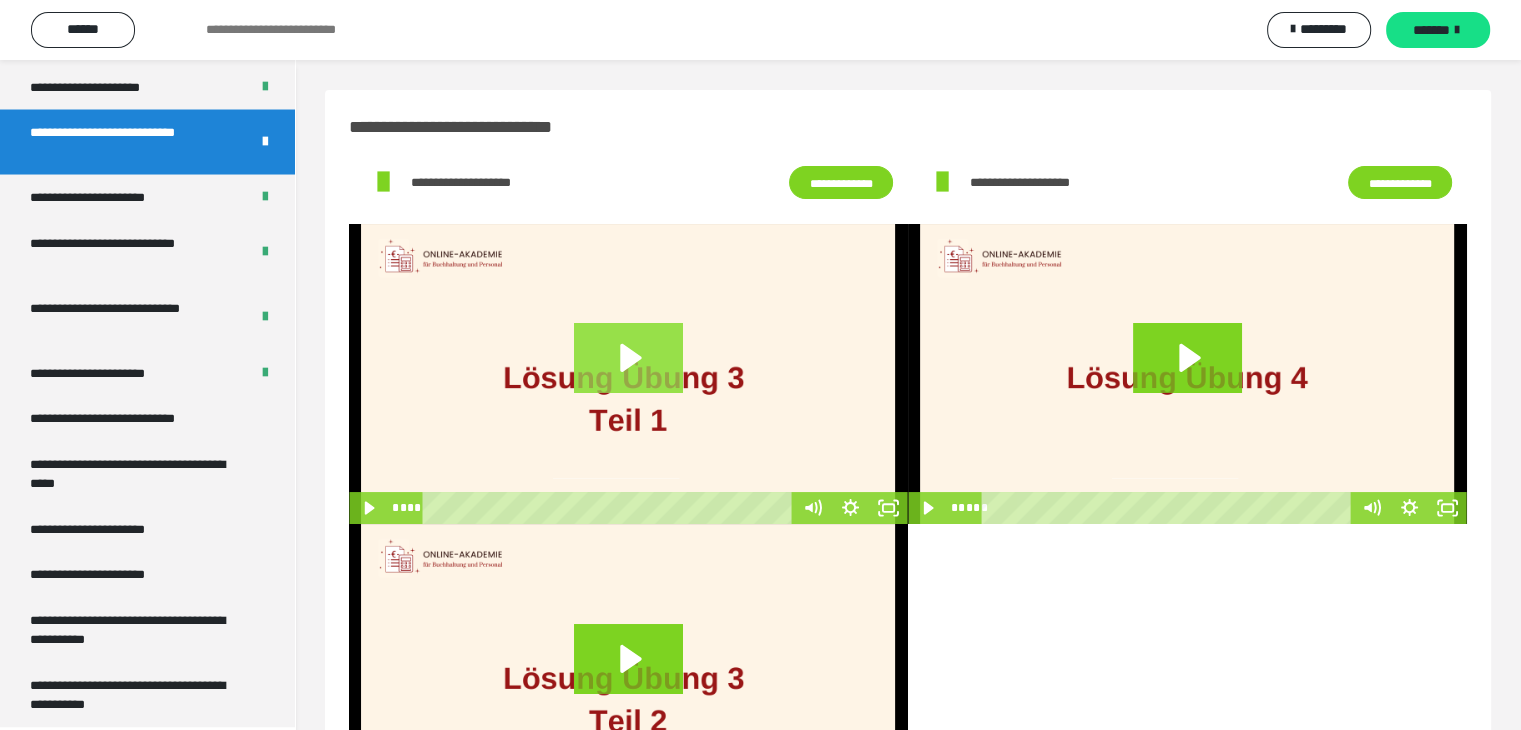 click 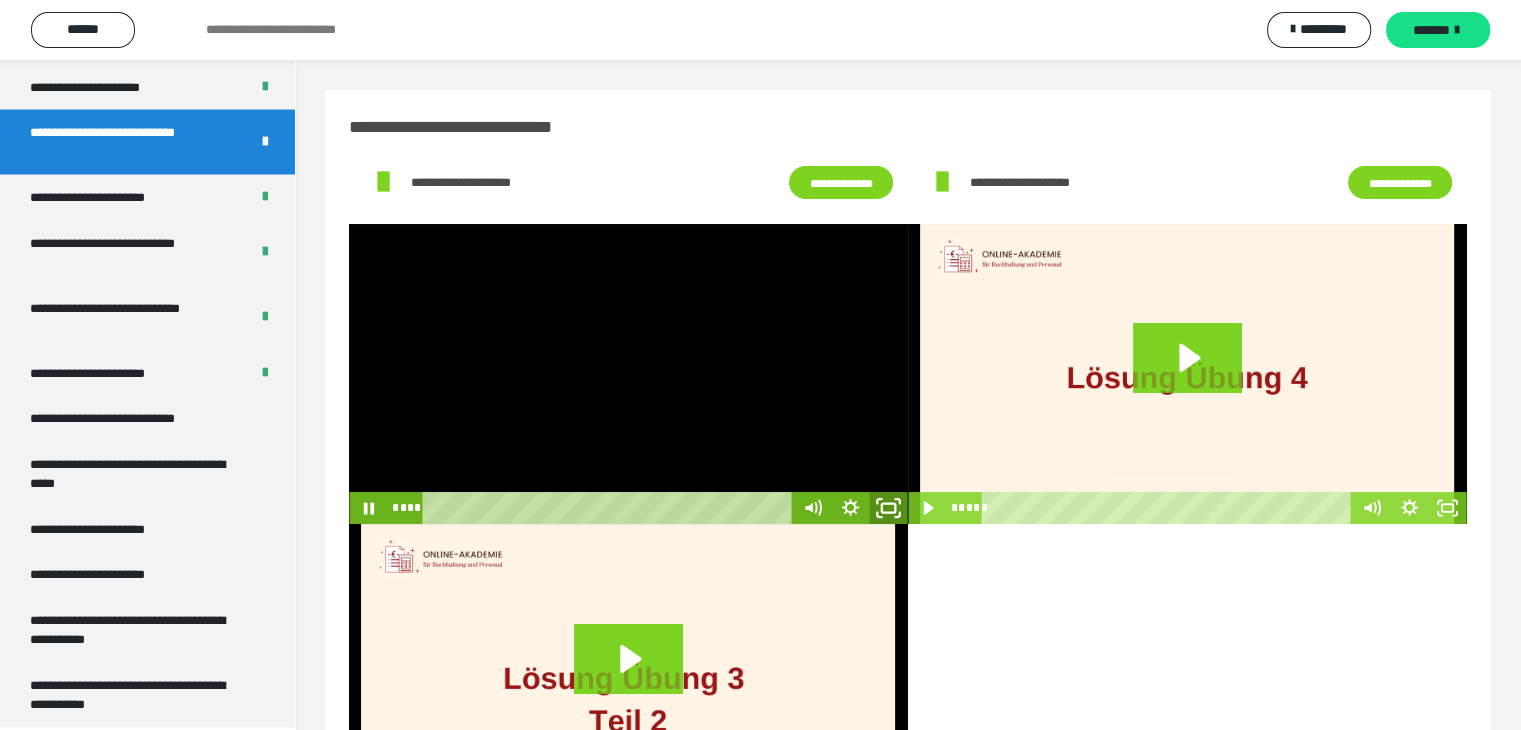 click 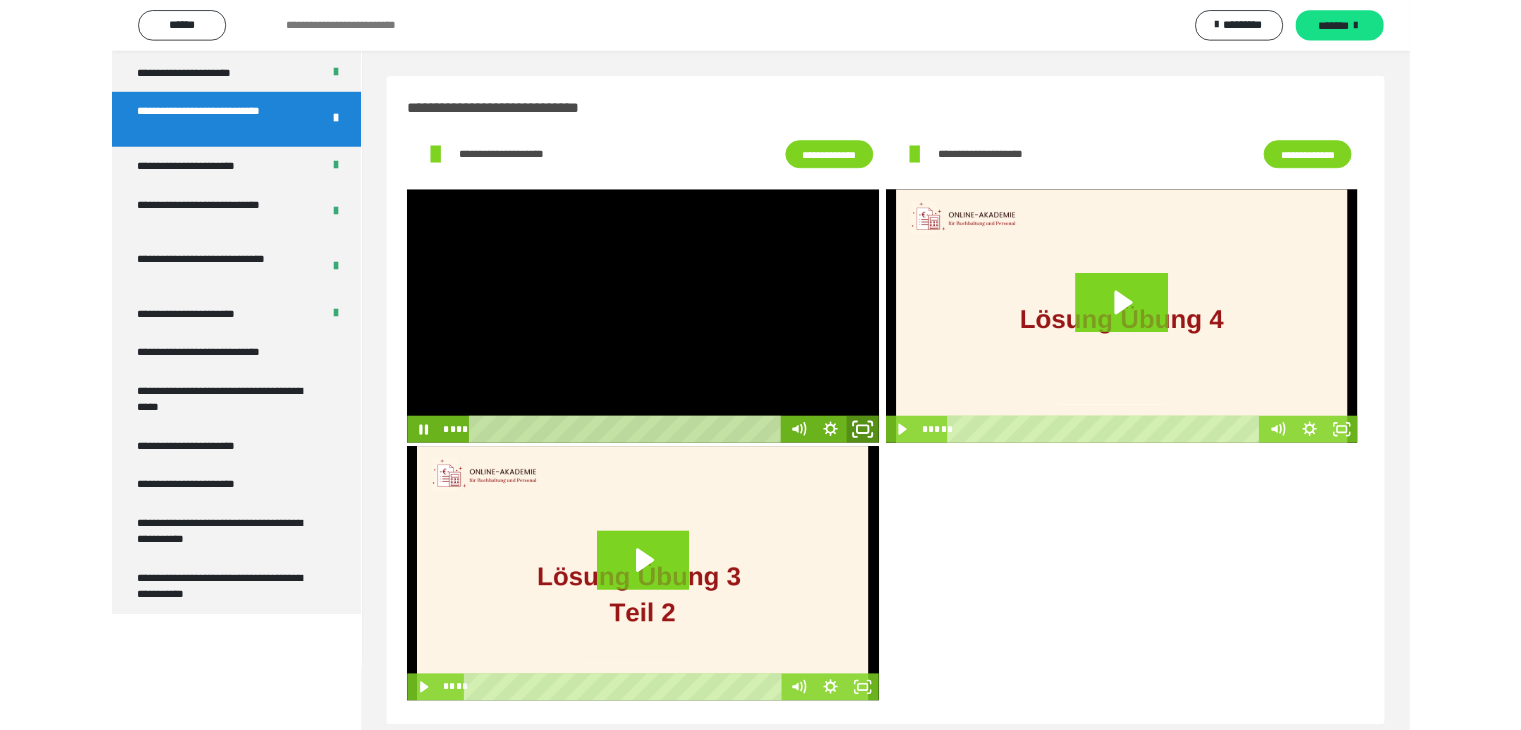 scroll, scrollTop: 3673, scrollLeft: 0, axis: vertical 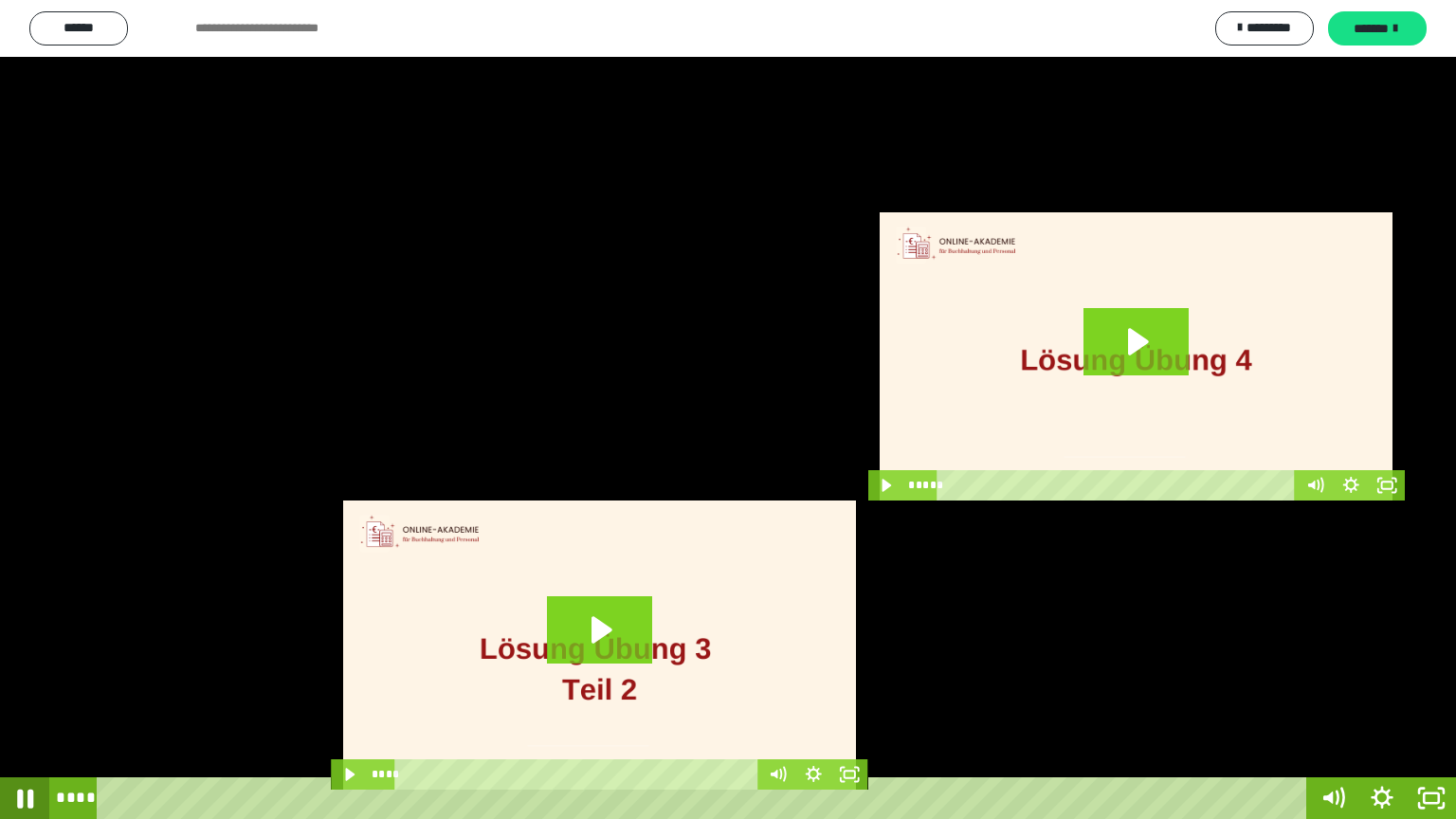 click 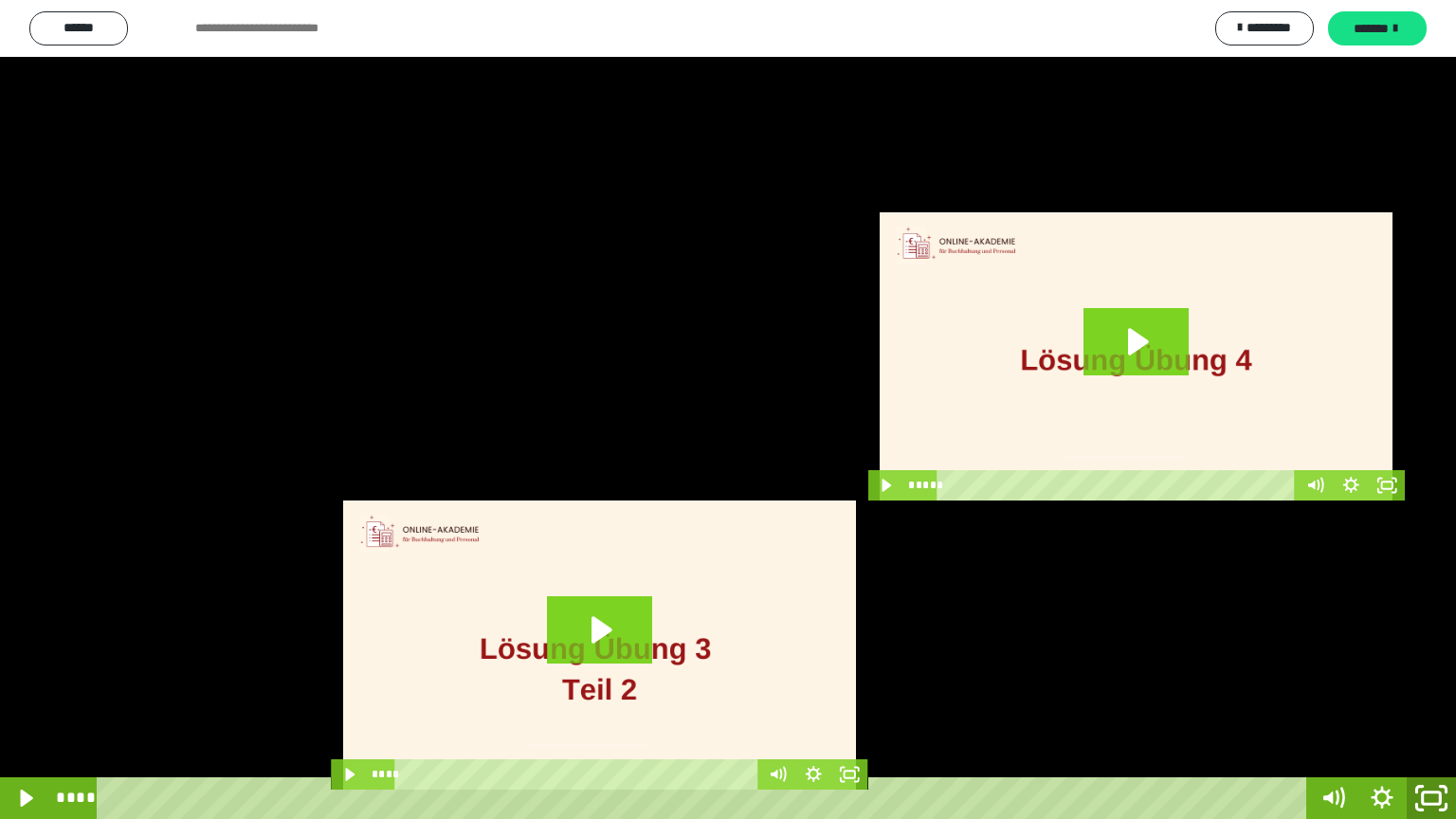 click 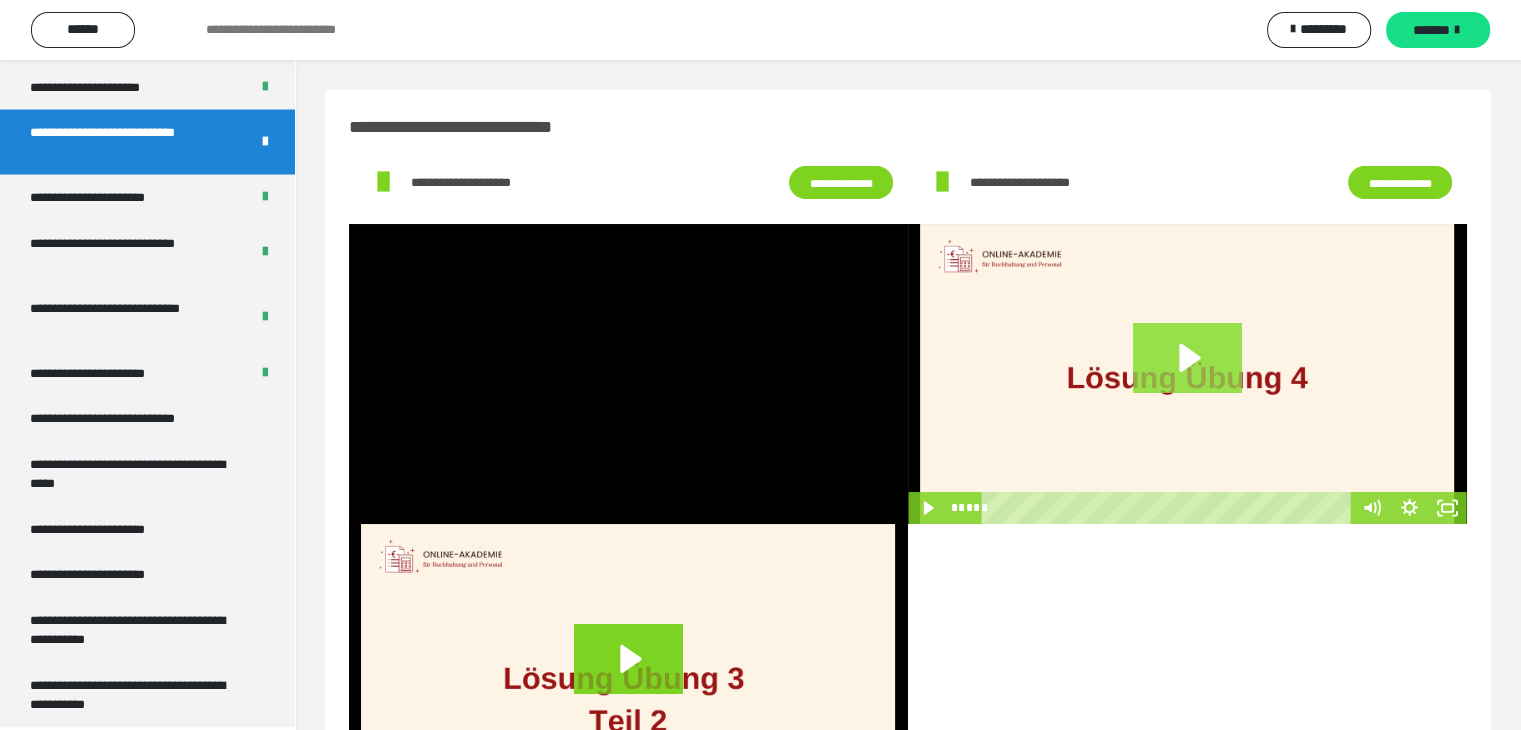 click 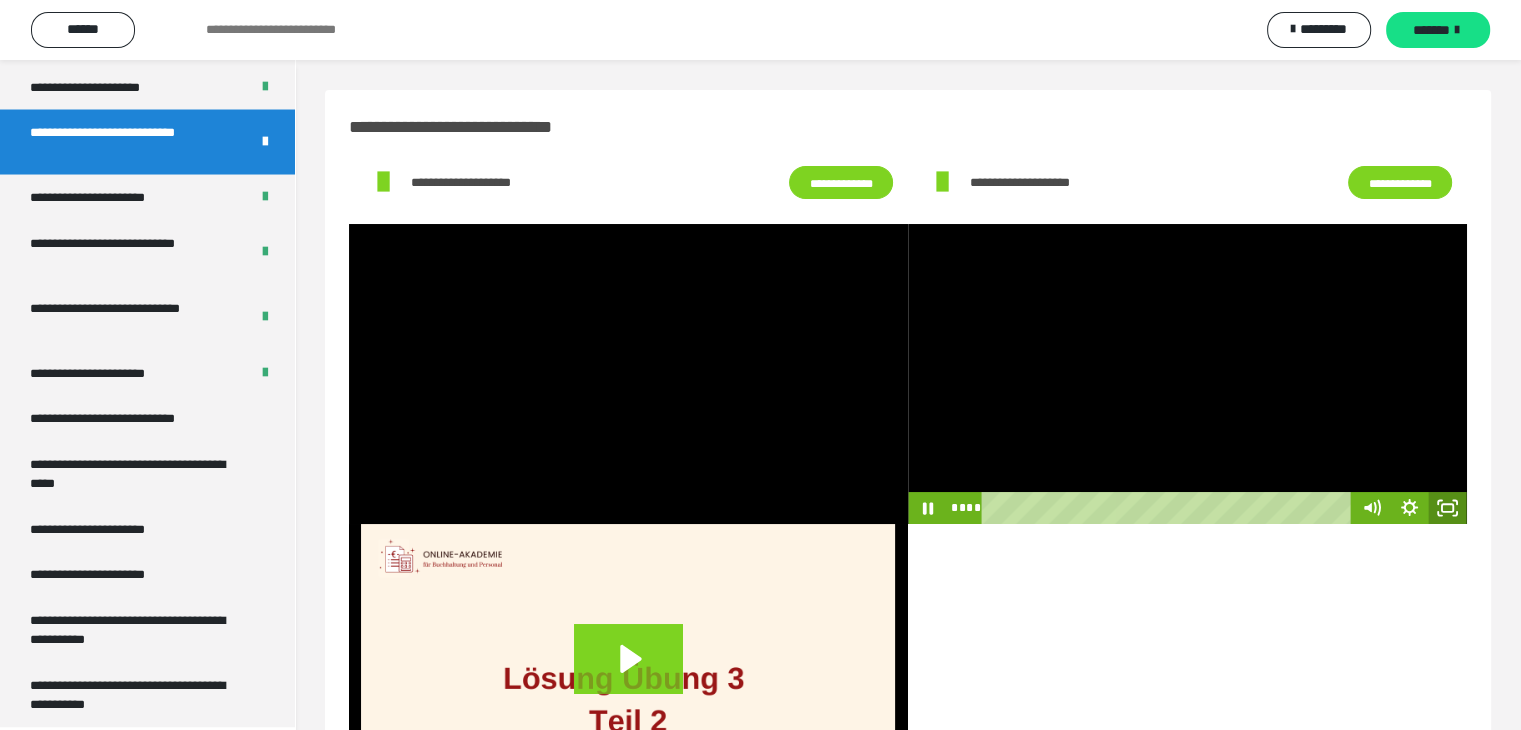 click 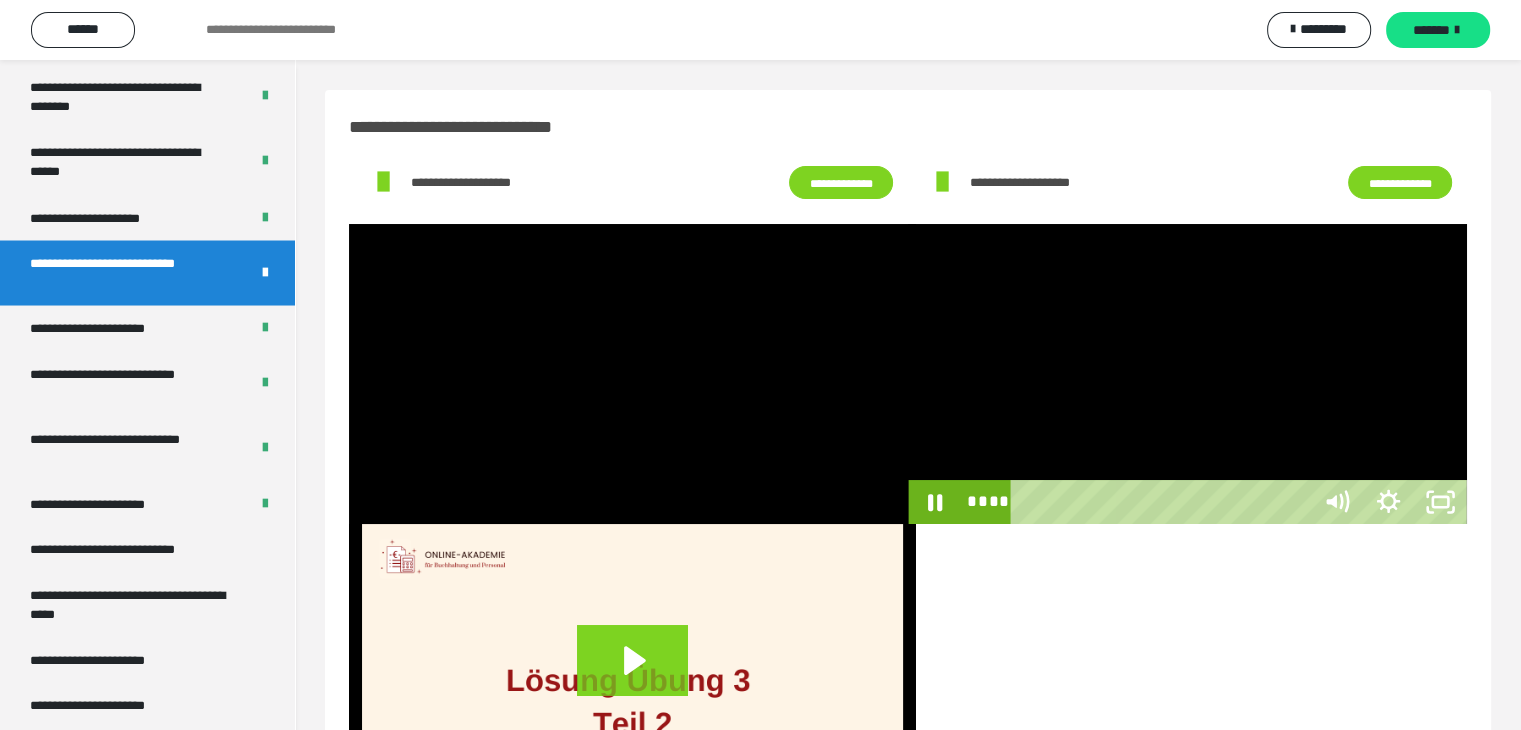 scroll, scrollTop: 3673, scrollLeft: 0, axis: vertical 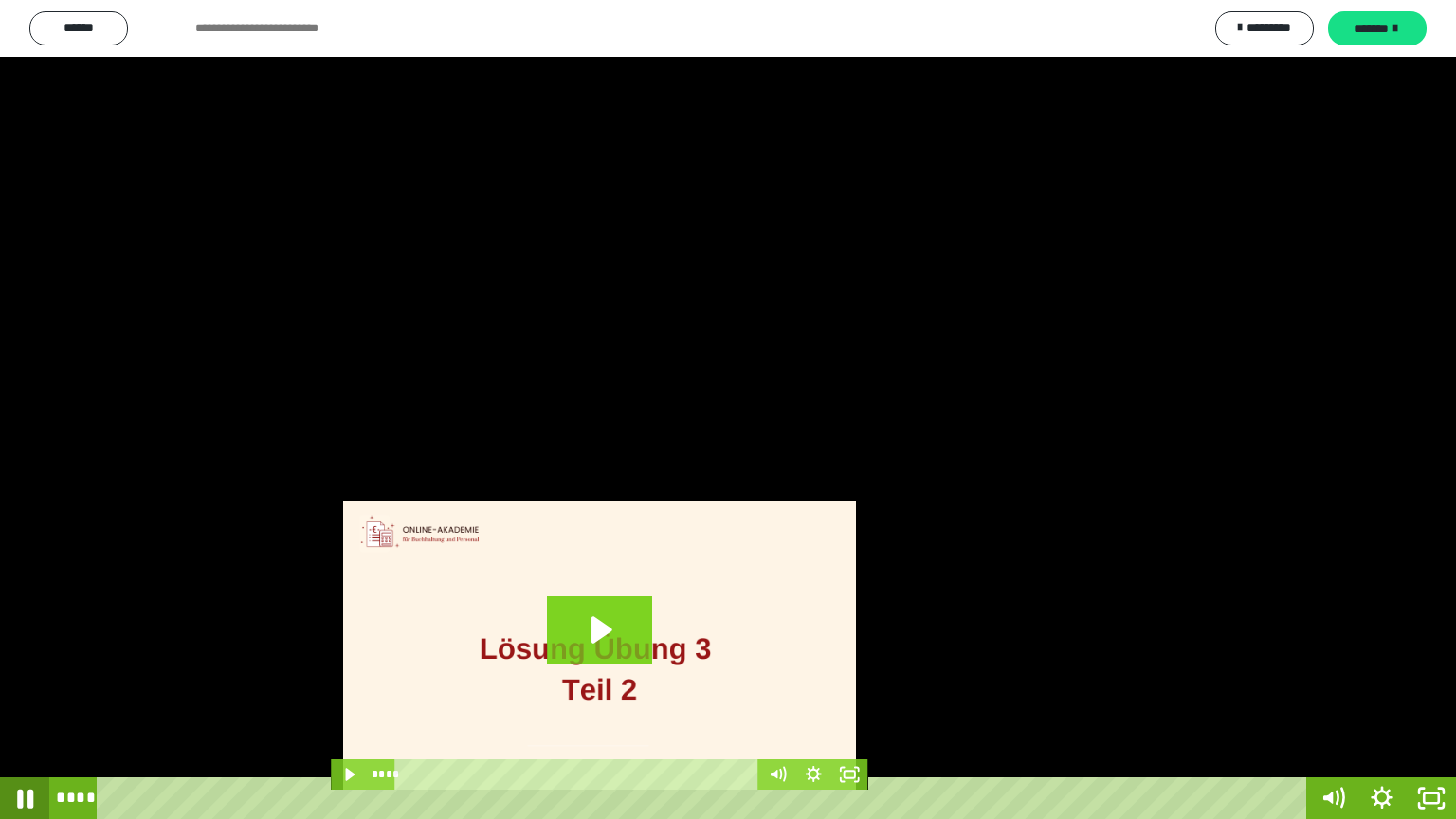click 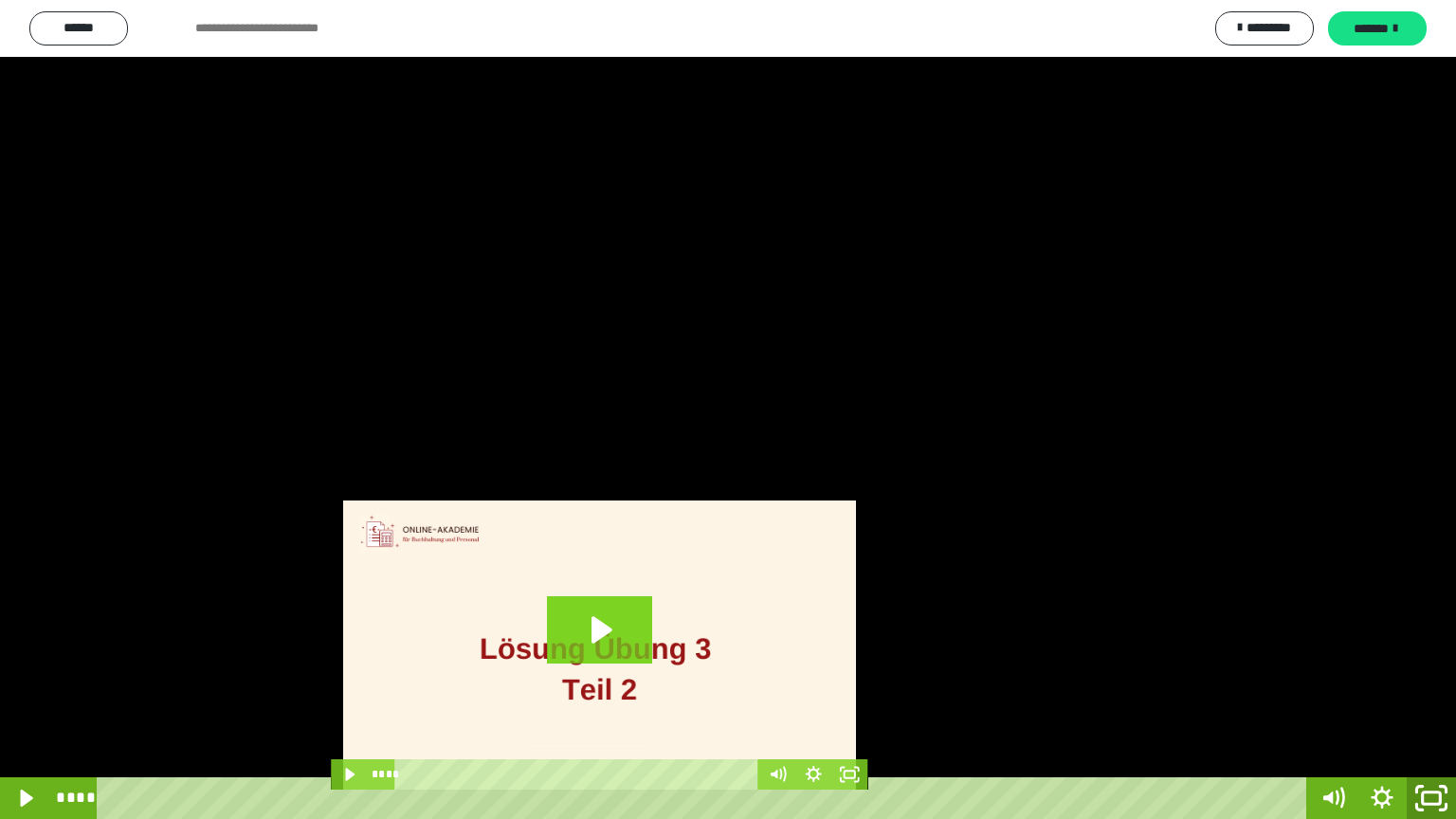 click 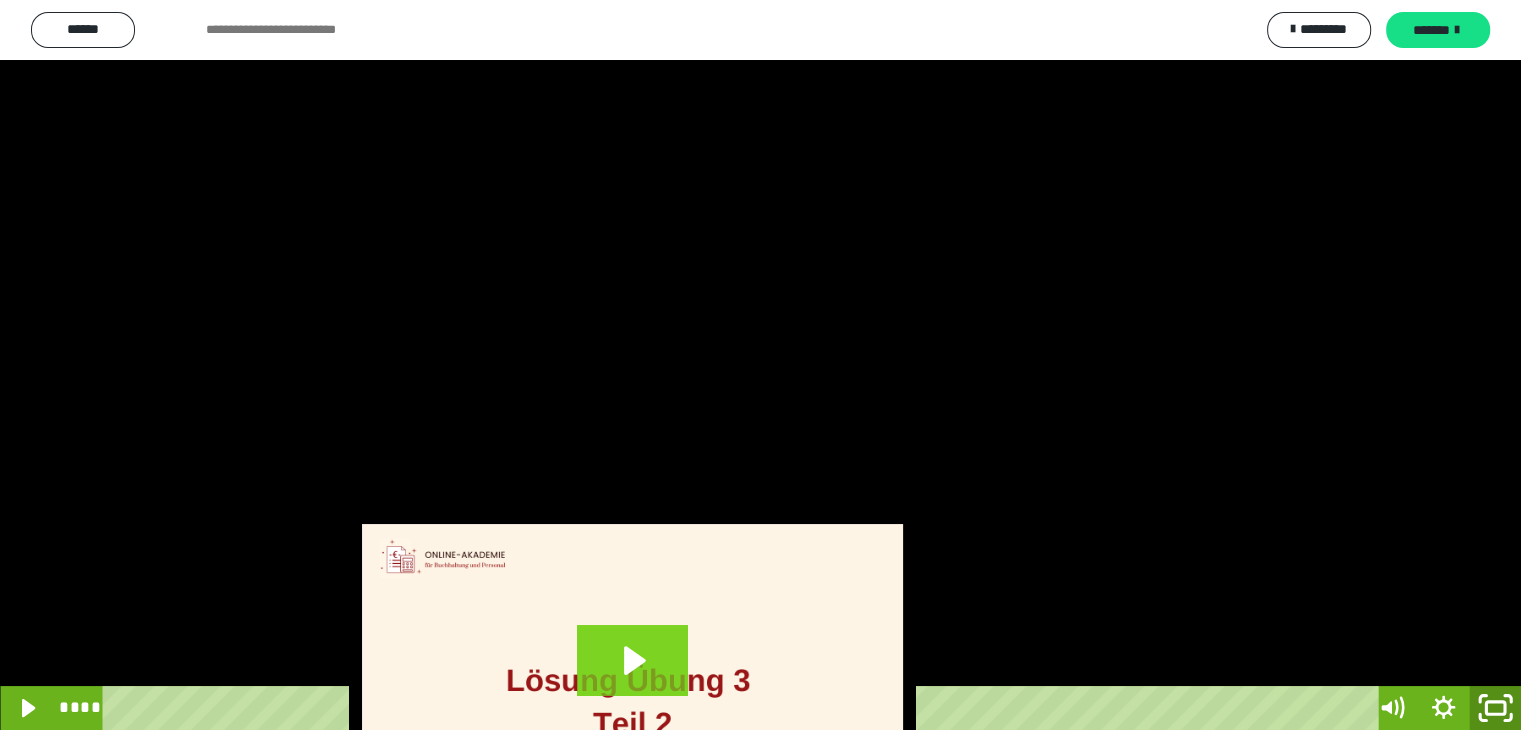 scroll, scrollTop: 3808, scrollLeft: 0, axis: vertical 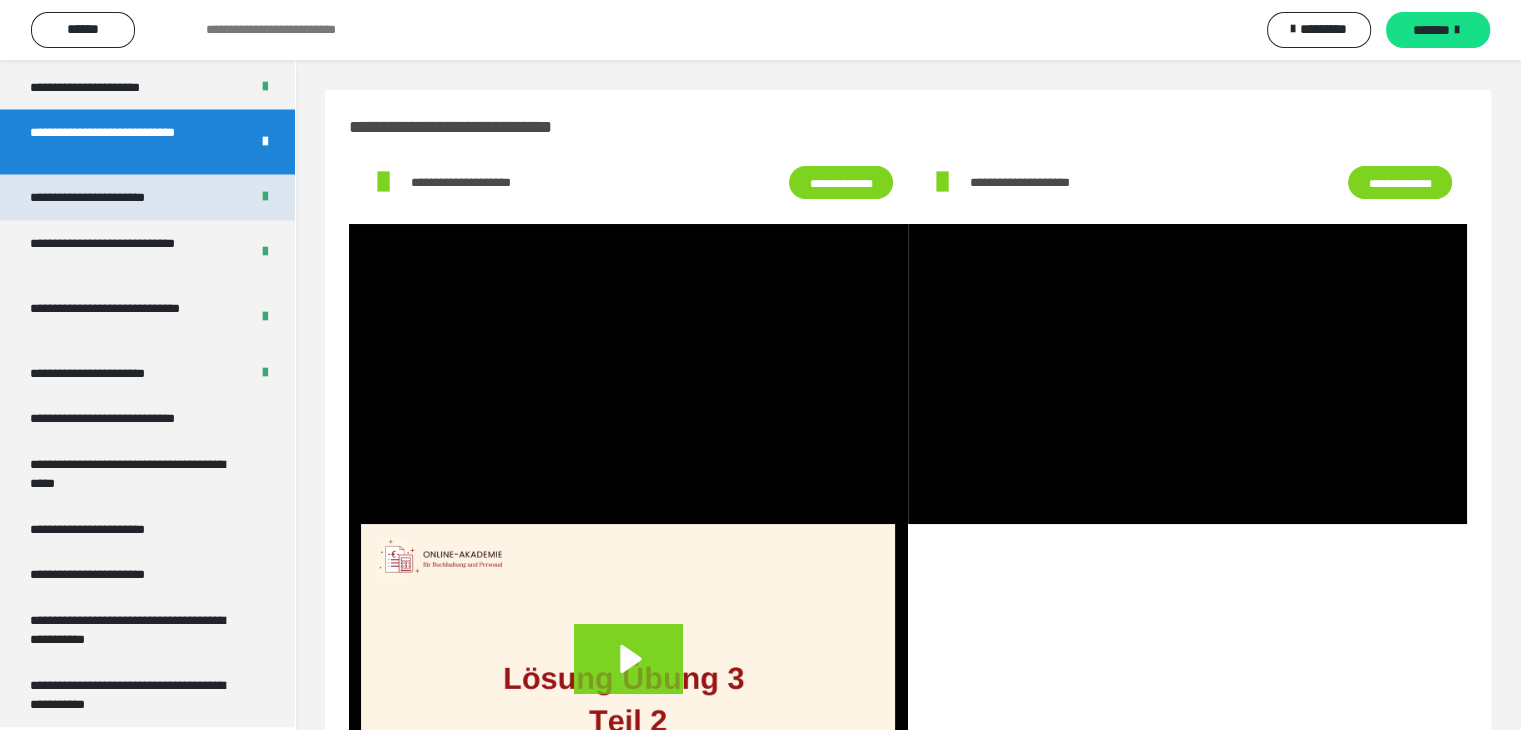 click on "**********" at bounding box center [111, 197] 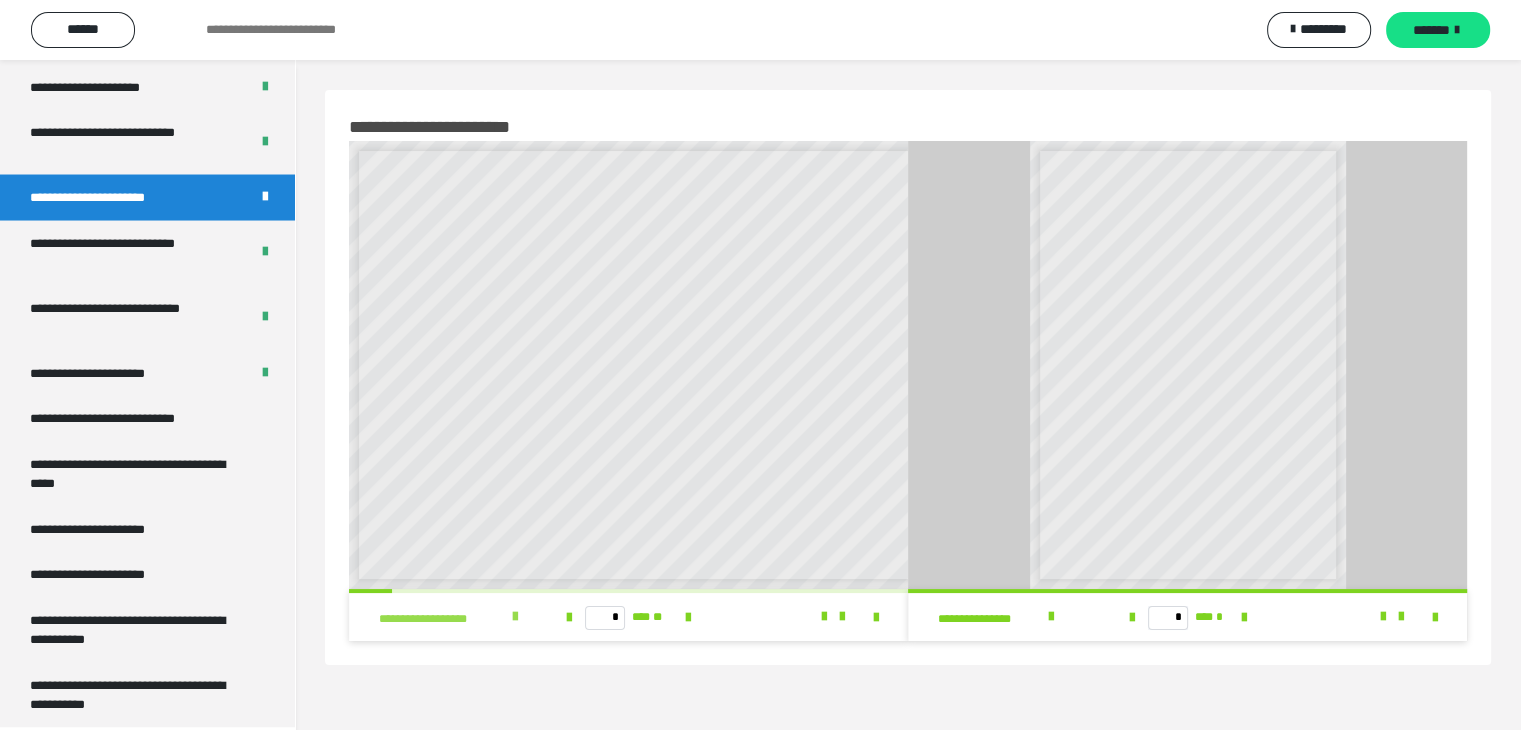 click at bounding box center [515, 617] 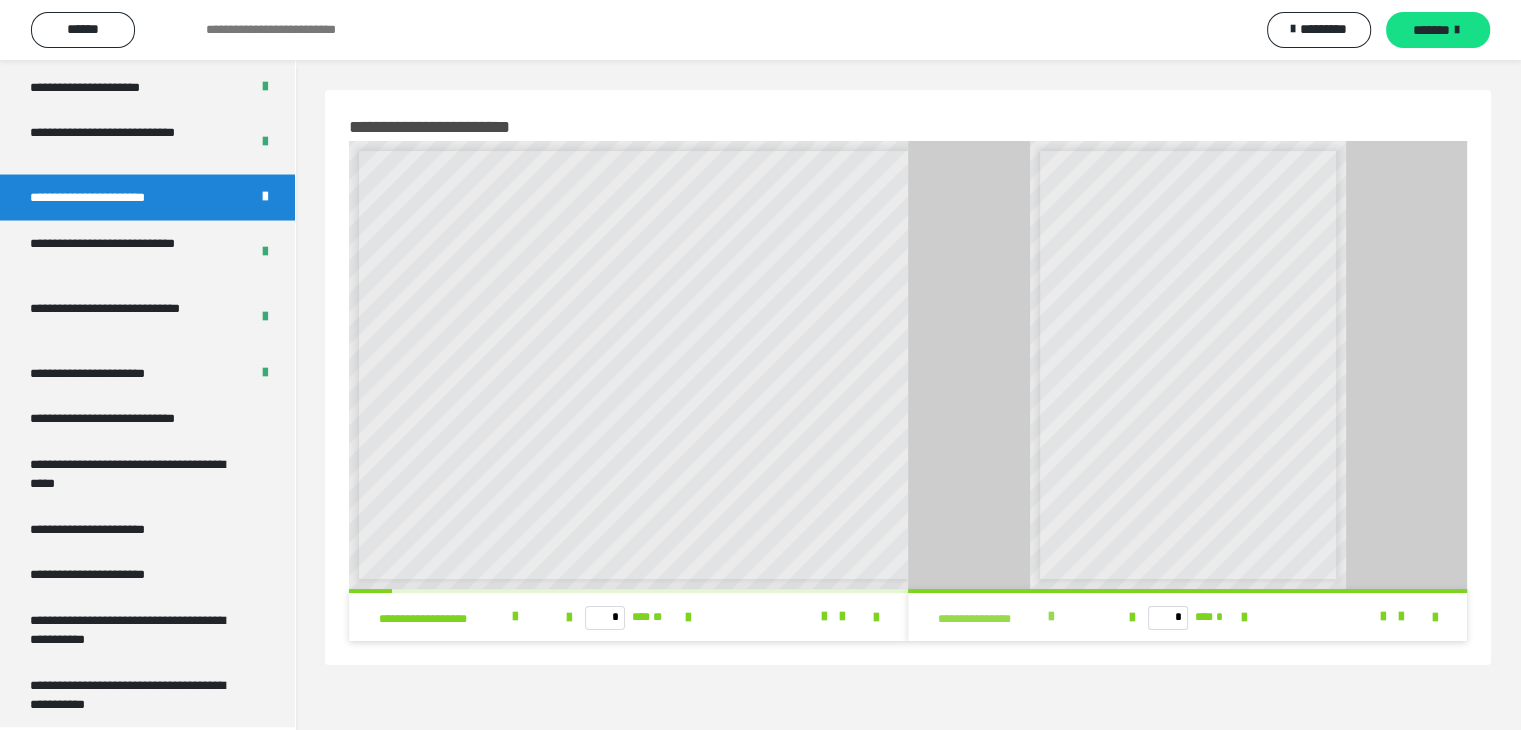 click at bounding box center (1050, 617) 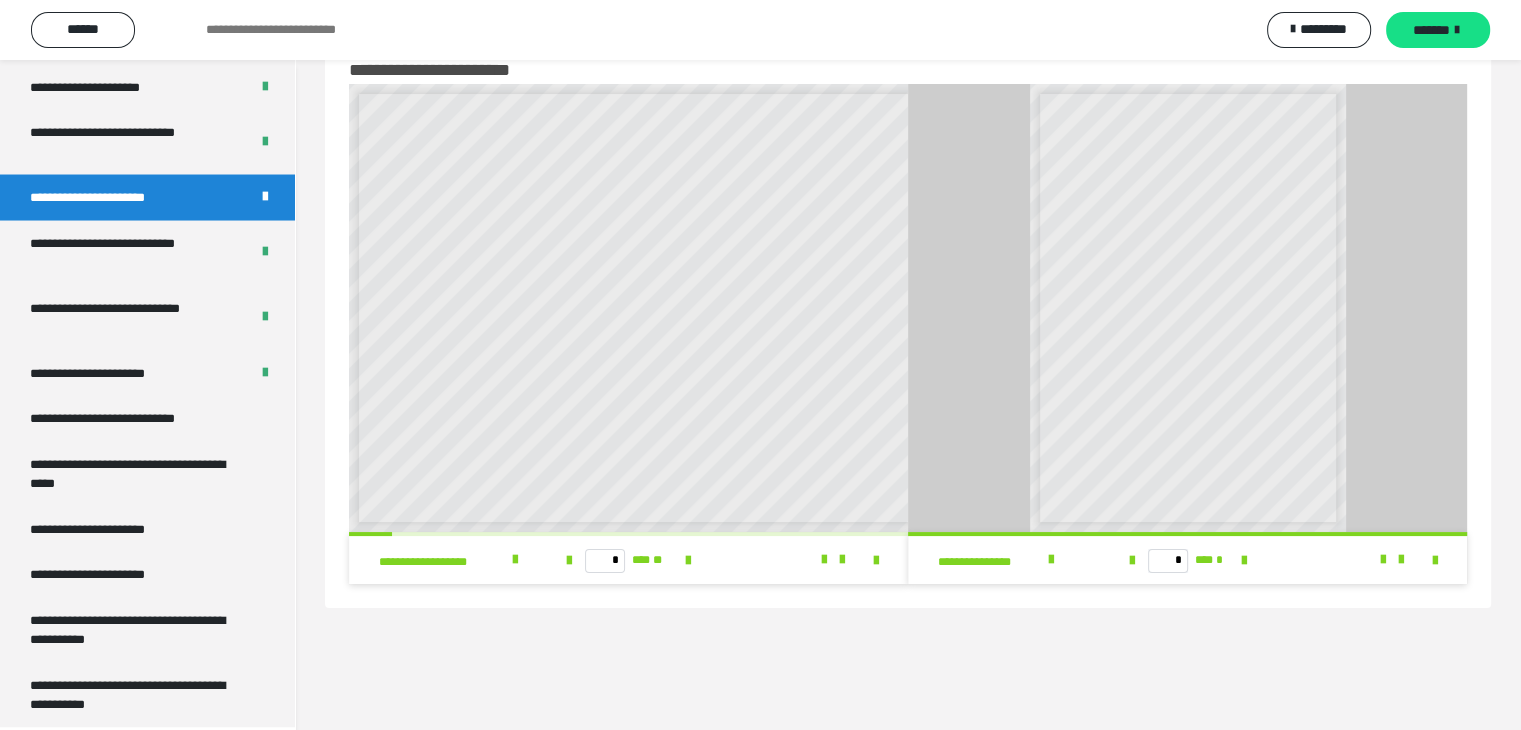 scroll, scrollTop: 60, scrollLeft: 0, axis: vertical 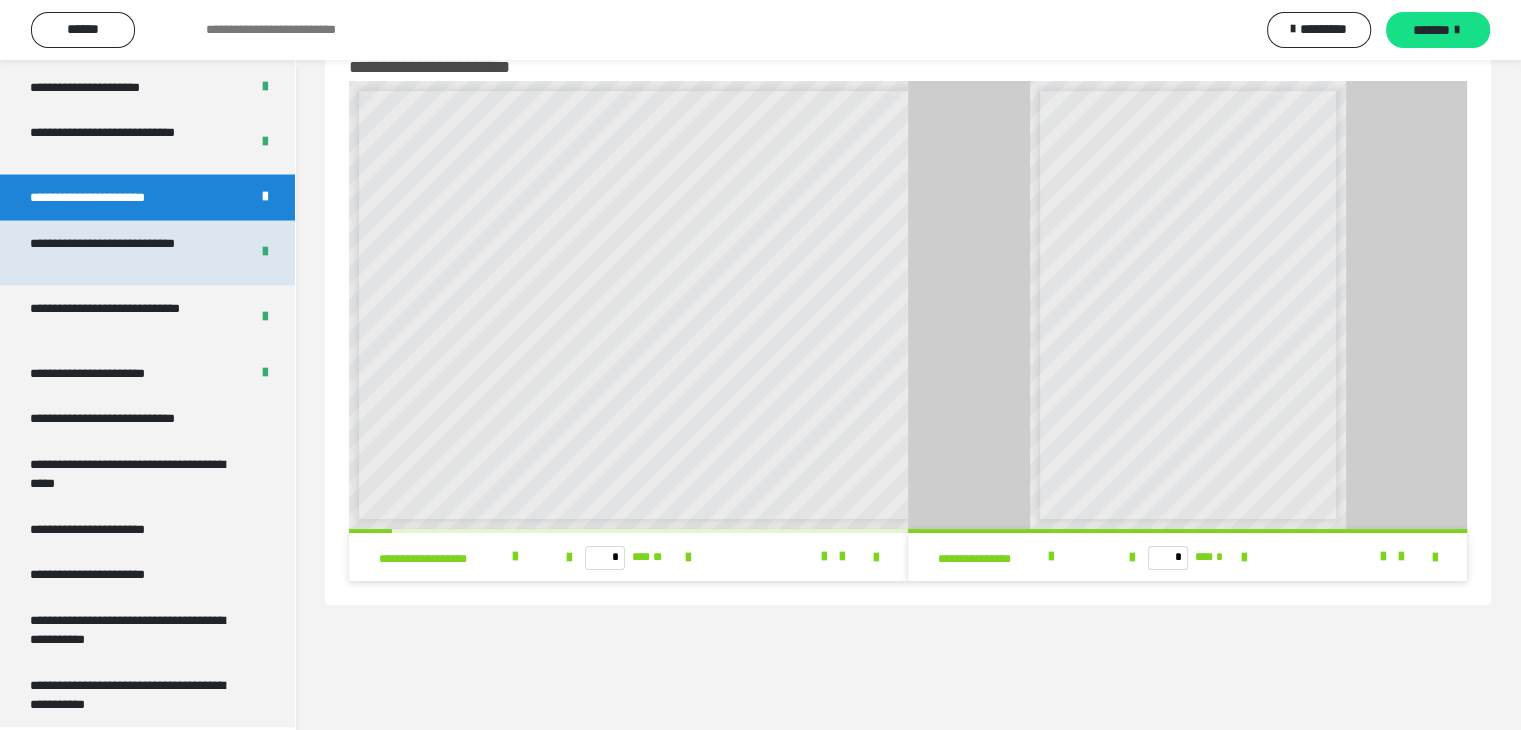 click on "**********" at bounding box center [124, 252] 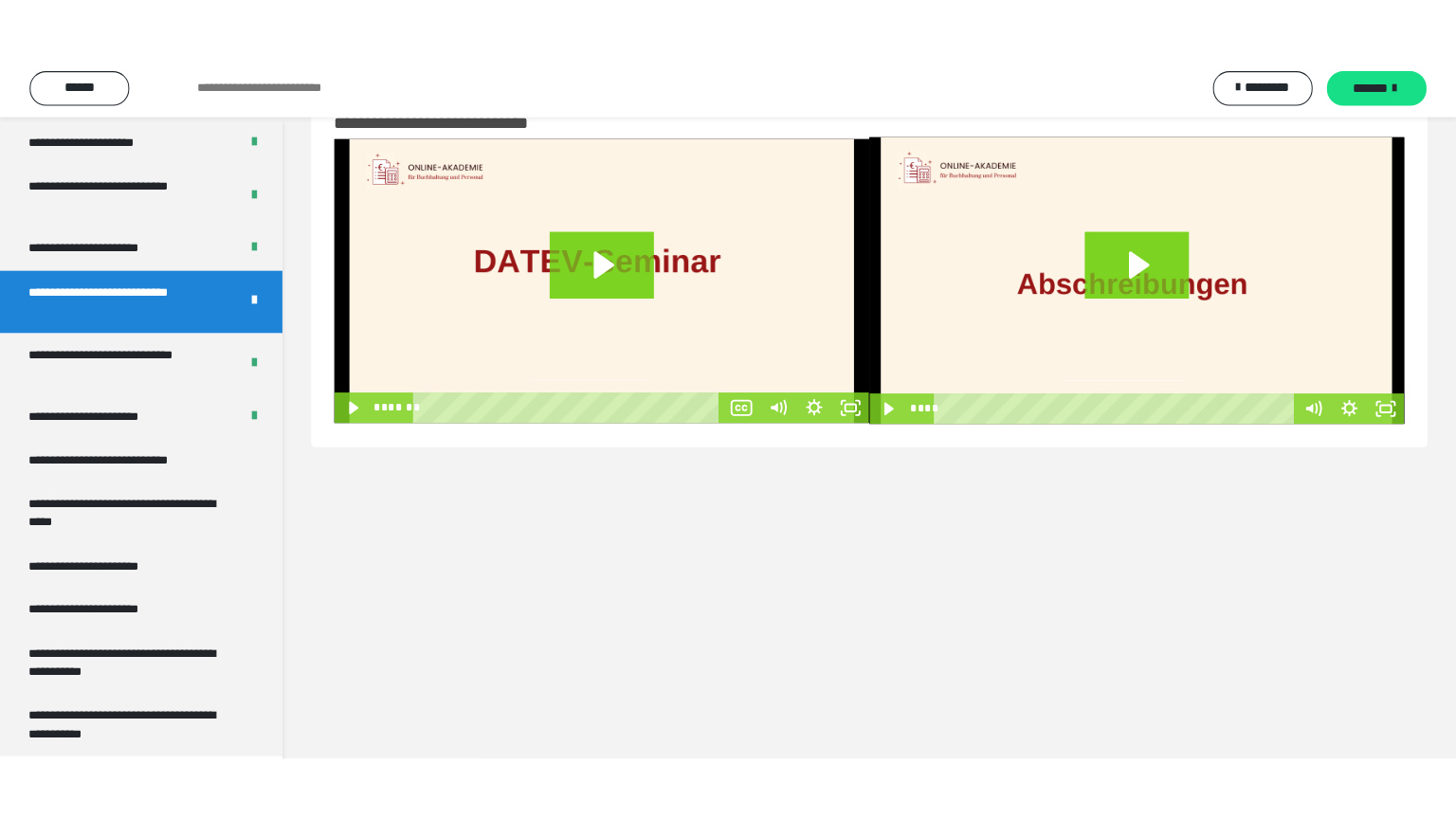scroll, scrollTop: 0, scrollLeft: 0, axis: both 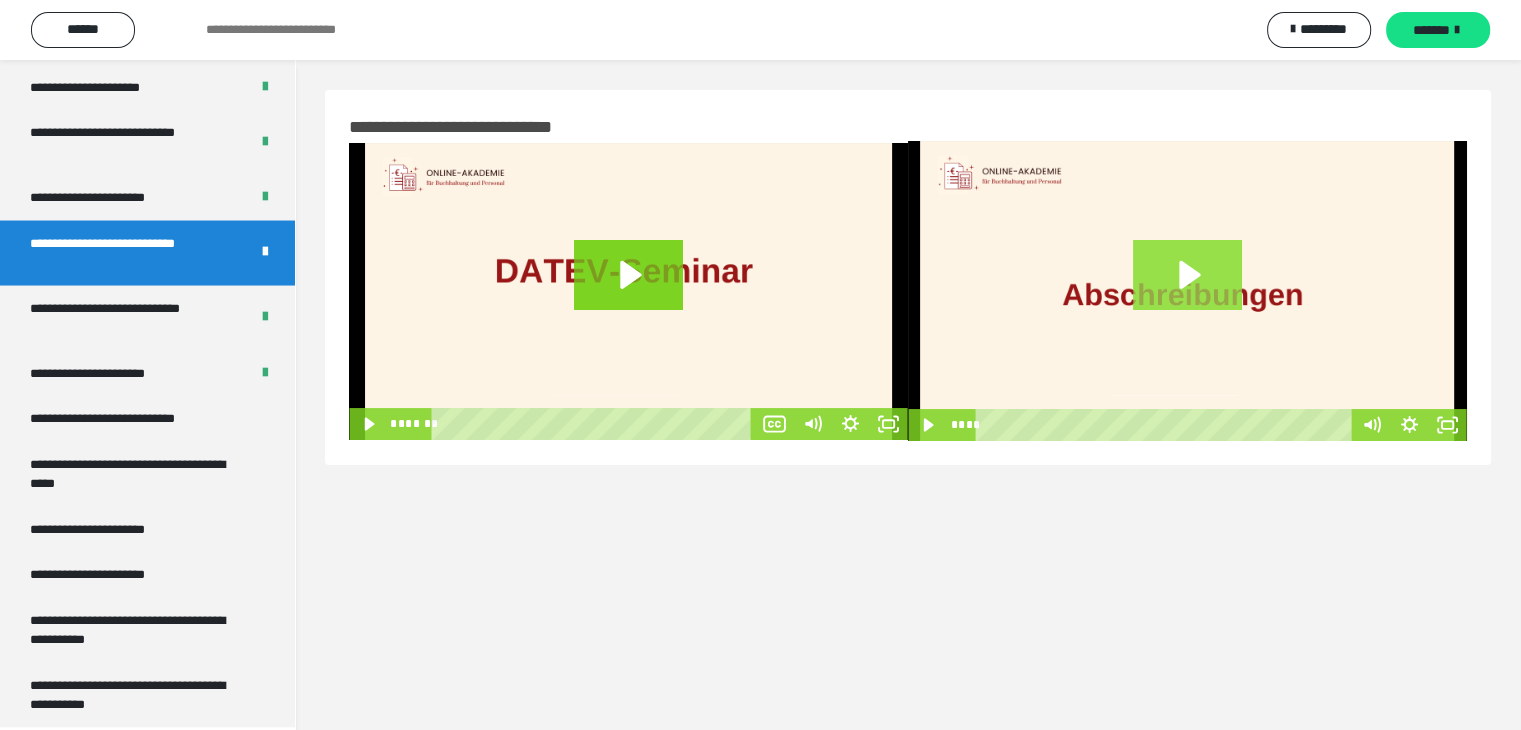 click 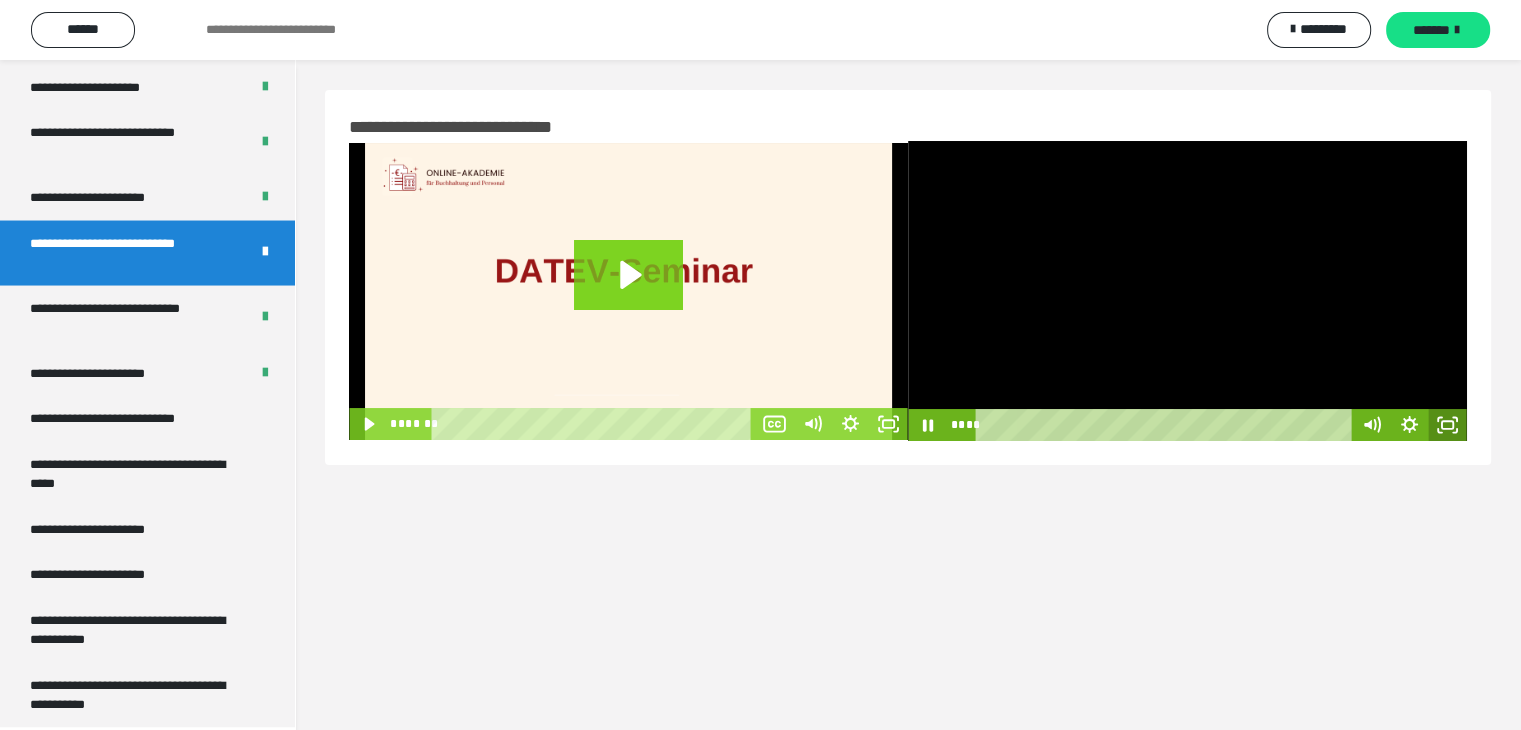 click 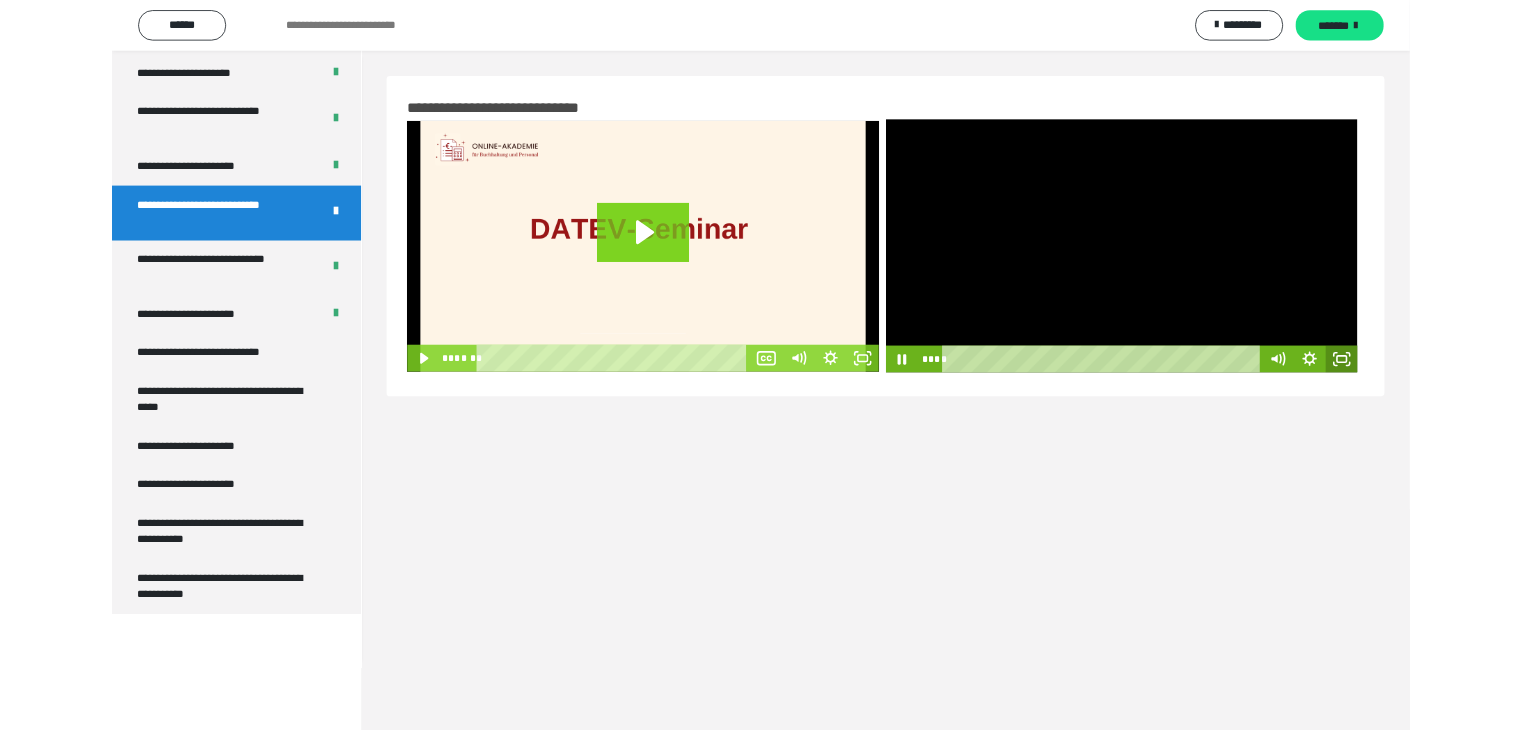 scroll, scrollTop: 3673, scrollLeft: 0, axis: vertical 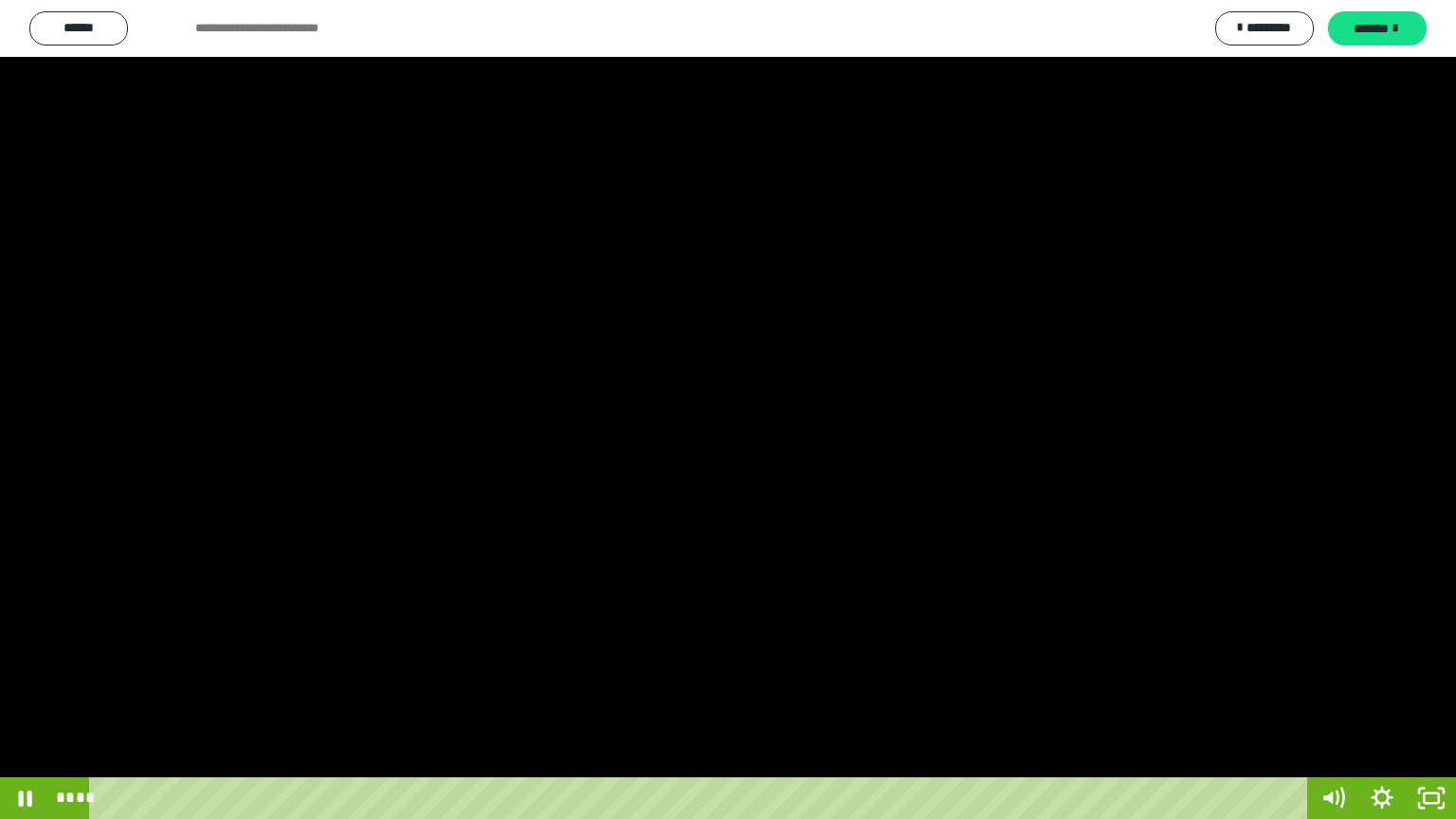 click at bounding box center [728, 410] 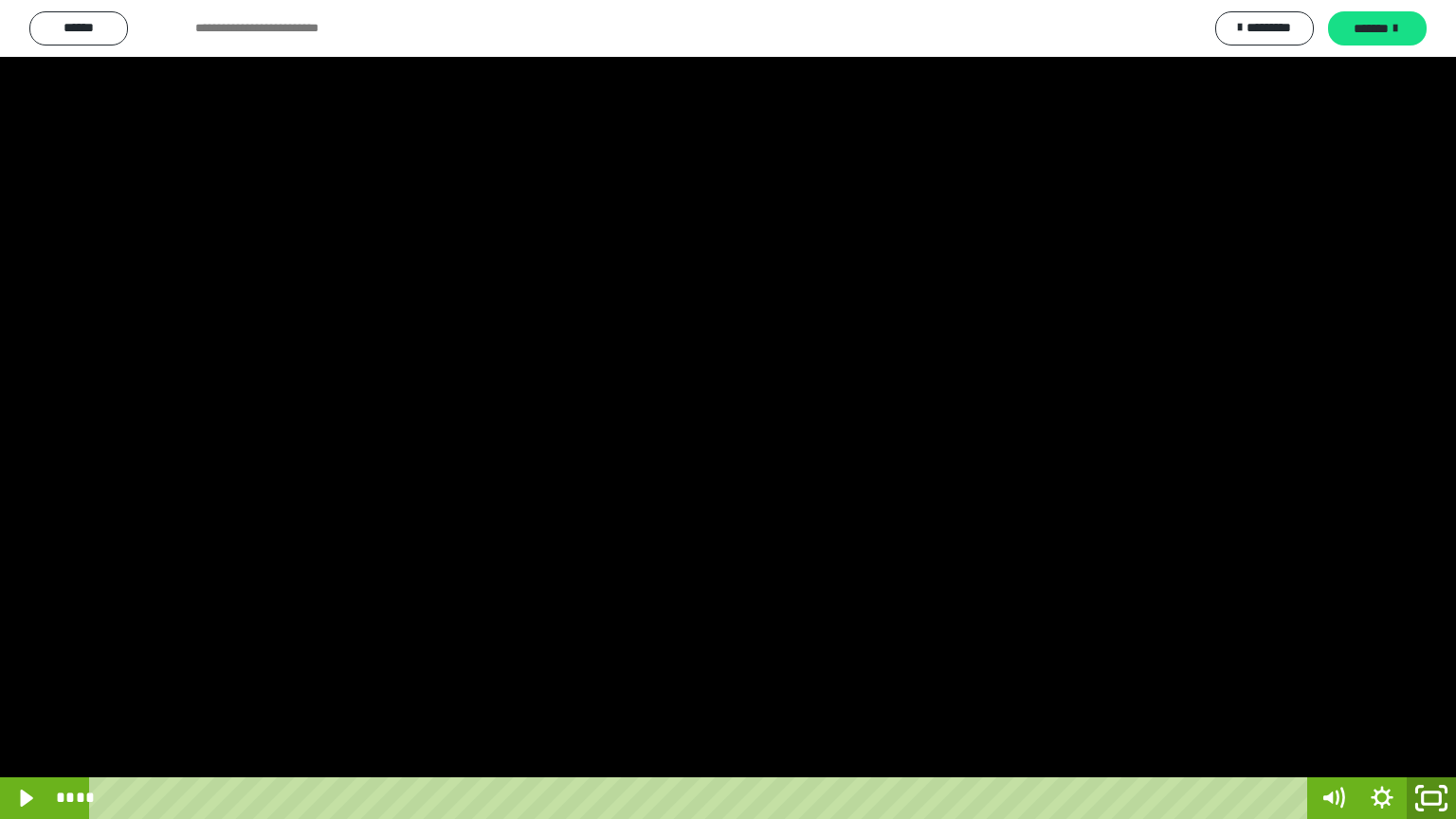 click 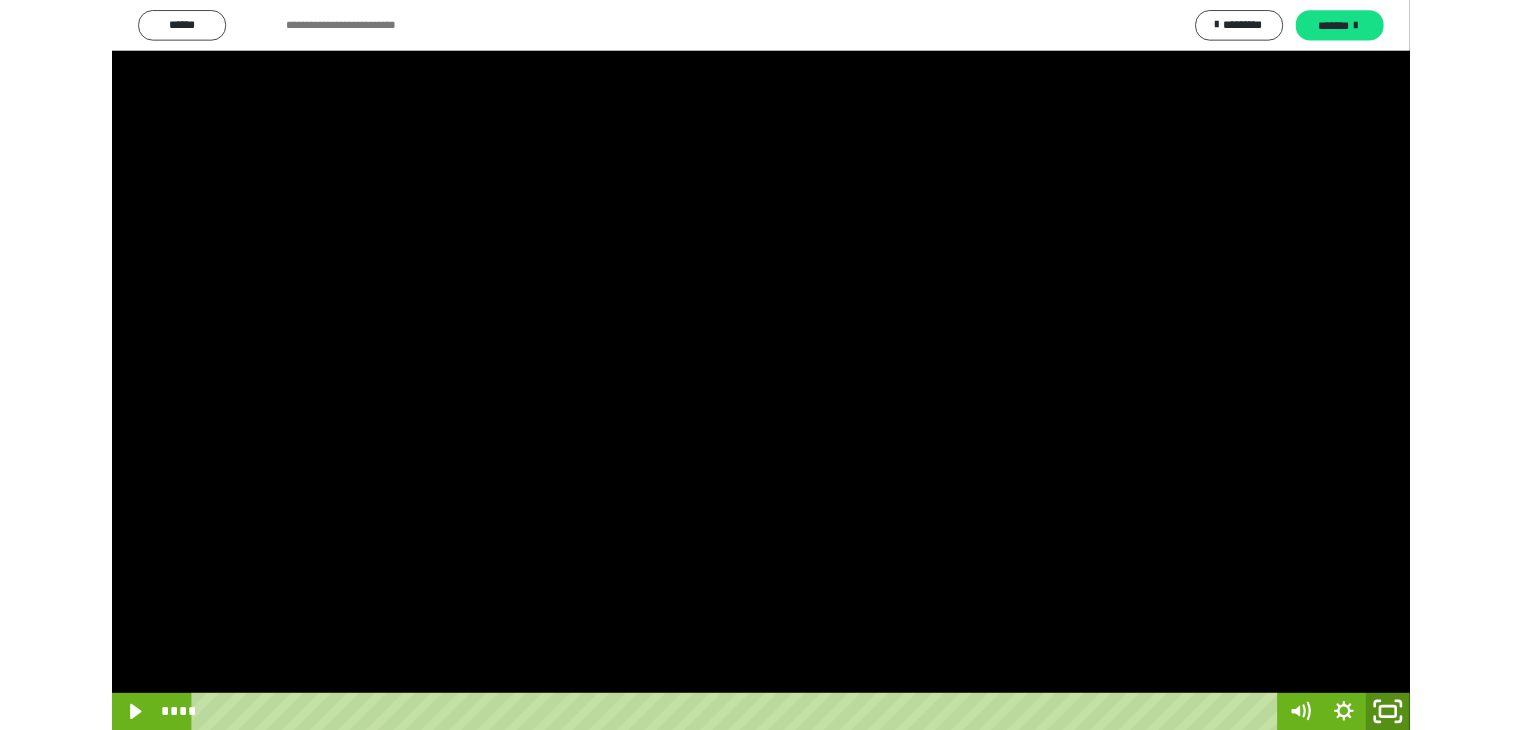 scroll, scrollTop: 3808, scrollLeft: 0, axis: vertical 